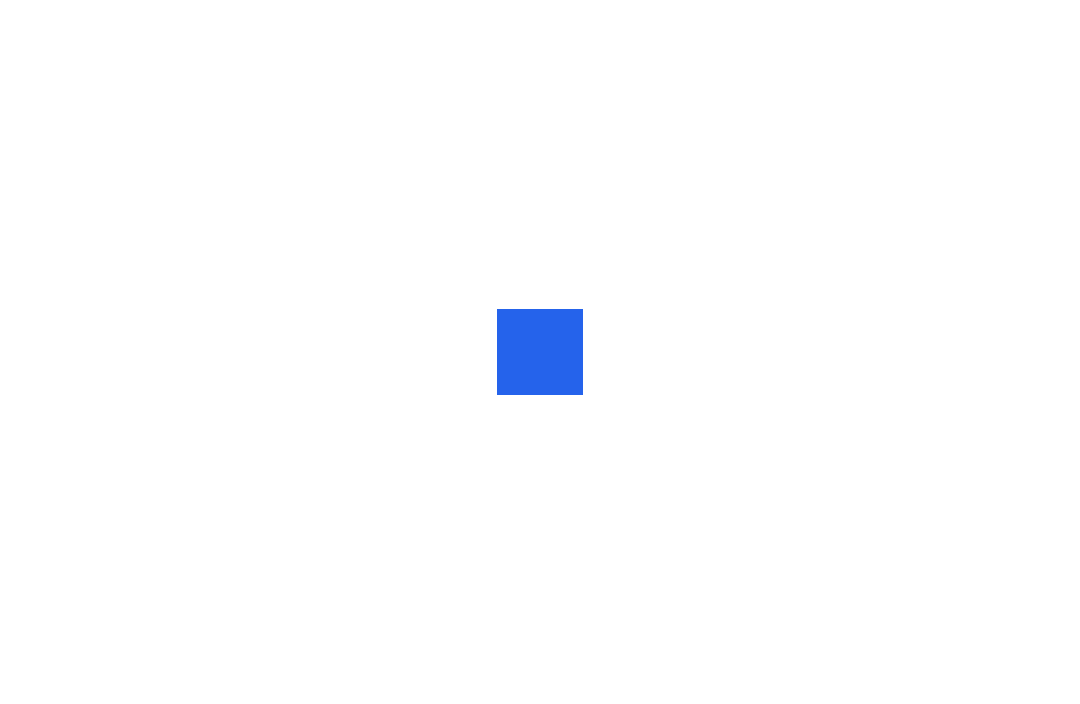 scroll, scrollTop: 0, scrollLeft: 0, axis: both 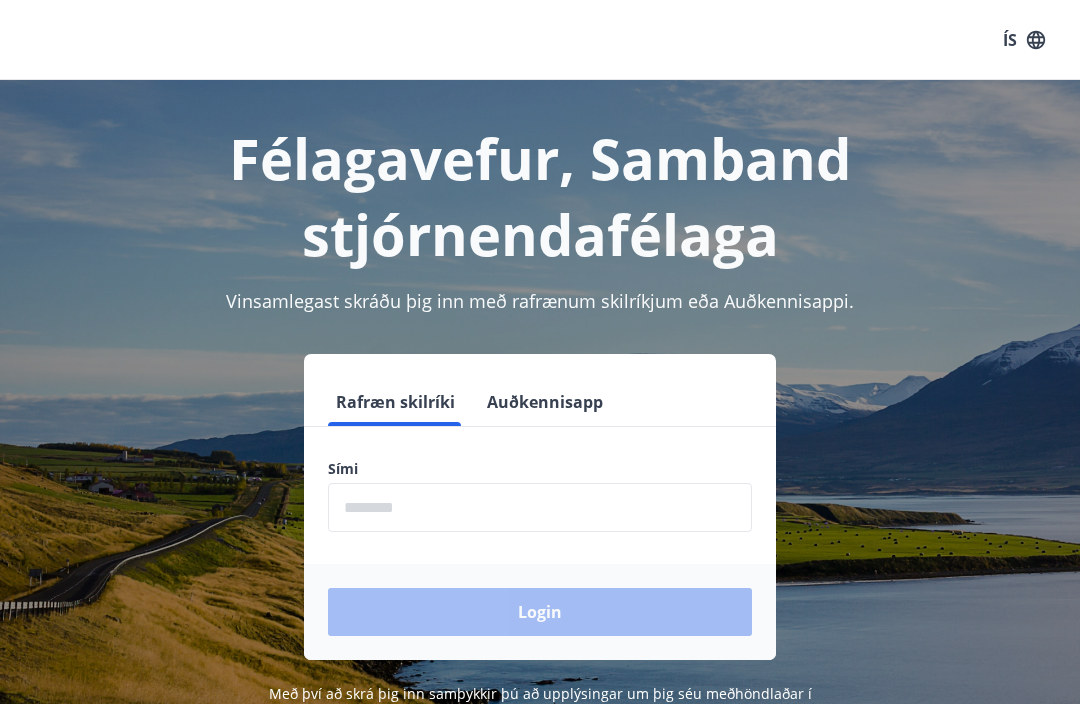 click at bounding box center (540, 507) 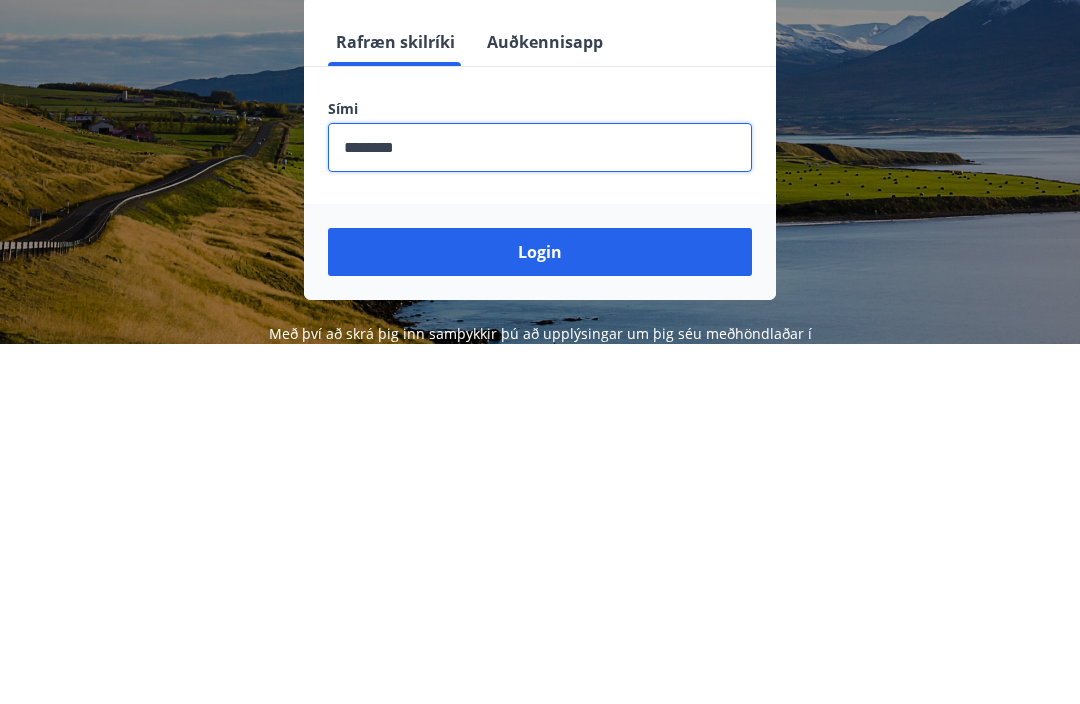 type on "********" 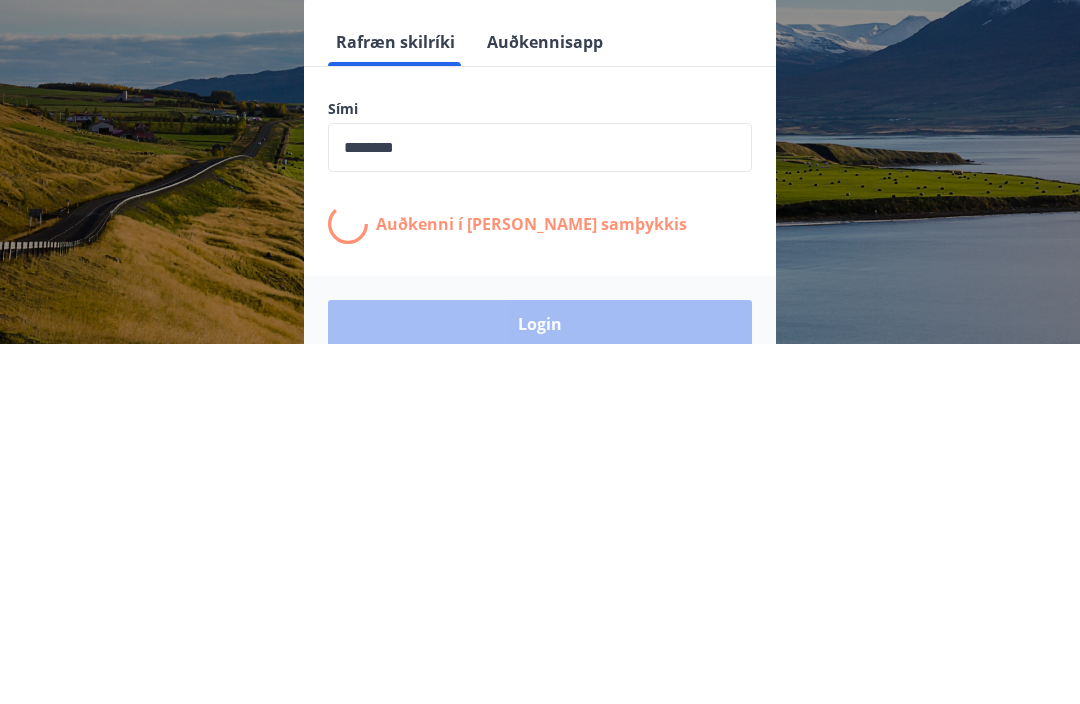 scroll, scrollTop: 314, scrollLeft: 0, axis: vertical 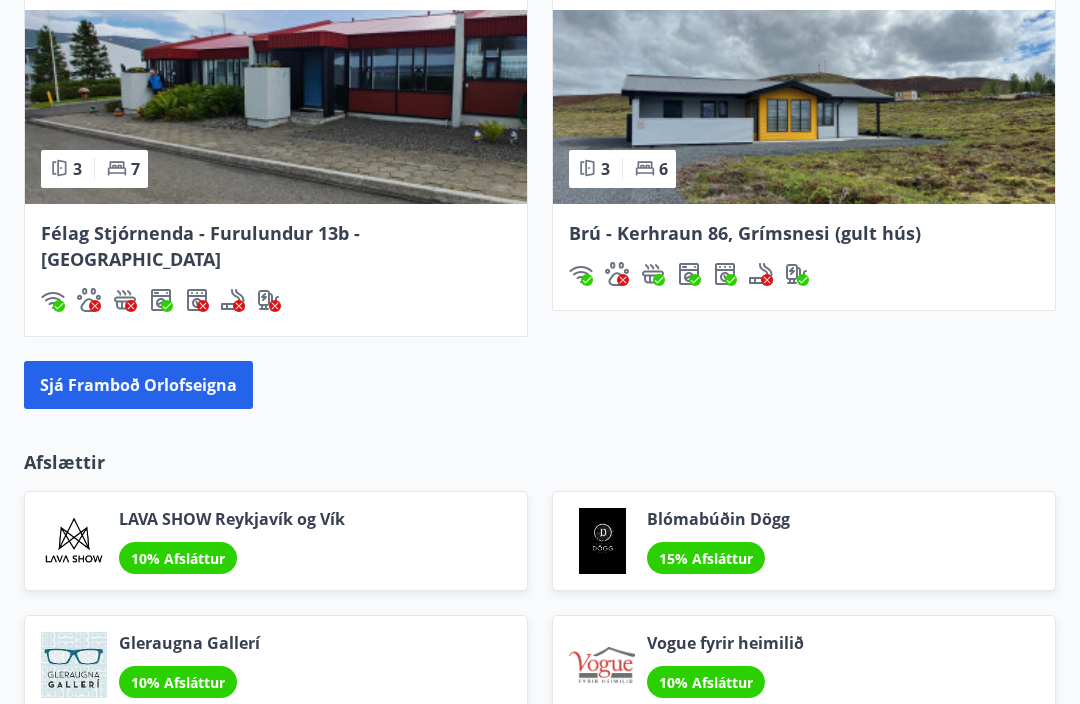click on "Sjá framboð orlofseigna" at bounding box center (138, 385) 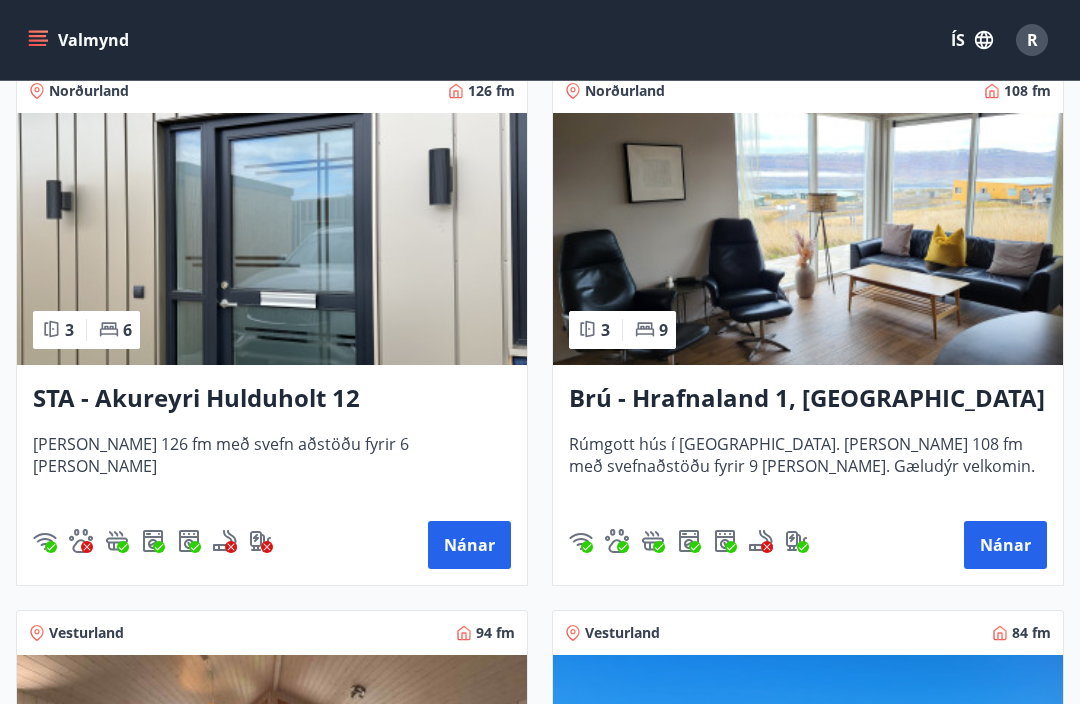 scroll, scrollTop: 1458, scrollLeft: 0, axis: vertical 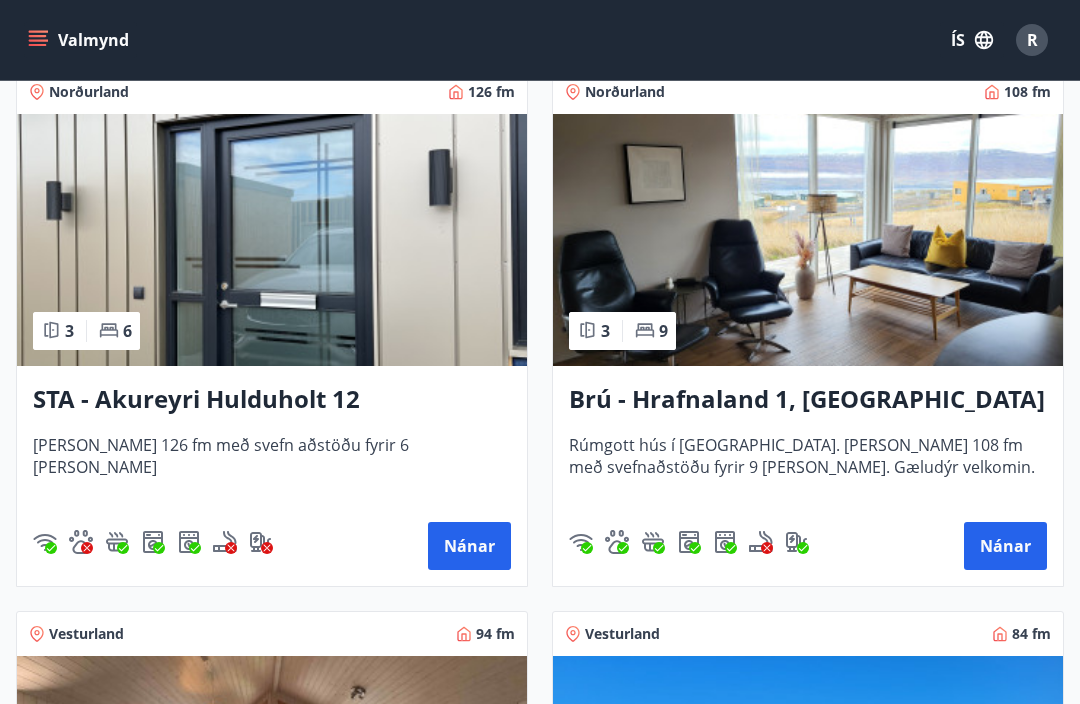 click on "Nánar" at bounding box center [1005, 546] 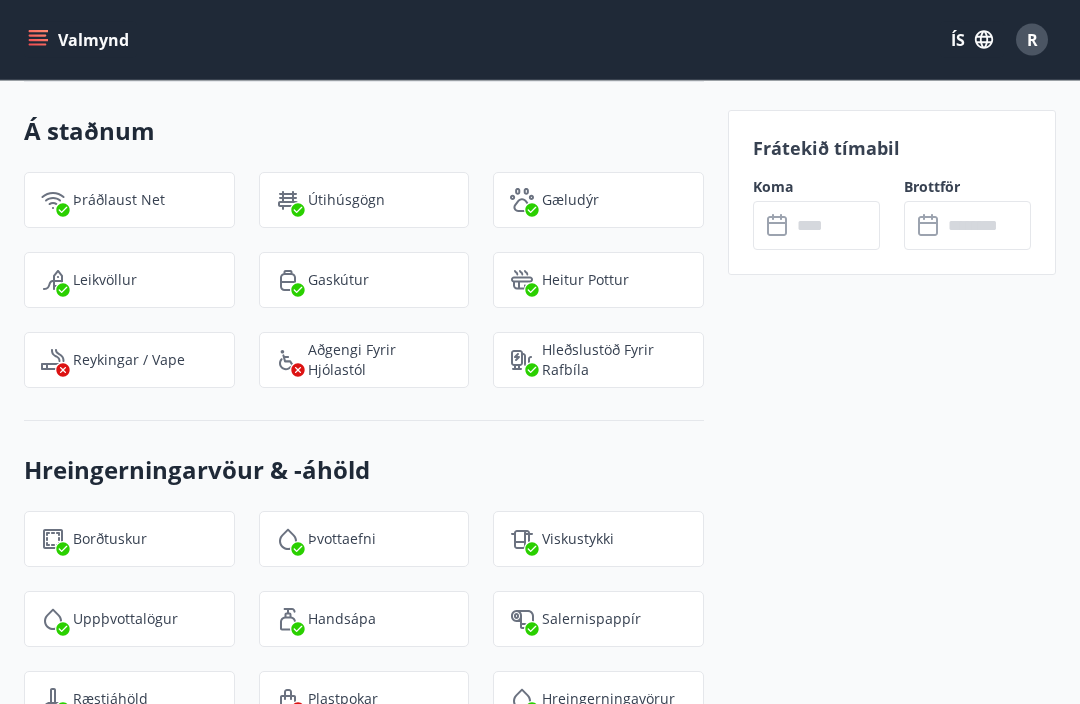 scroll, scrollTop: 3245, scrollLeft: 0, axis: vertical 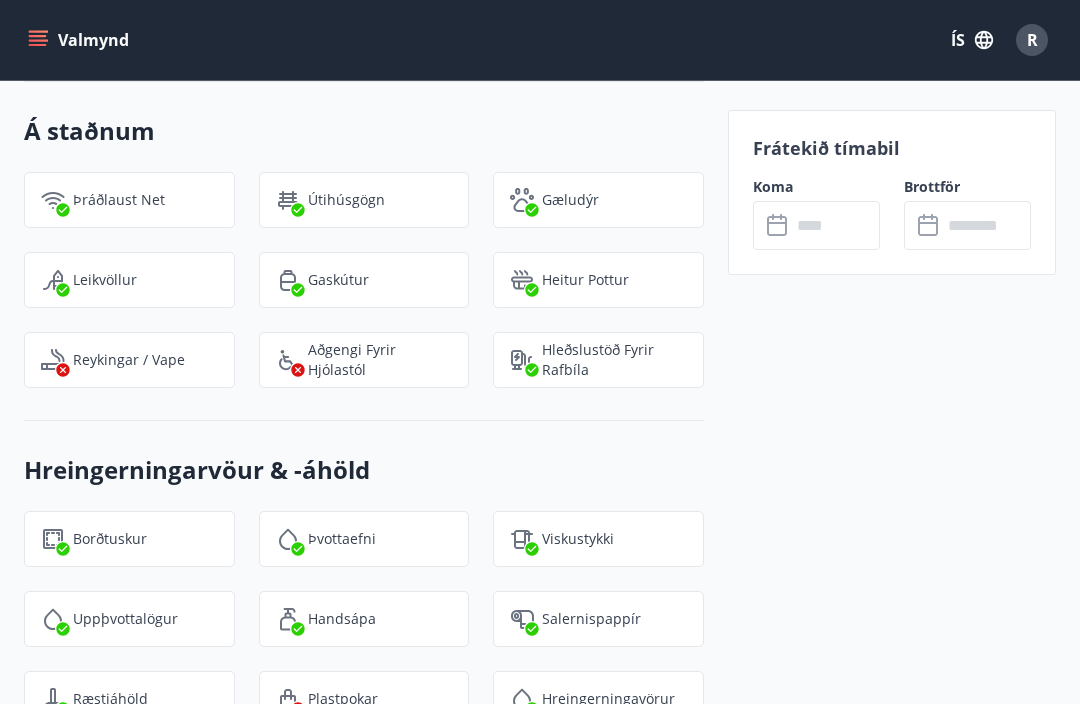 click 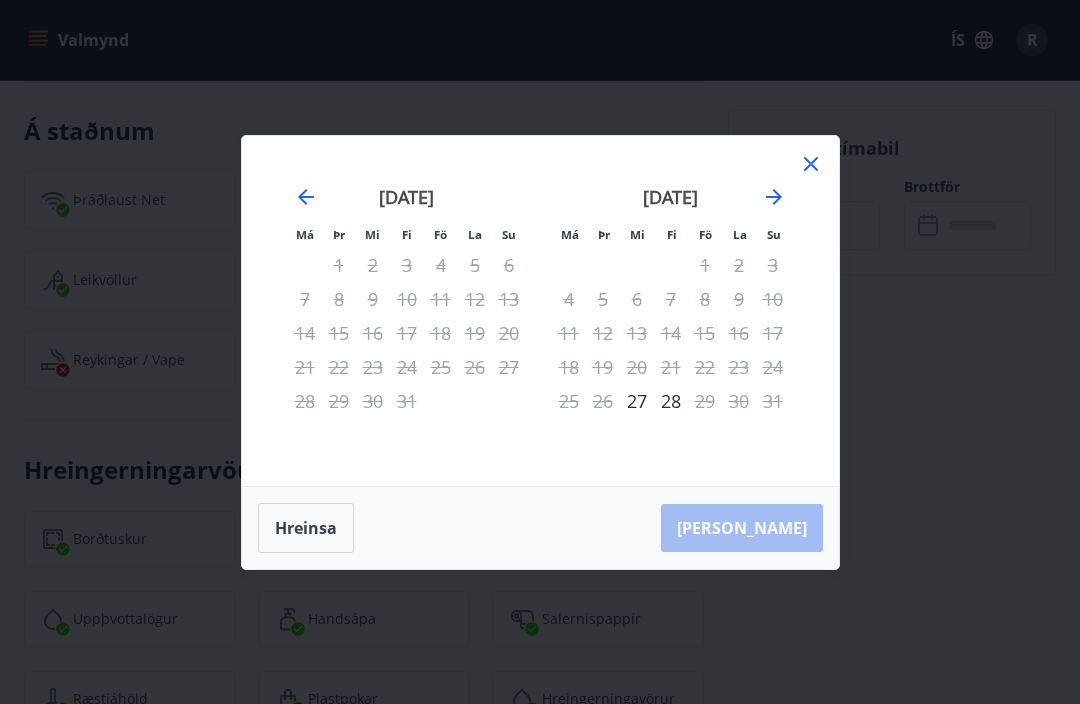 click 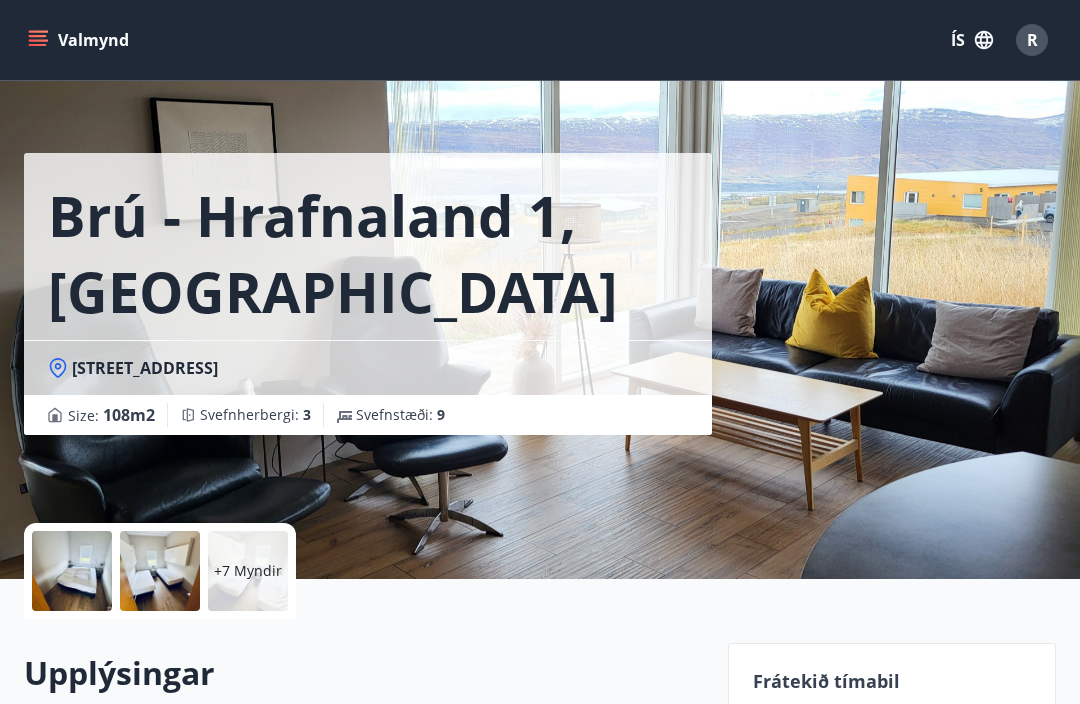 scroll, scrollTop: 0, scrollLeft: 0, axis: both 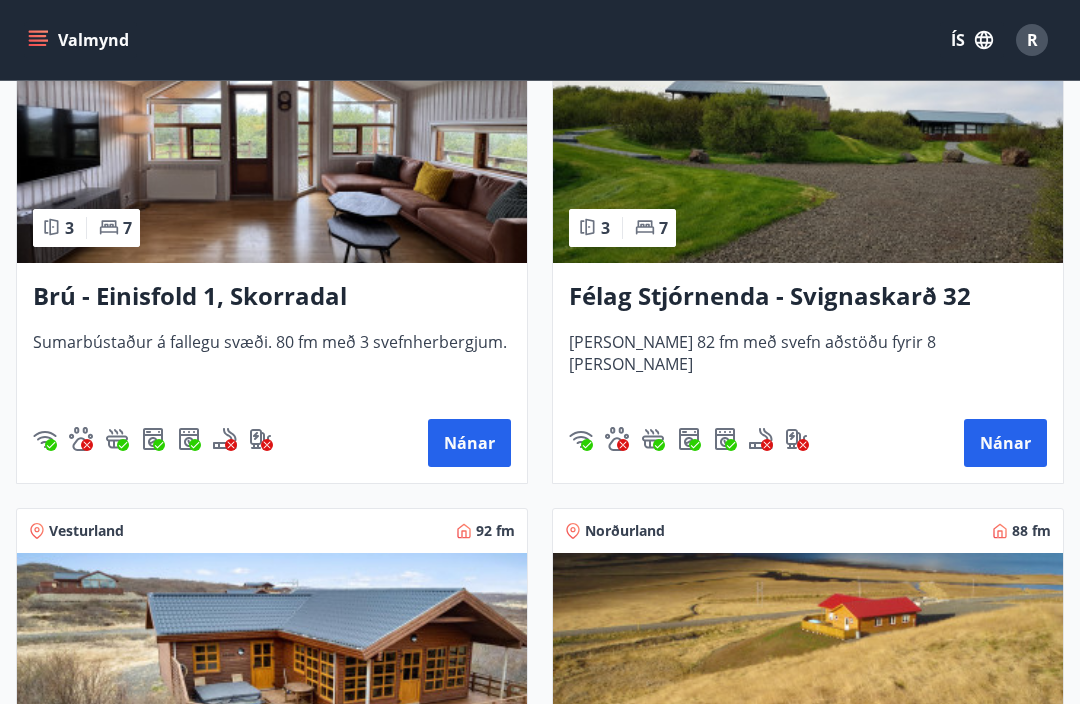 click on "Brú - Einisfold 1, Skorradal" at bounding box center (272, 297) 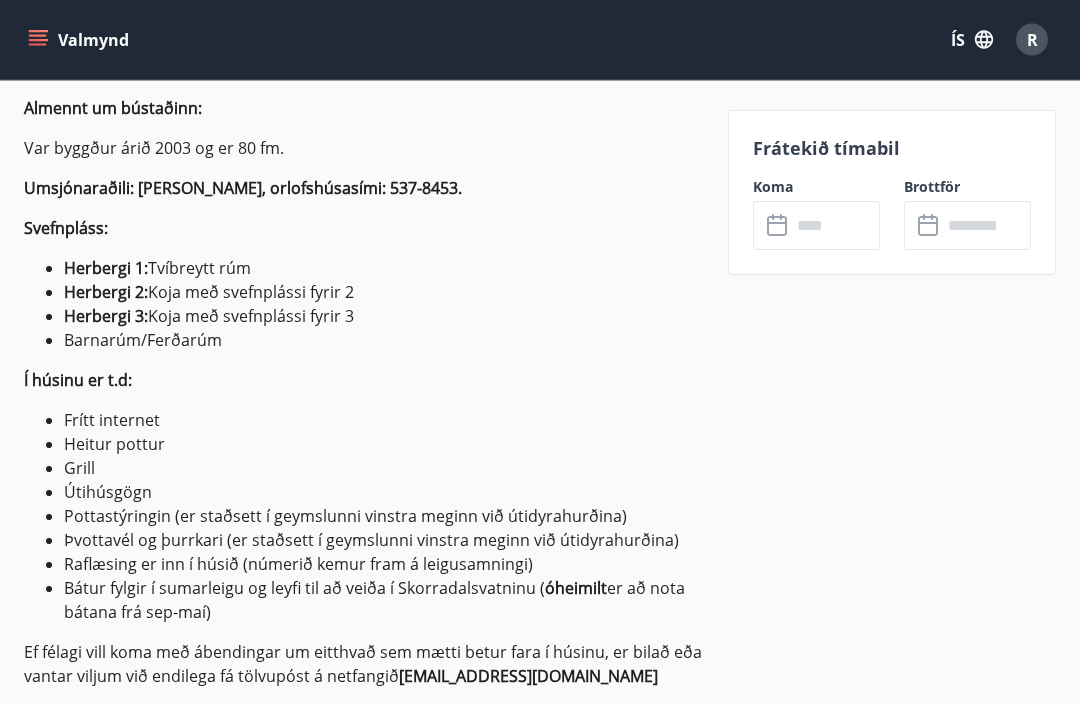 scroll, scrollTop: 653, scrollLeft: 0, axis: vertical 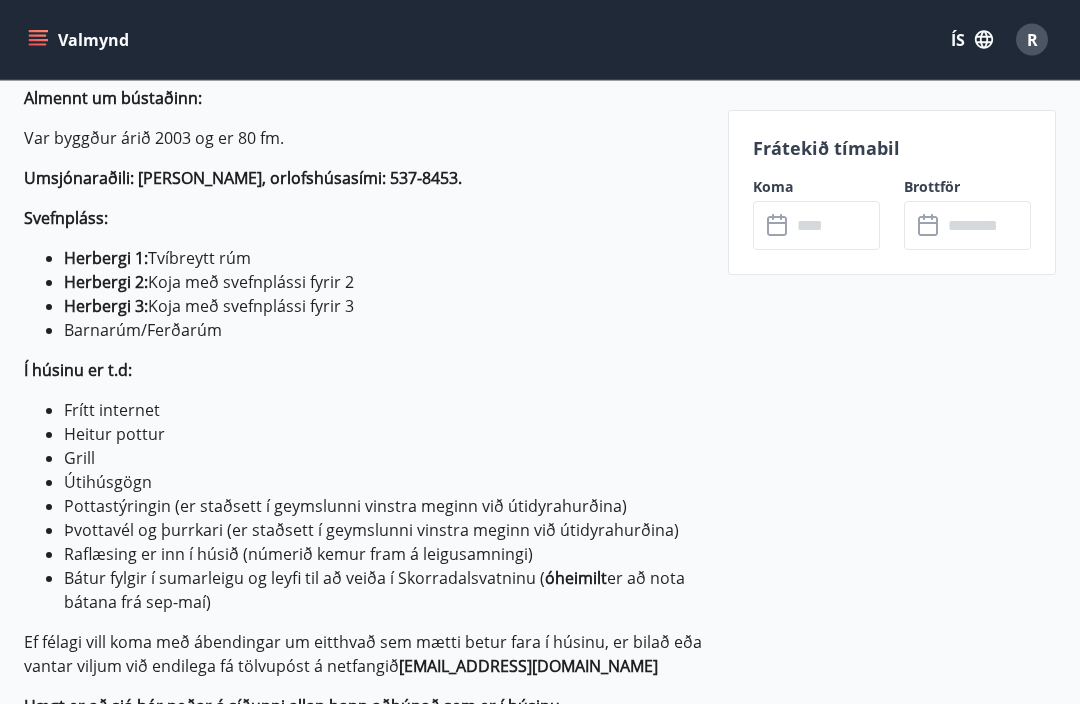 click at bounding box center (835, 225) 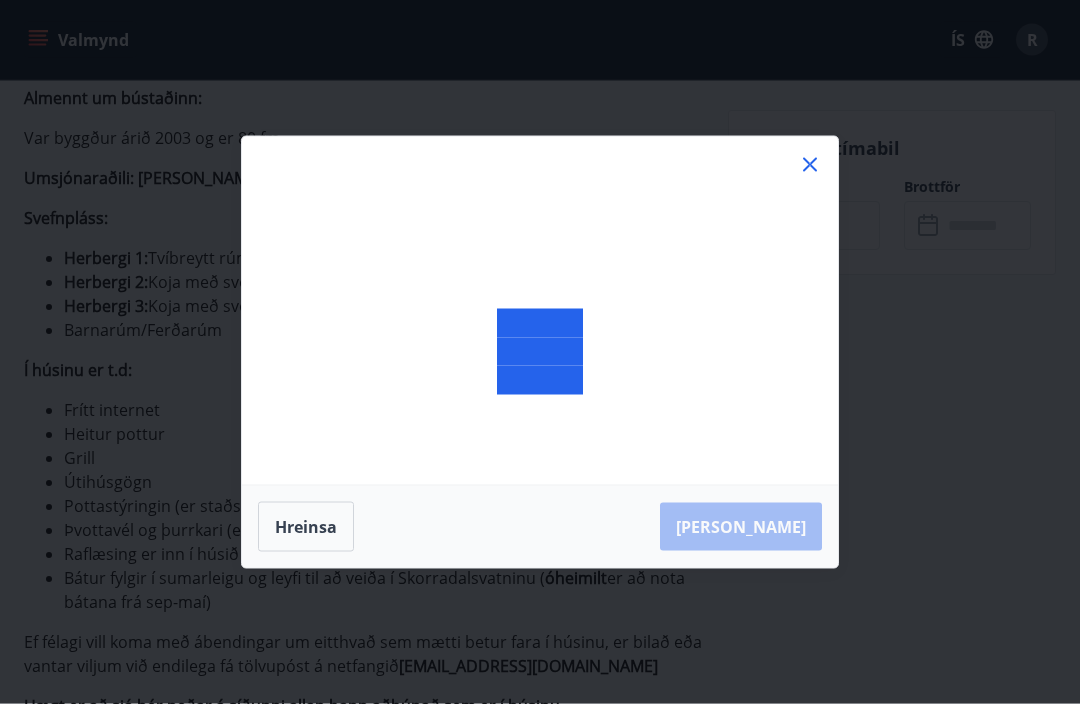 scroll, scrollTop: 654, scrollLeft: 0, axis: vertical 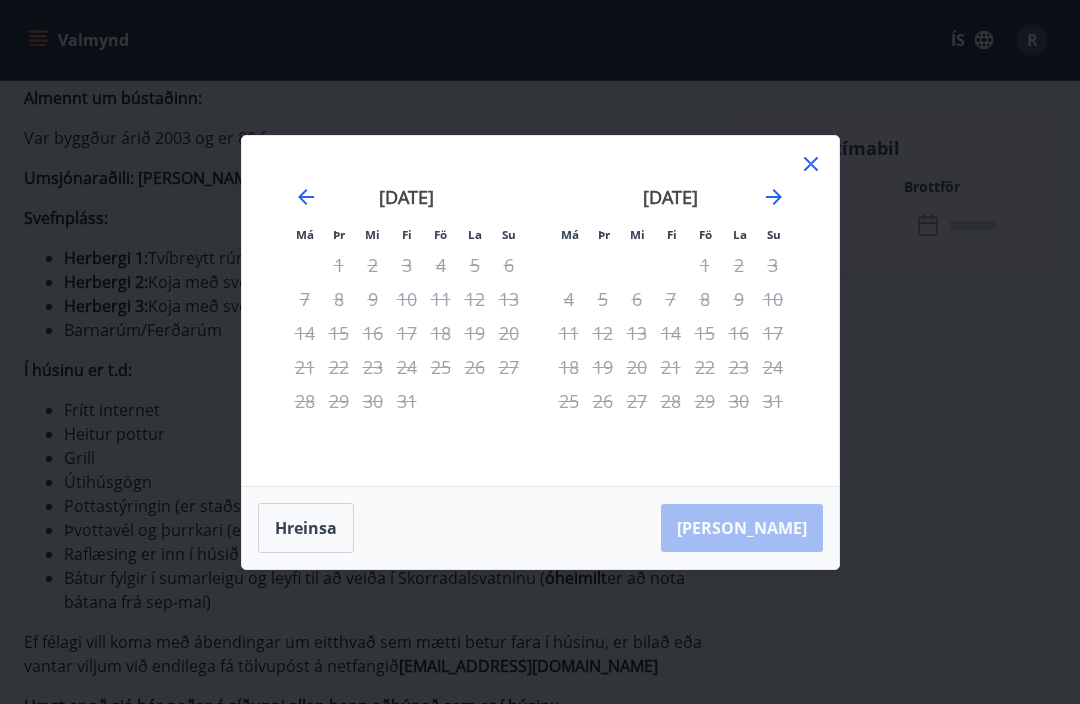 click 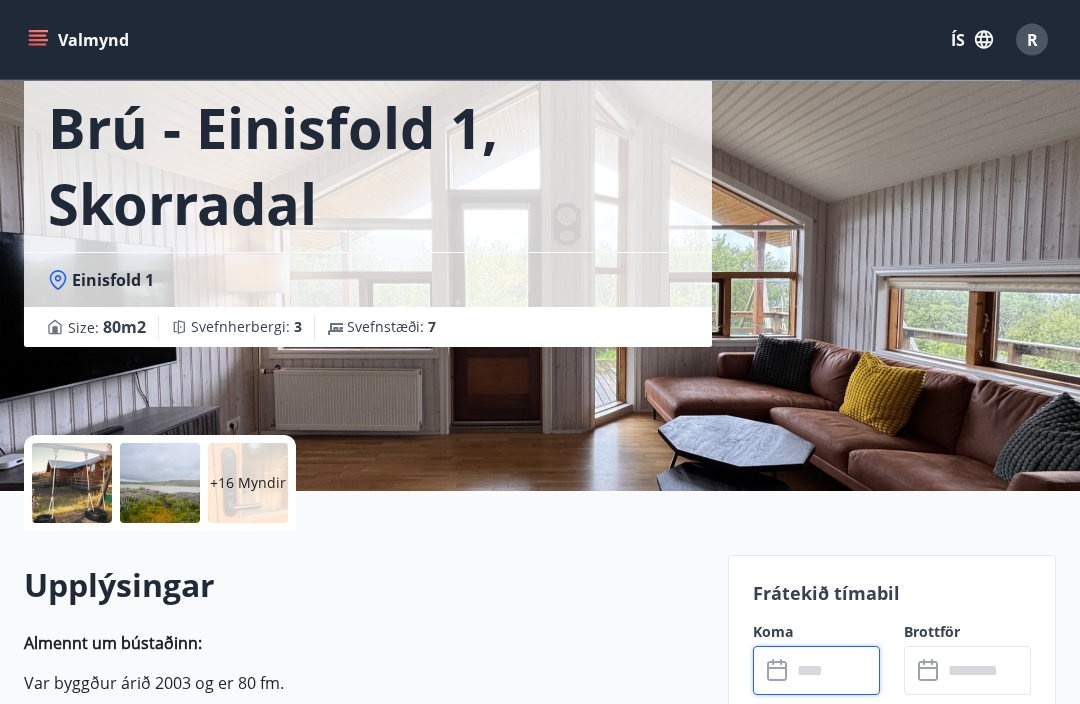 scroll, scrollTop: 109, scrollLeft: 0, axis: vertical 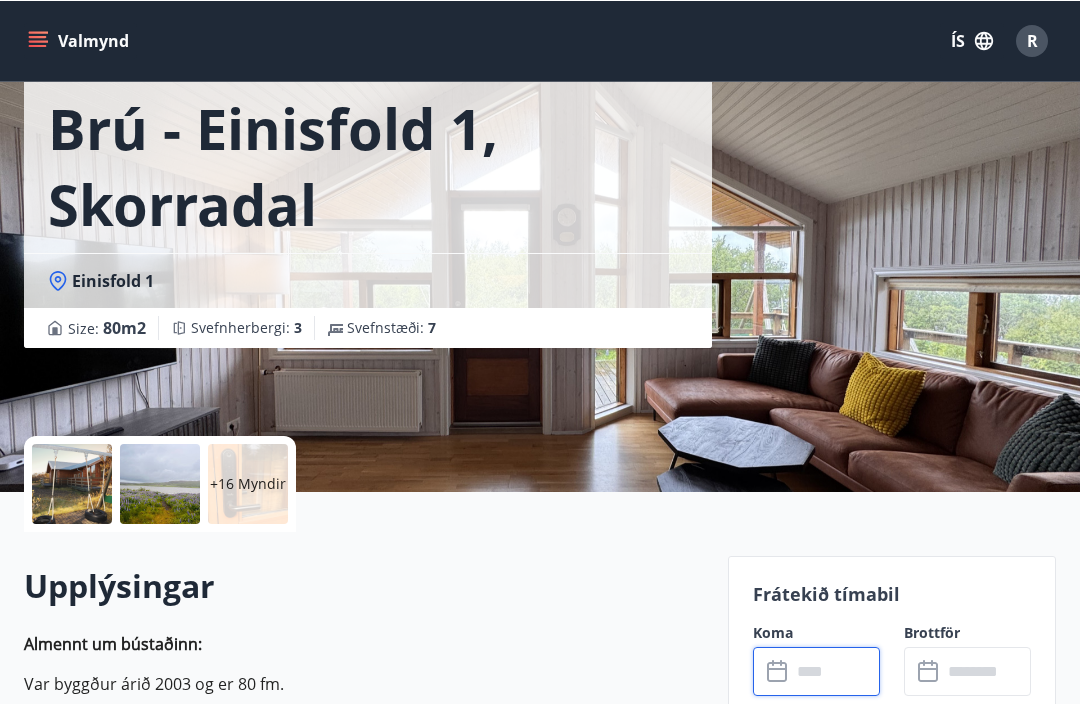 click at bounding box center (72, 483) 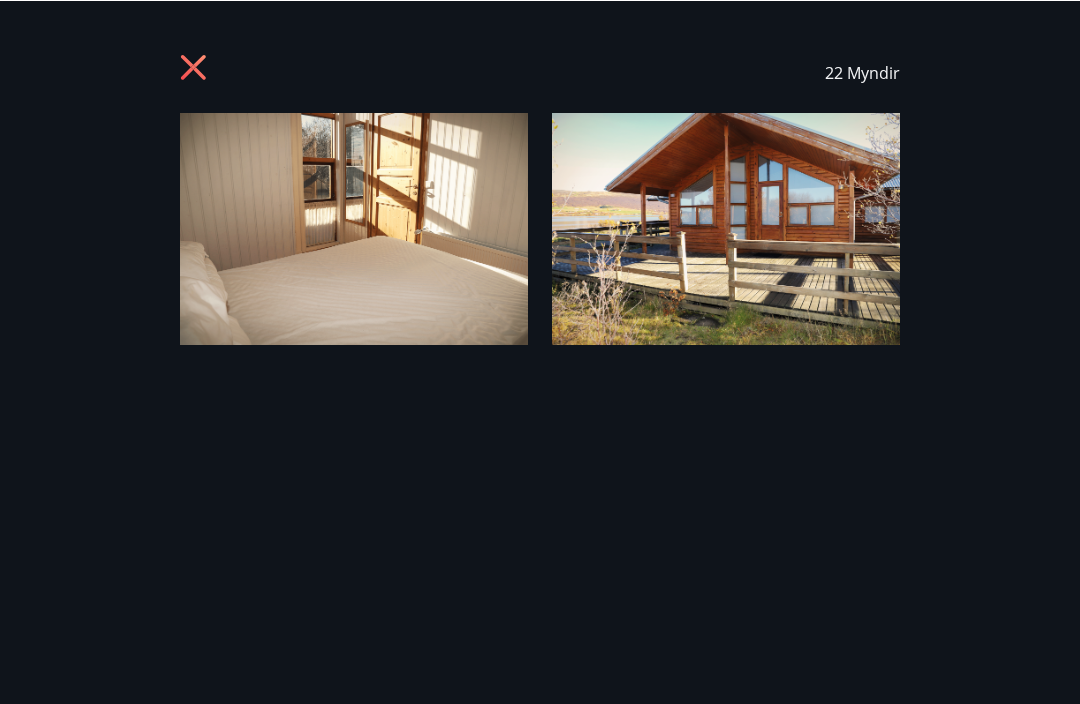 scroll, scrollTop: 108, scrollLeft: 0, axis: vertical 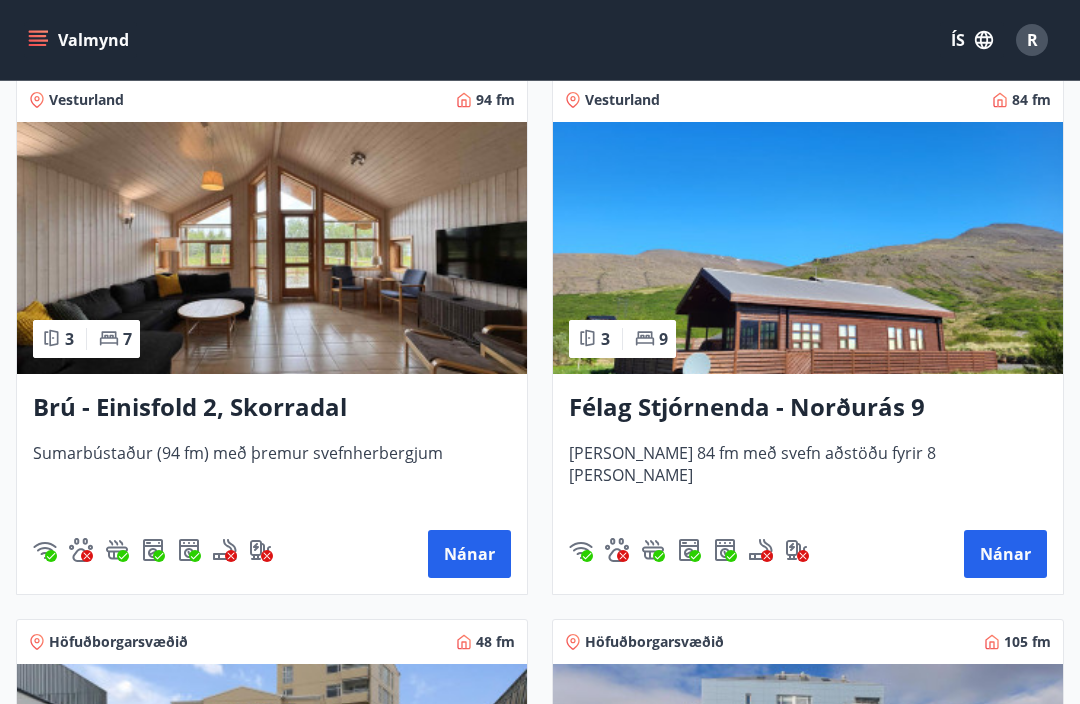 click on "Félag Stjórnenda - Norðurás 9" at bounding box center (808, 408) 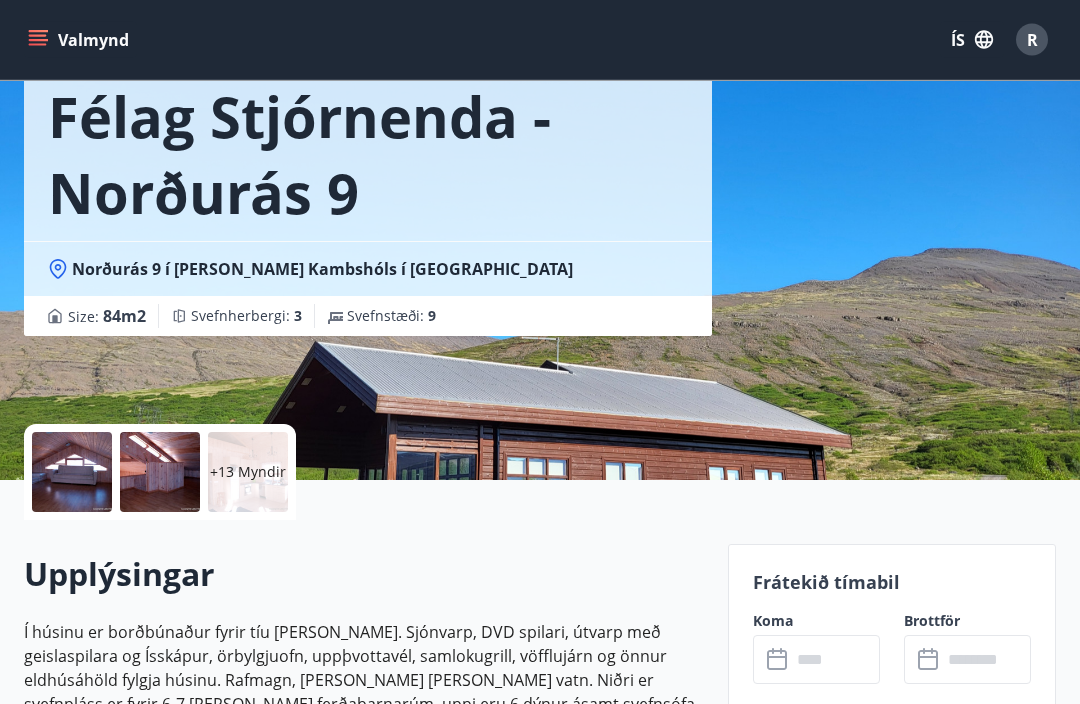 scroll, scrollTop: 114, scrollLeft: 0, axis: vertical 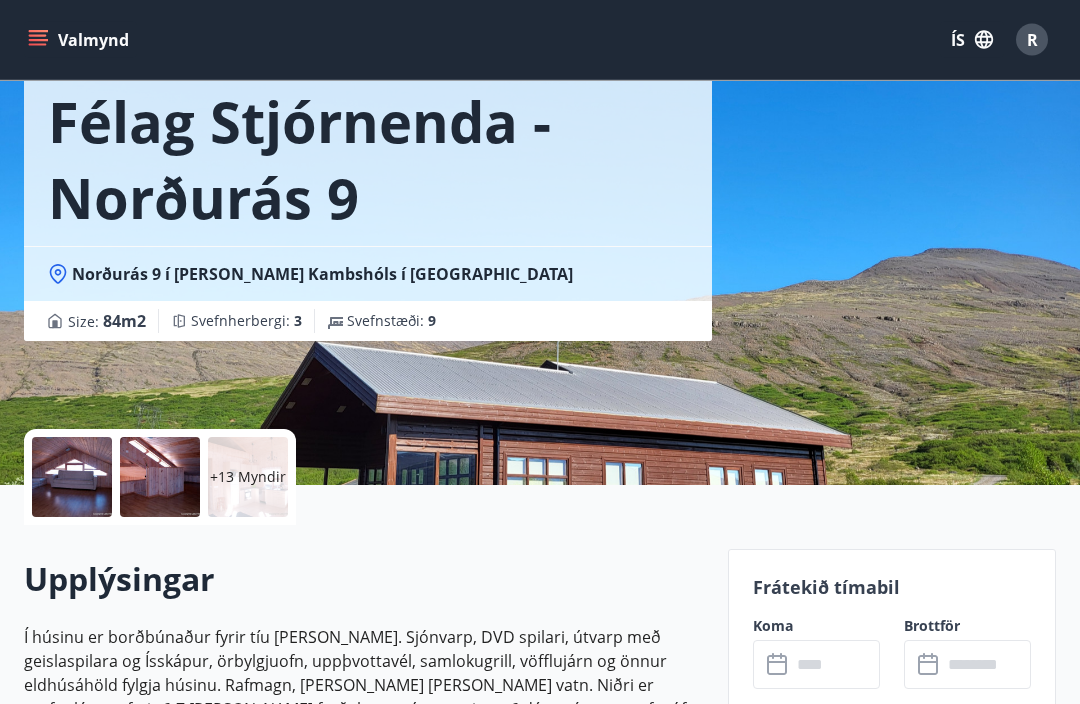 click 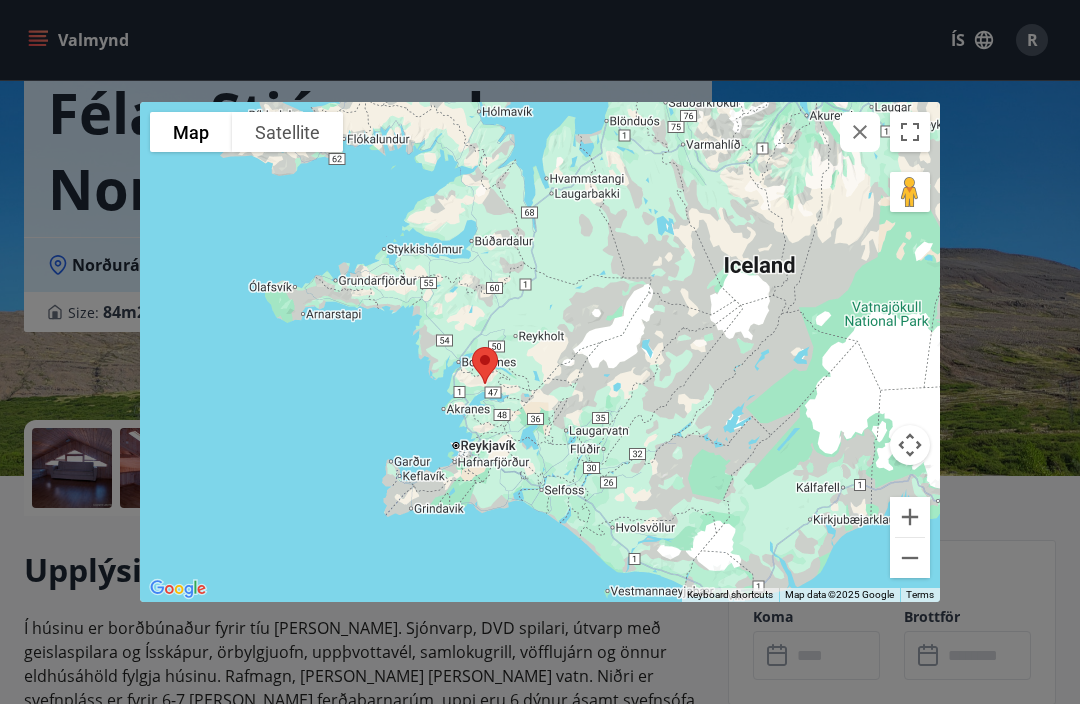 scroll, scrollTop: 144, scrollLeft: 0, axis: vertical 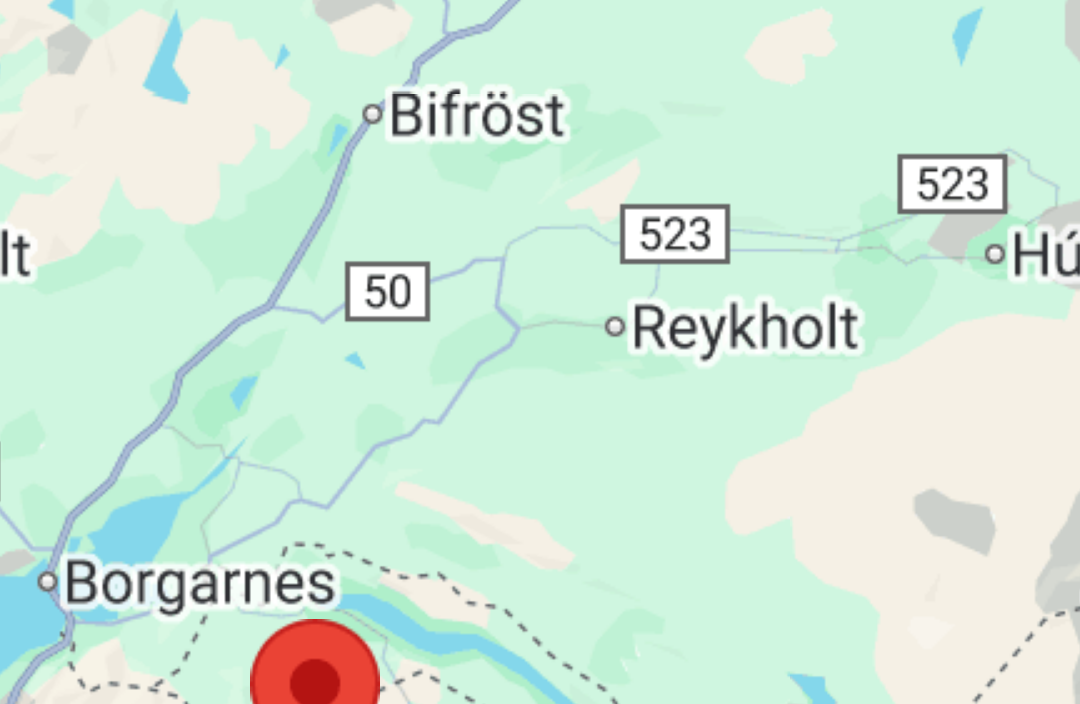 click on "To navigate, press the arrow keys." at bounding box center (540, 352) 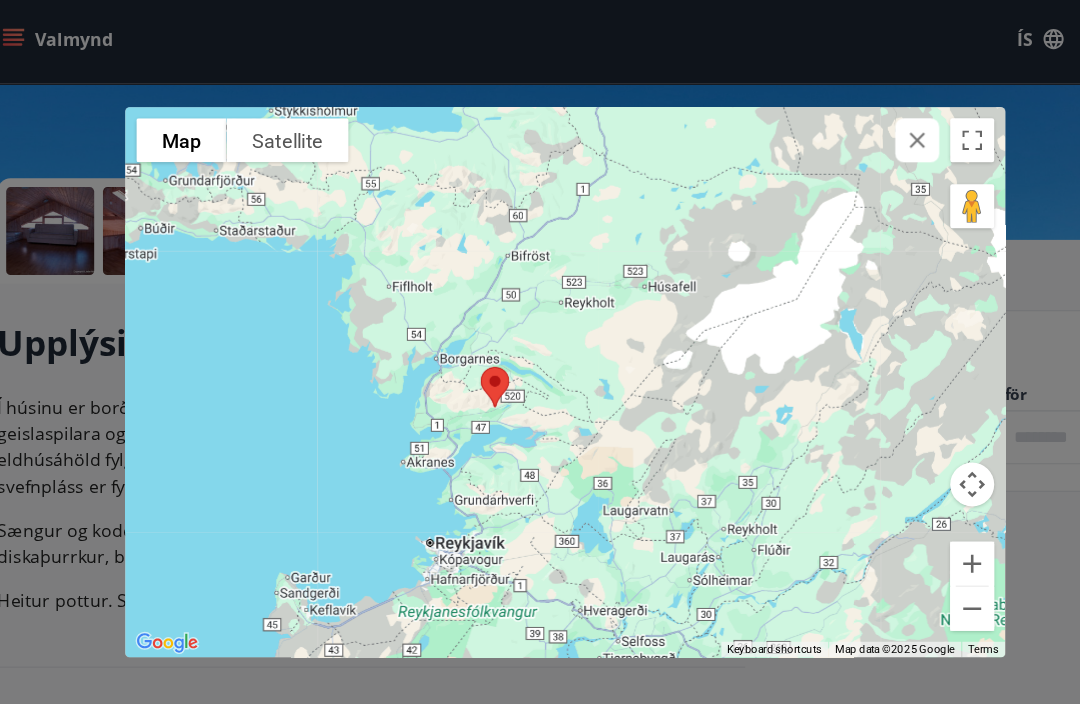 scroll, scrollTop: 377, scrollLeft: 0, axis: vertical 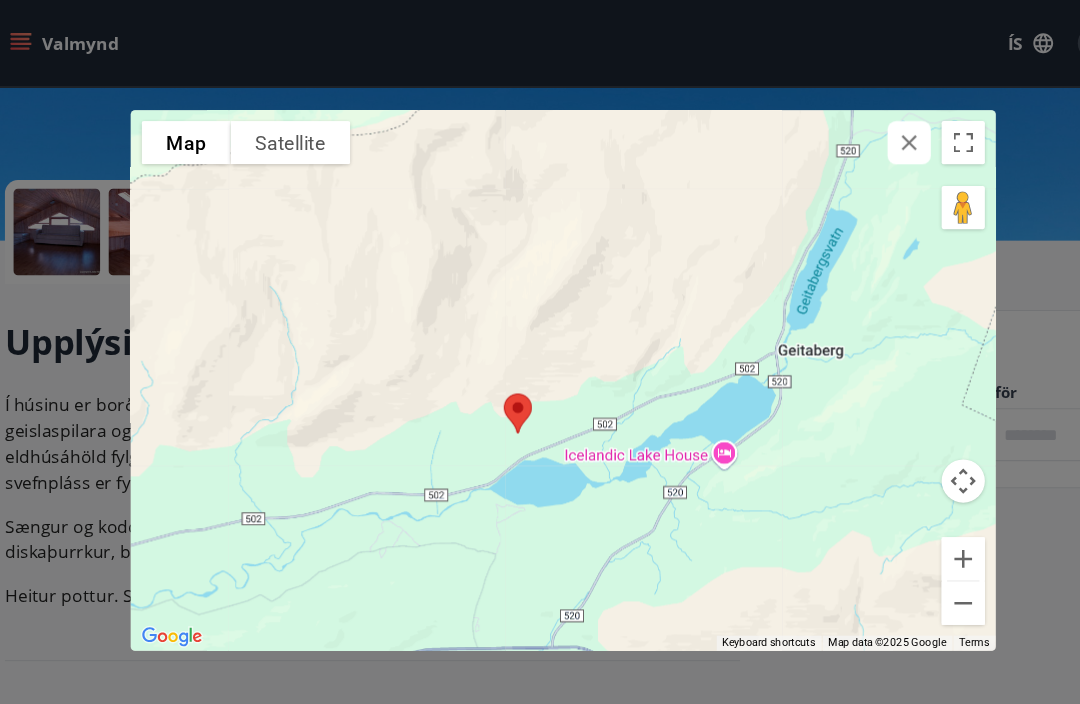click on "To navigate the map with touch gestures double-tap and hold your finger on the map, then drag the map. ← Move left → Move right ↑ Move up ↓ Move down + Zoom in - Zoom out Home Jump left by 75% End Jump right by 75% Page Up Jump up by 75% Page Down Jump down by 75% To navigate, press the arrow keys. Use two fingers to move the map Map Terrain Satellite Labels Keyboard shortcuts Map Data Map data ©2025 Google Map data ©2025 Google 1 km  Click to toggle between metric and imperial units Terms Report a map error" at bounding box center [540, 352] 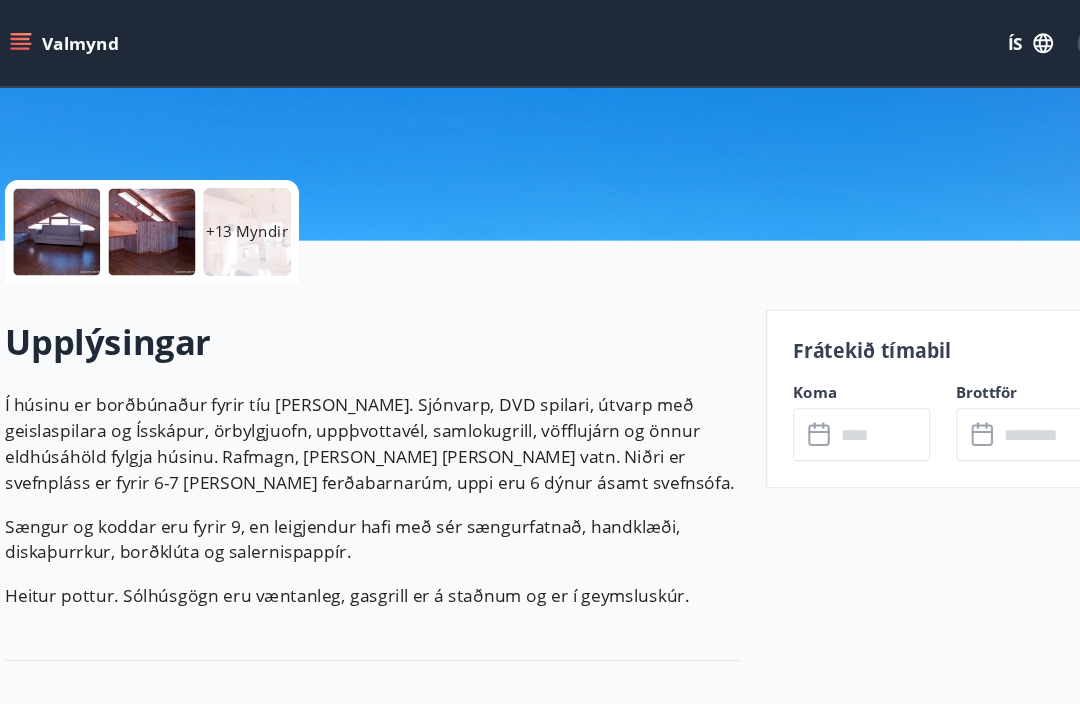 click at bounding box center (986, 402) 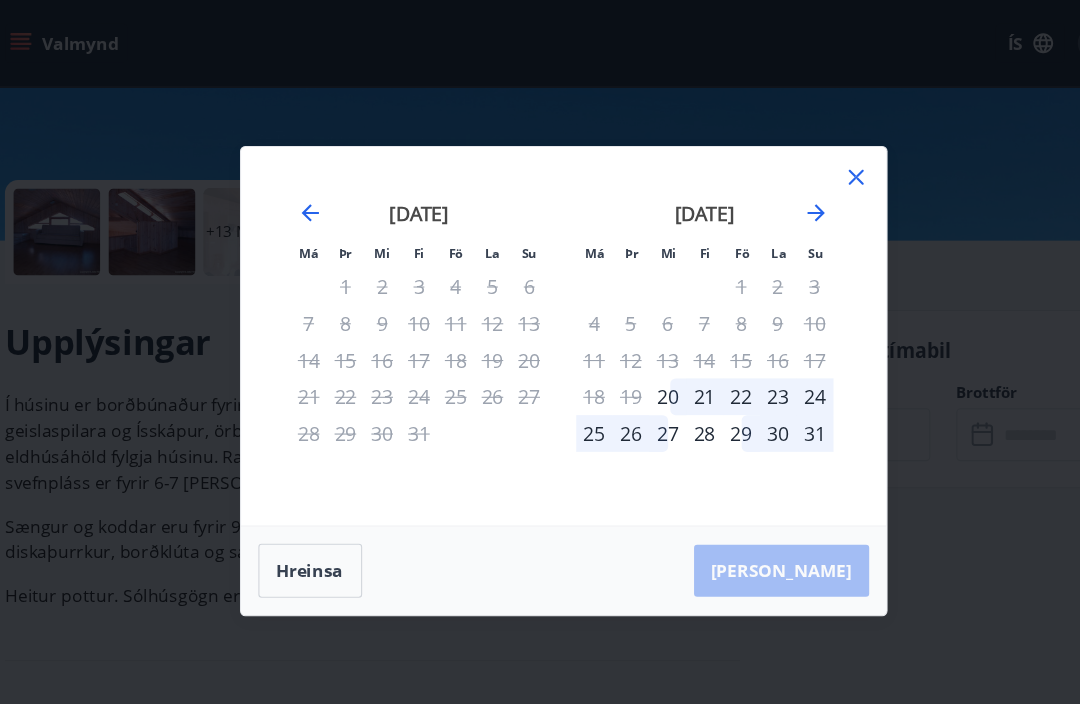 click 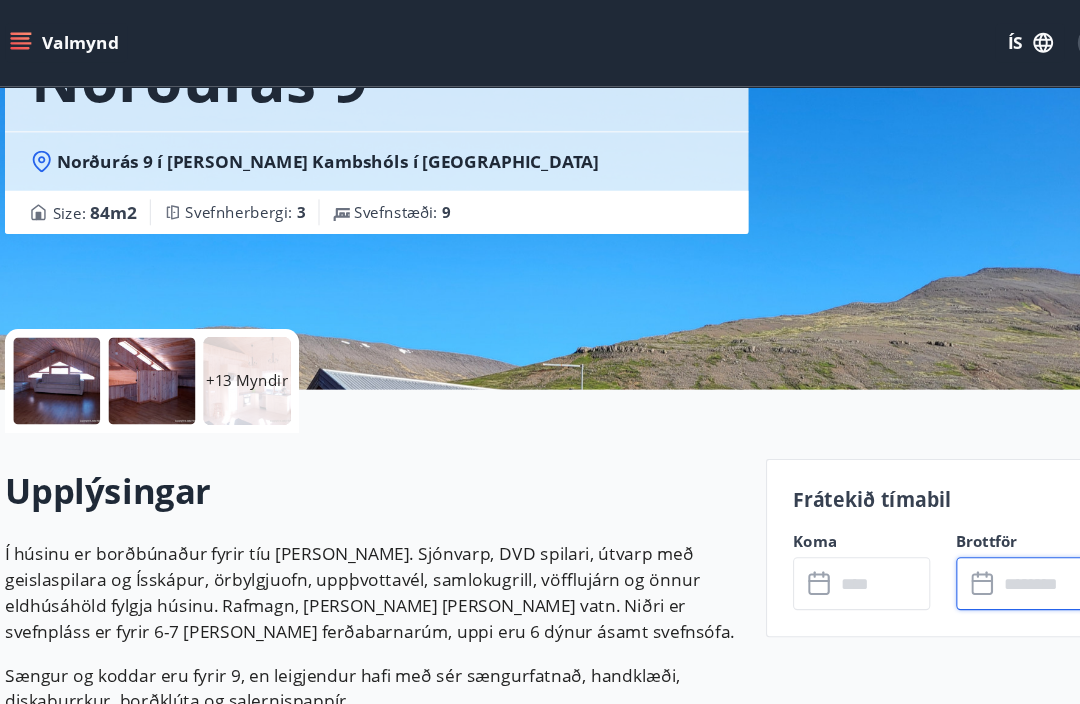 scroll, scrollTop: 0, scrollLeft: 0, axis: both 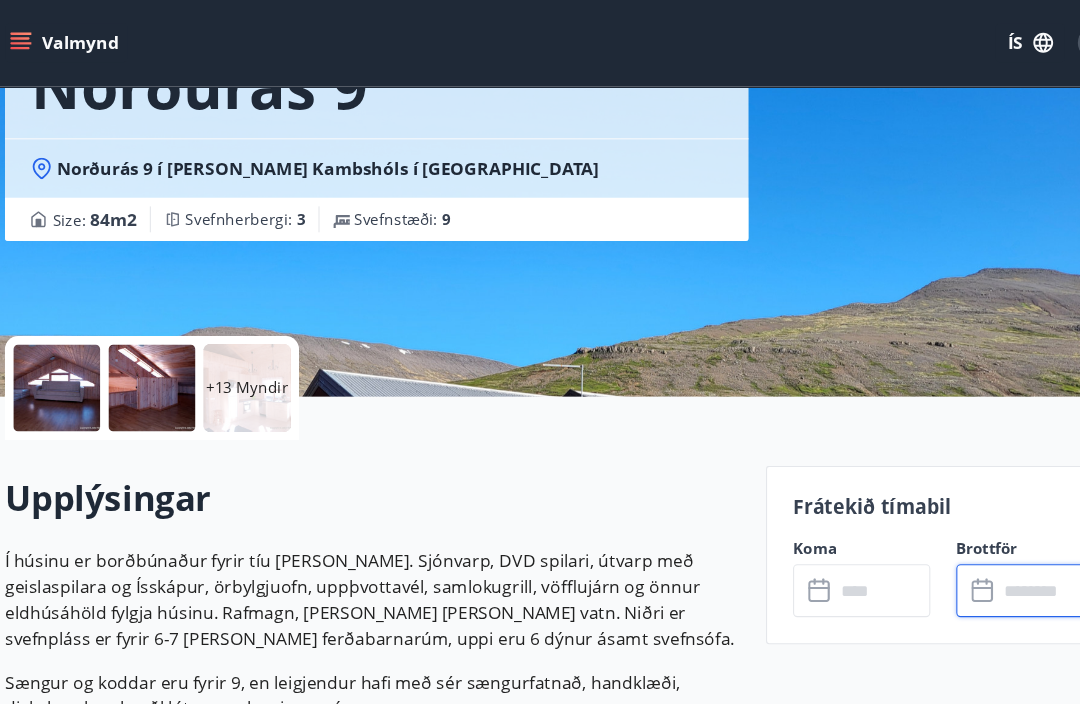 click at bounding box center (72, 359) 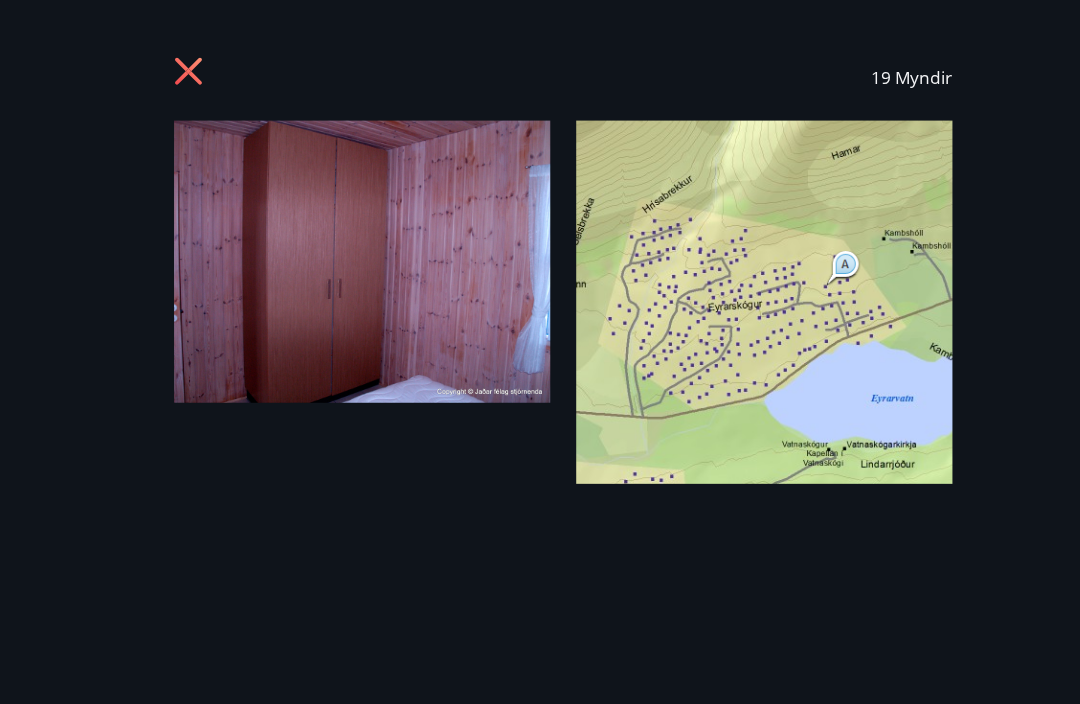 scroll, scrollTop: 234, scrollLeft: 0, axis: vertical 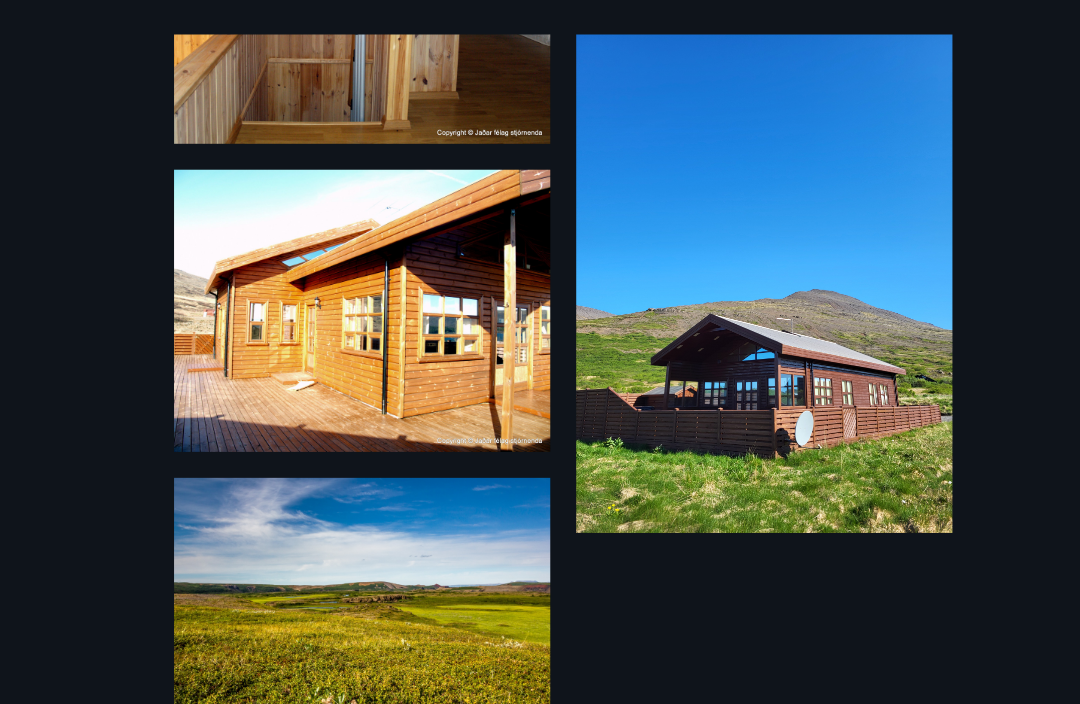 click at bounding box center [726, 261] 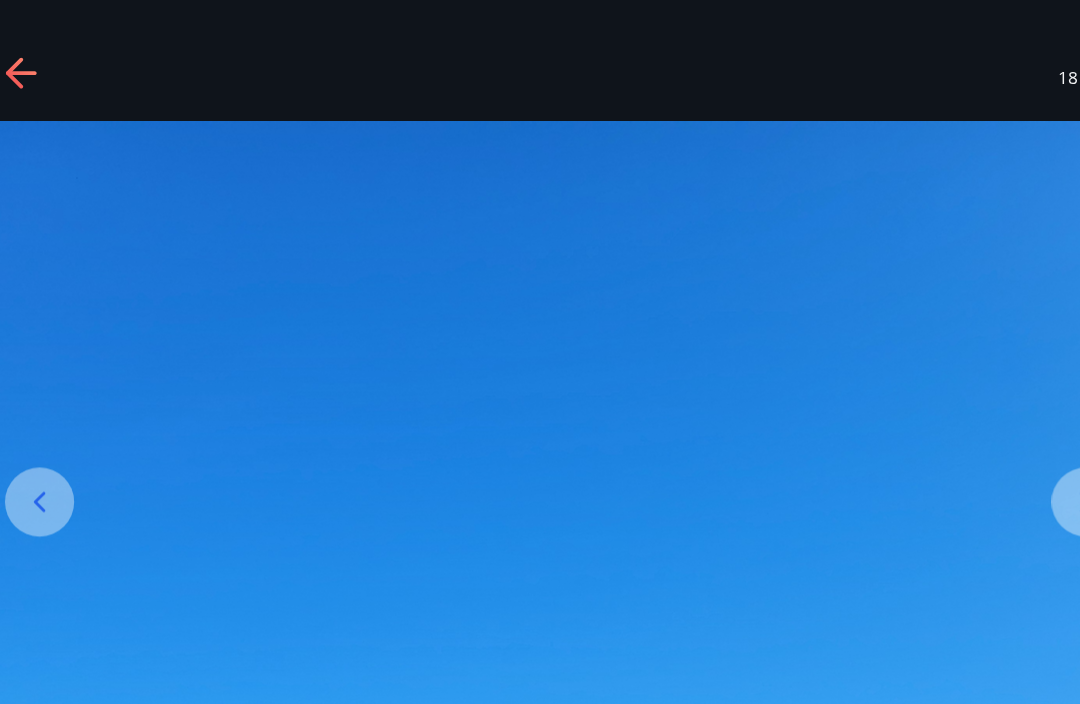 scroll, scrollTop: 0, scrollLeft: 0, axis: both 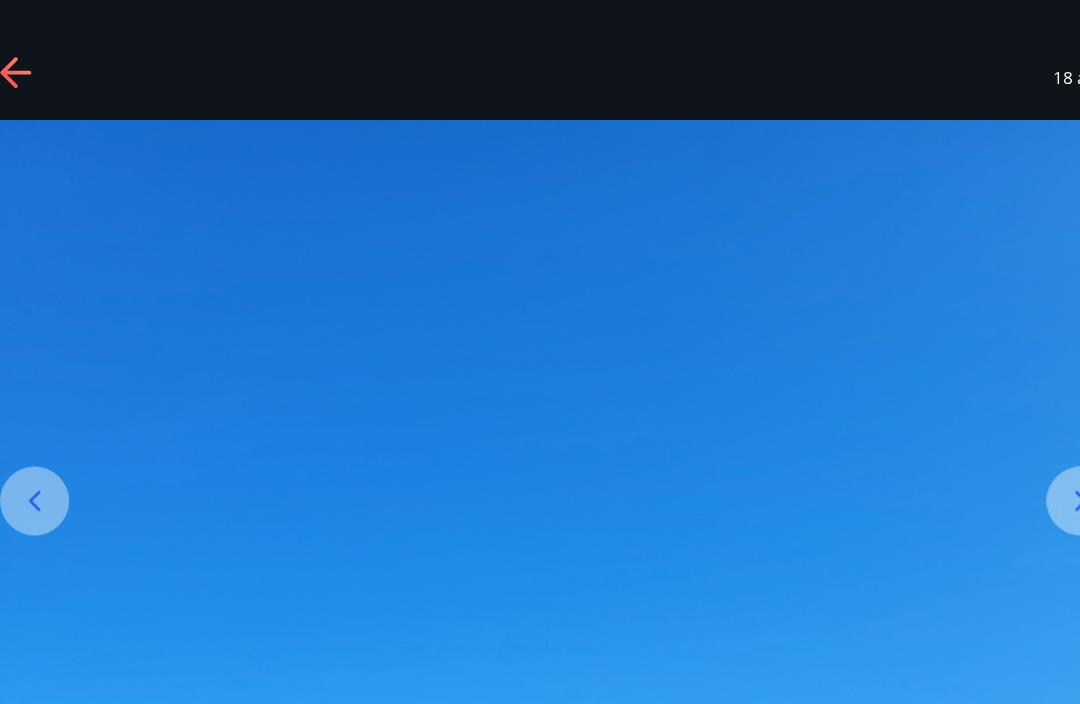 click 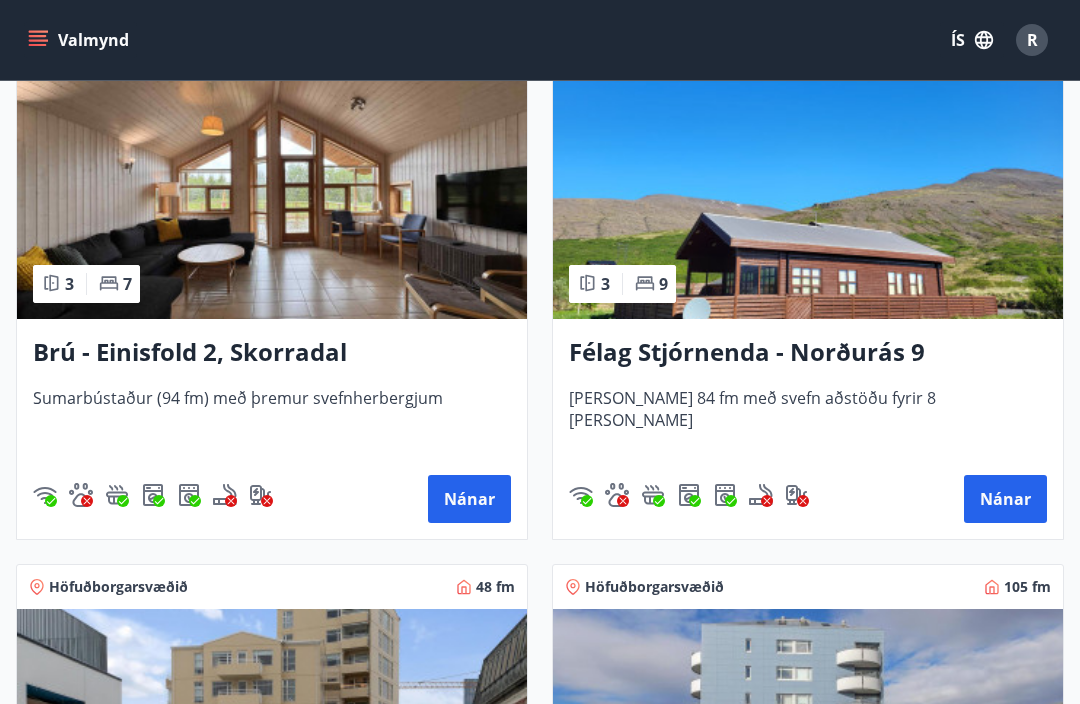 scroll, scrollTop: 2037, scrollLeft: 0, axis: vertical 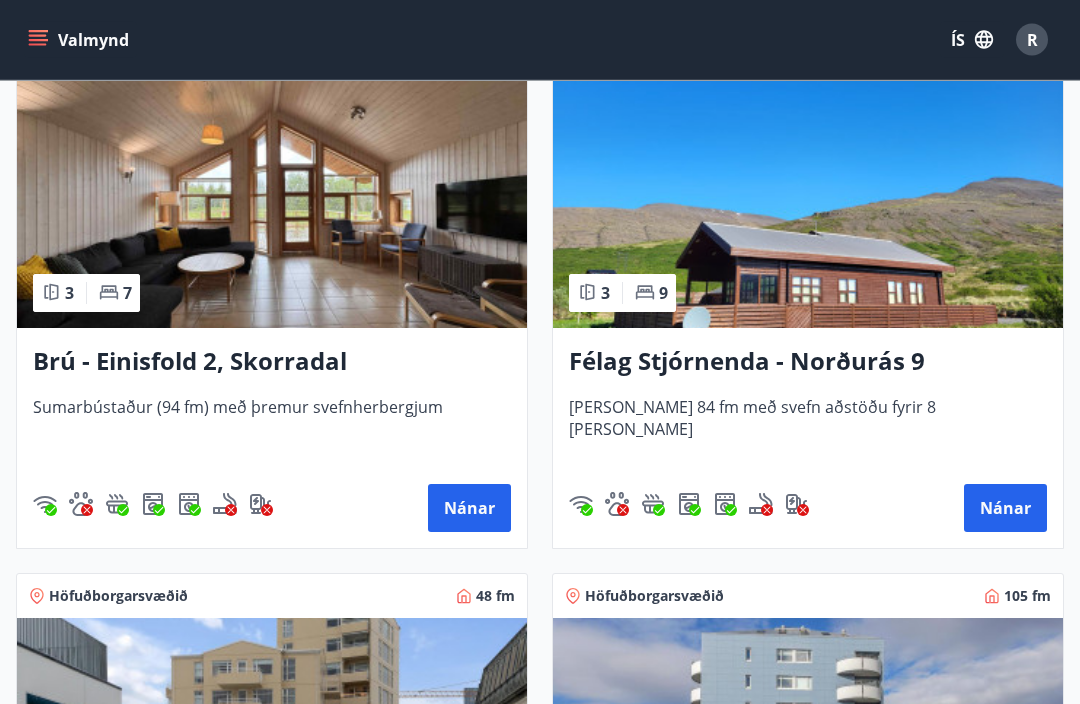 click on "Félag Stjórnenda - Norðurás 9" at bounding box center [808, 363] 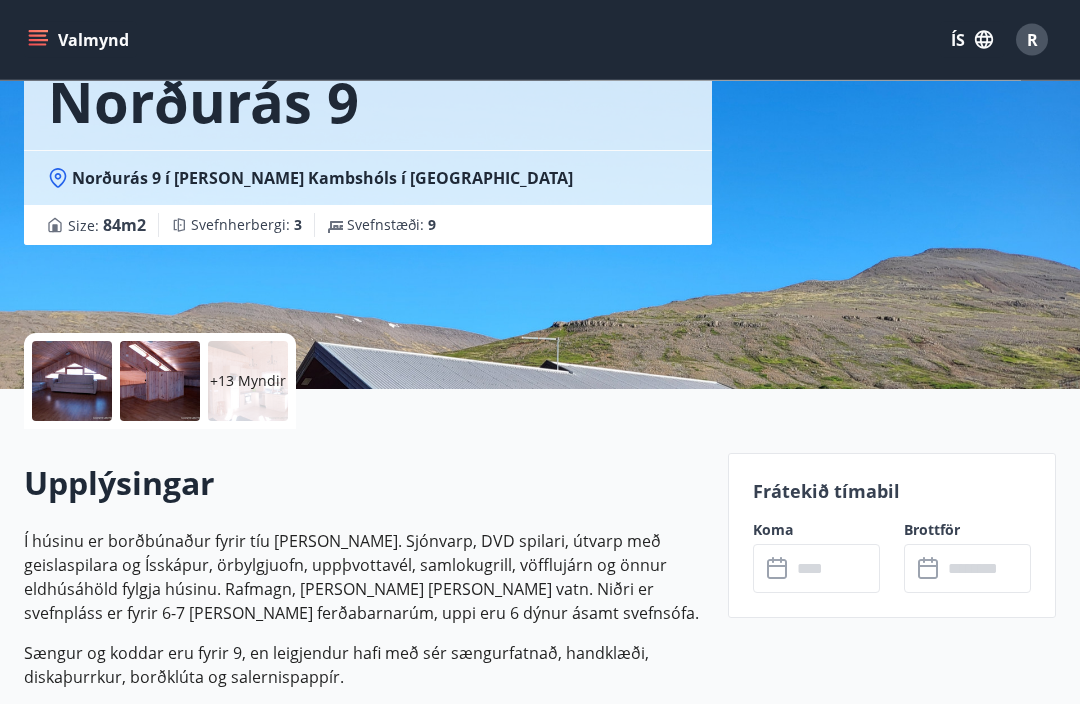 scroll, scrollTop: 286, scrollLeft: 0, axis: vertical 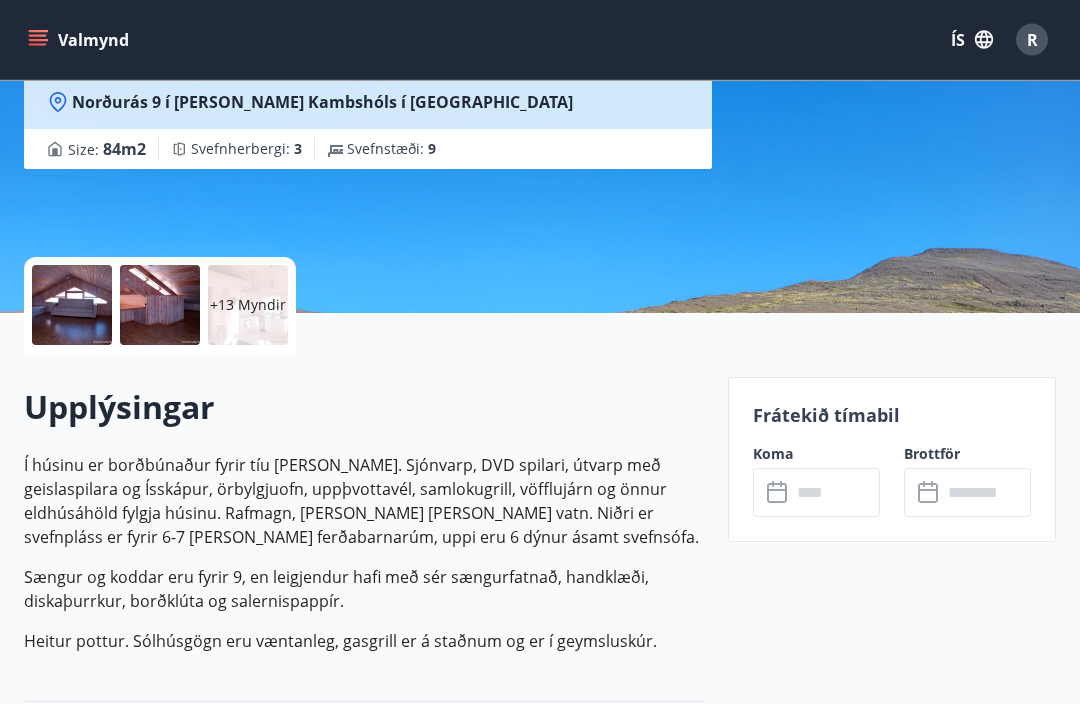 click on "+13 Myndir" at bounding box center [248, 306] 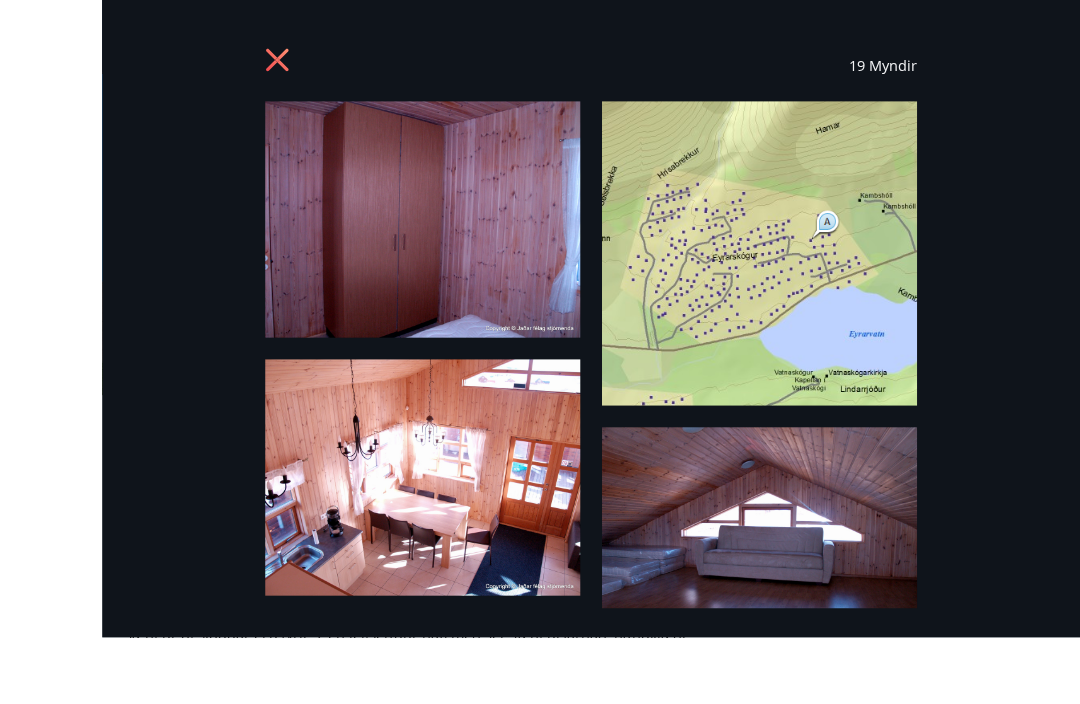 scroll, scrollTop: 220, scrollLeft: 0, axis: vertical 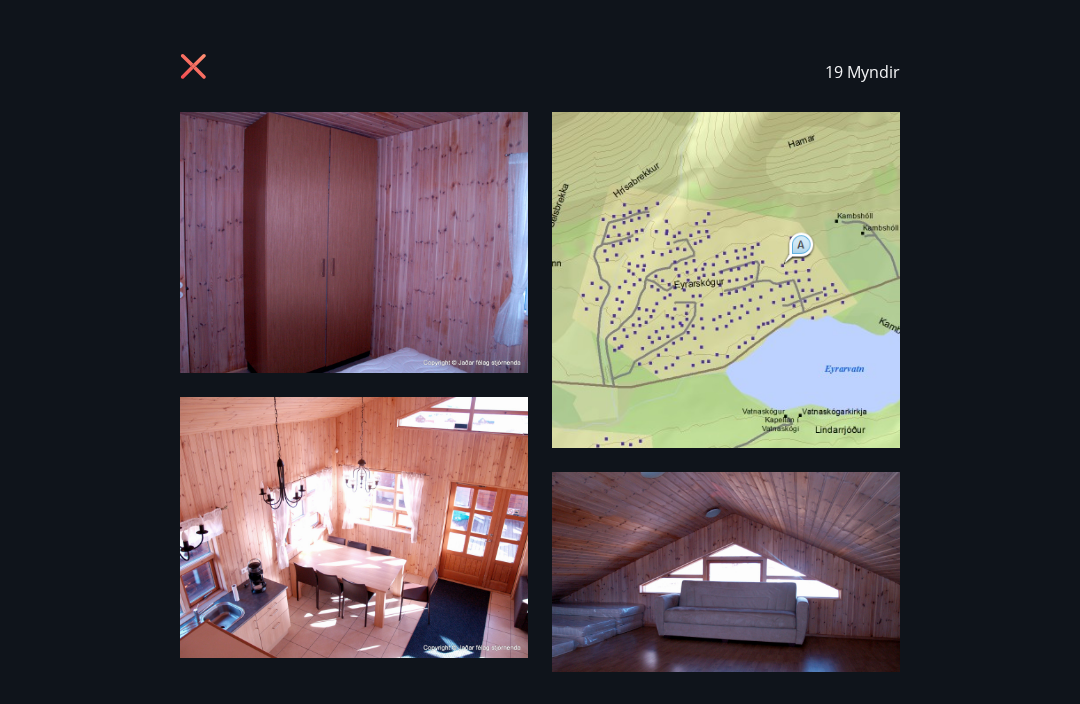click at bounding box center [726, 280] 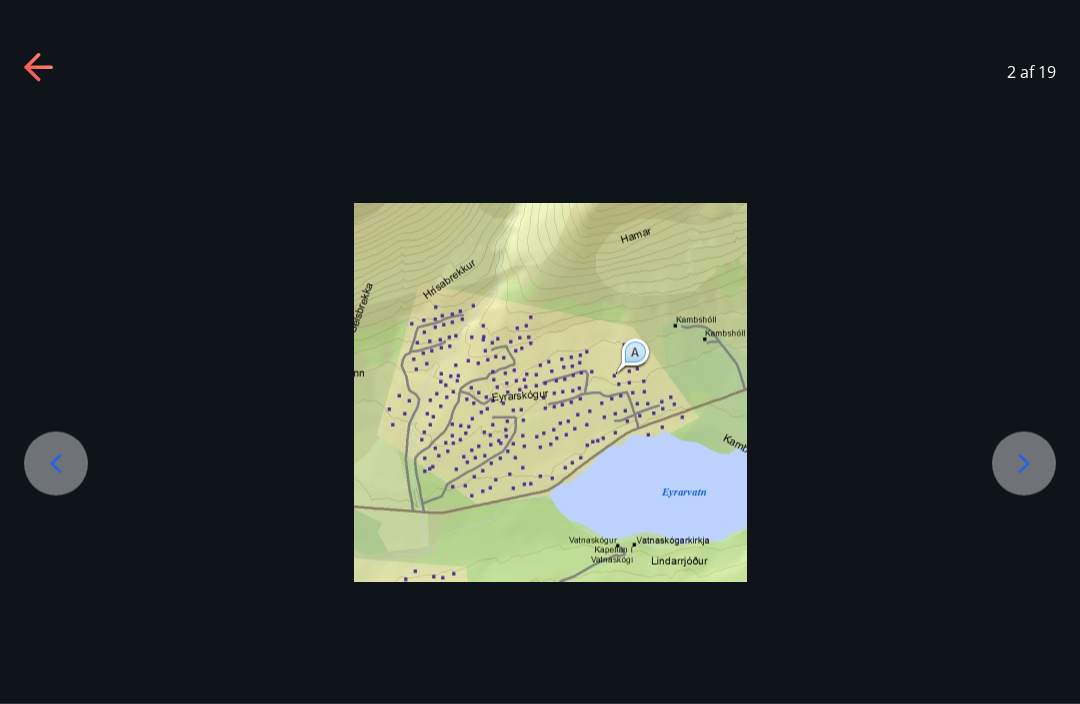 scroll, scrollTop: 596, scrollLeft: 0, axis: vertical 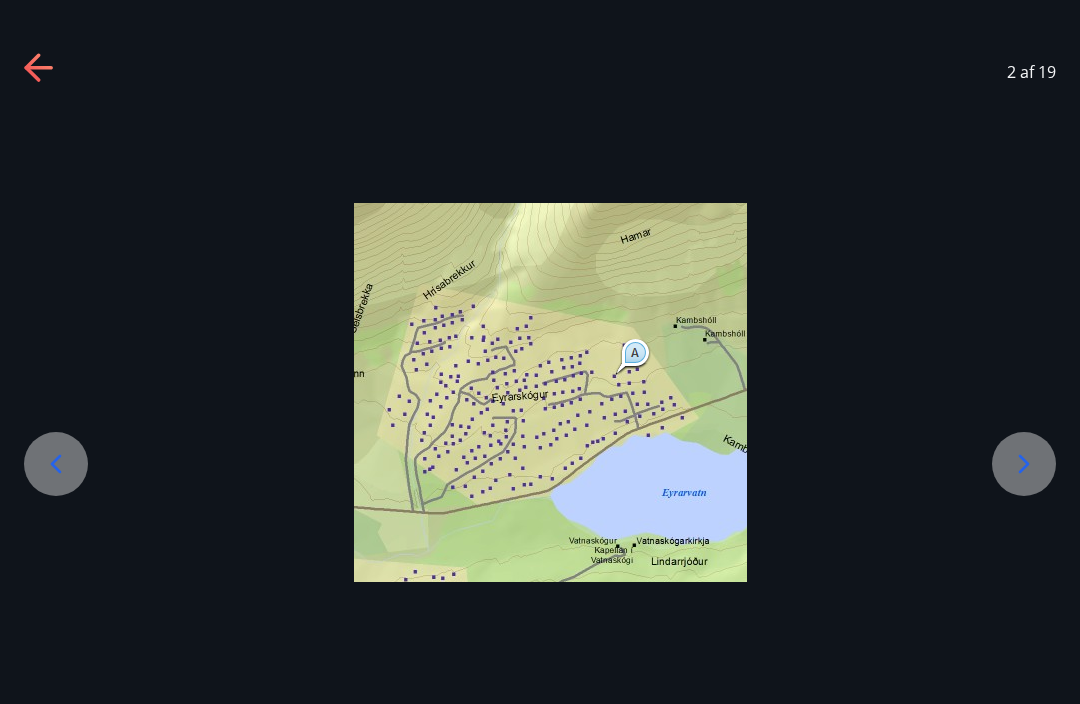 click at bounding box center (550, 392) 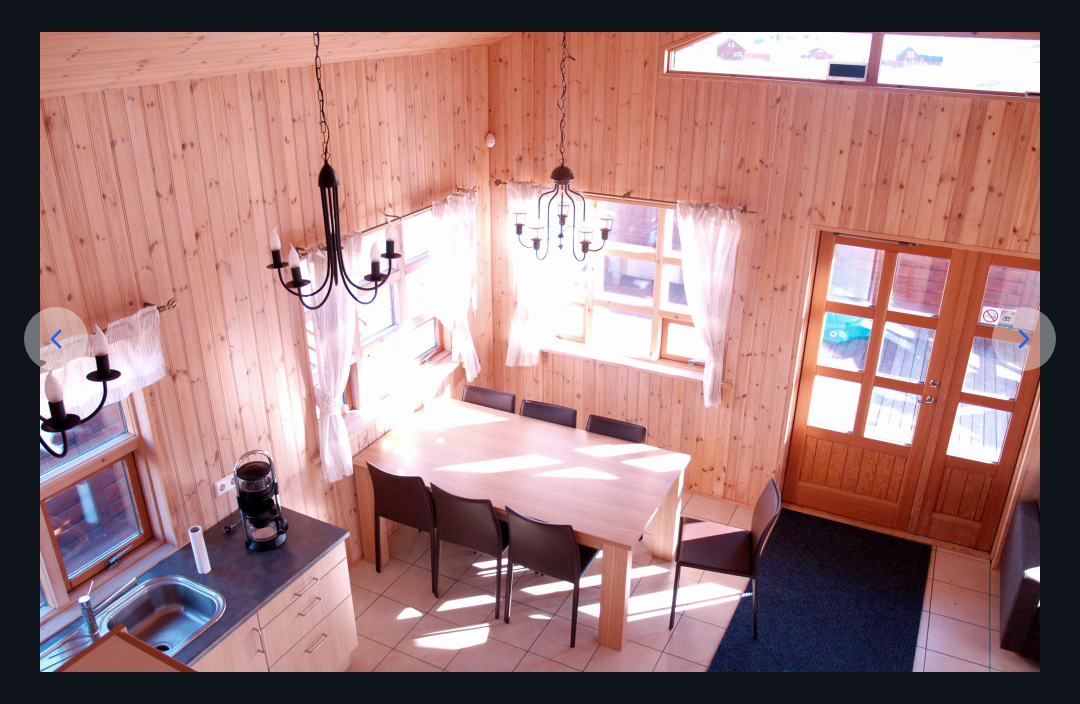 scroll, scrollTop: 124, scrollLeft: 0, axis: vertical 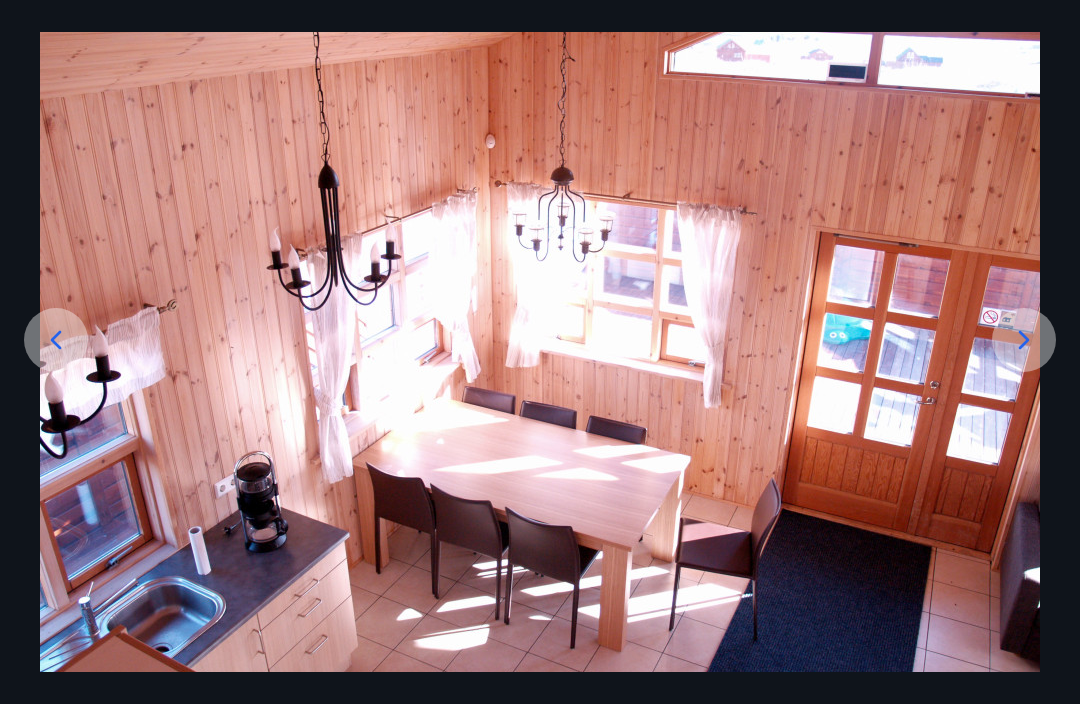 click 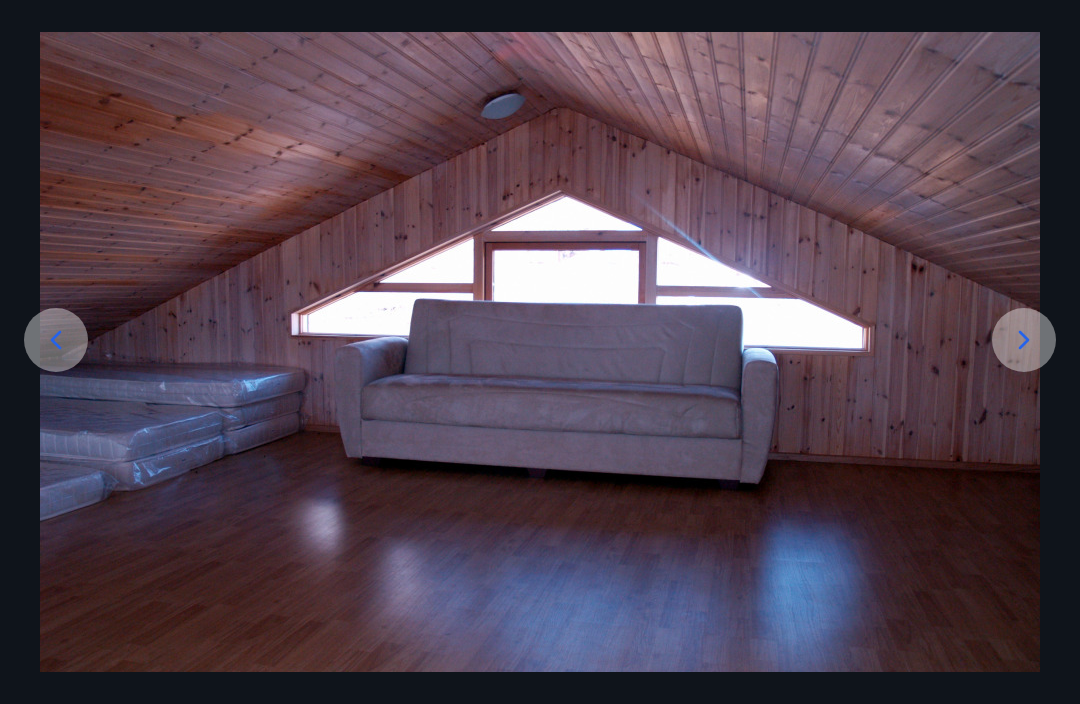 click 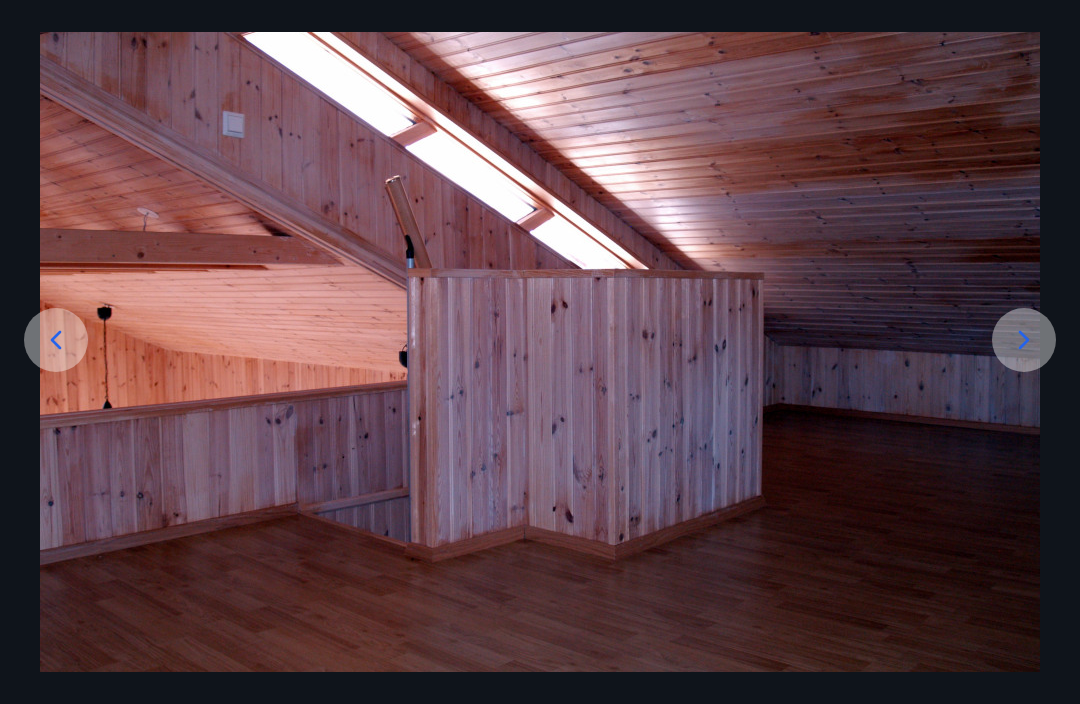 click 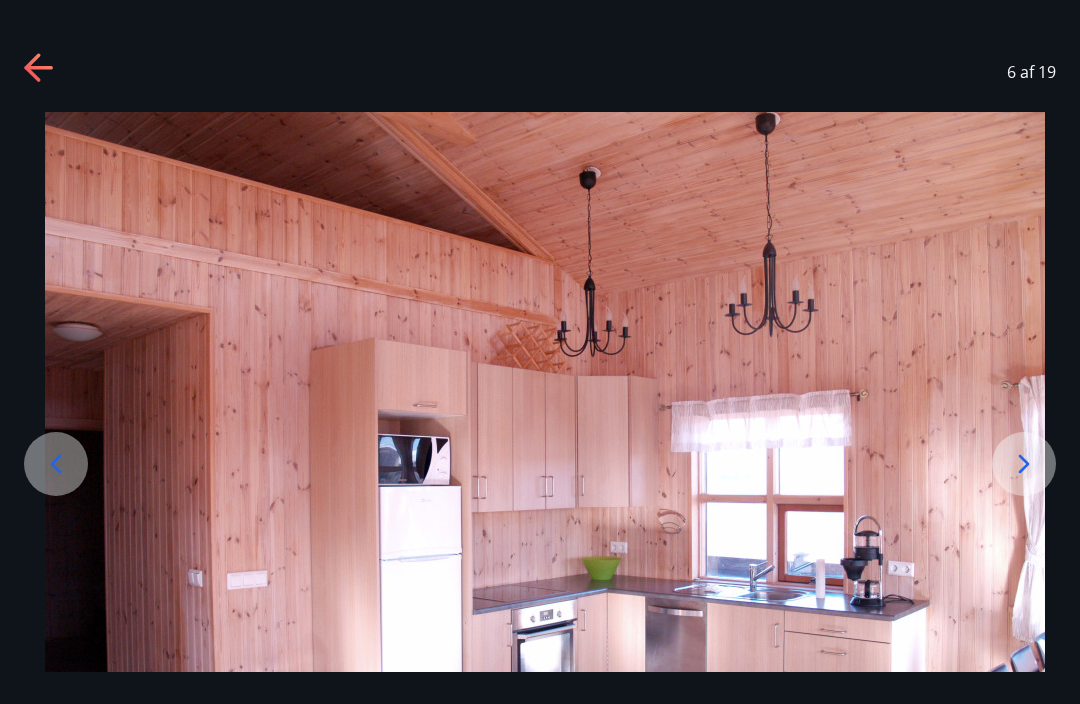 scroll, scrollTop: 0, scrollLeft: 0, axis: both 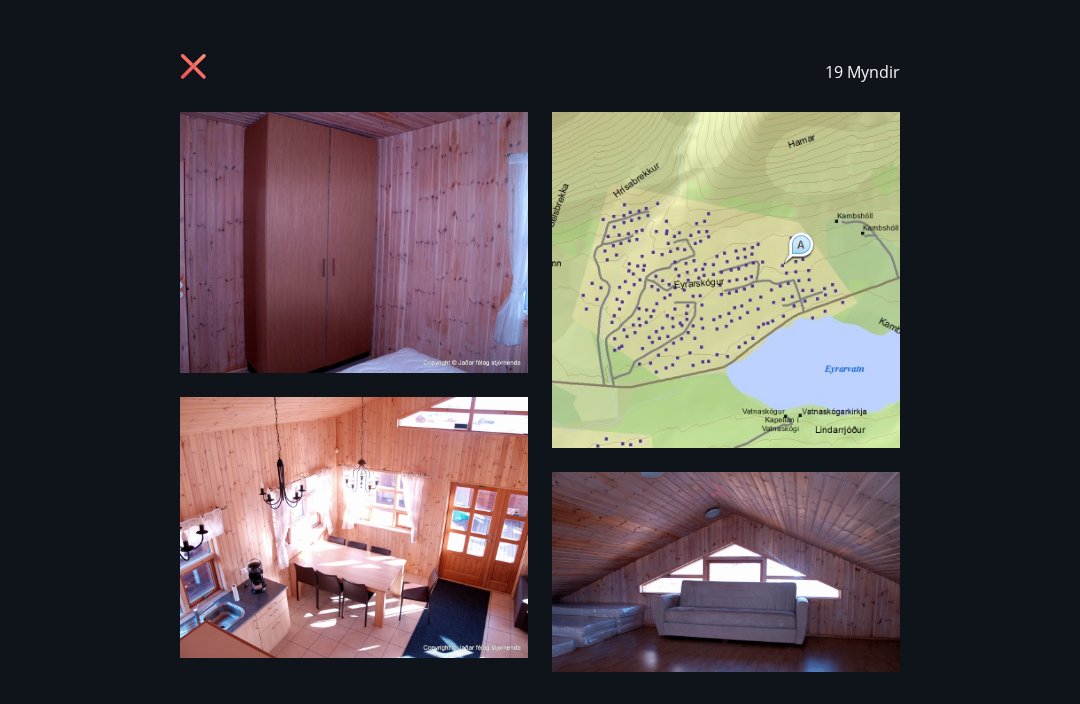 click 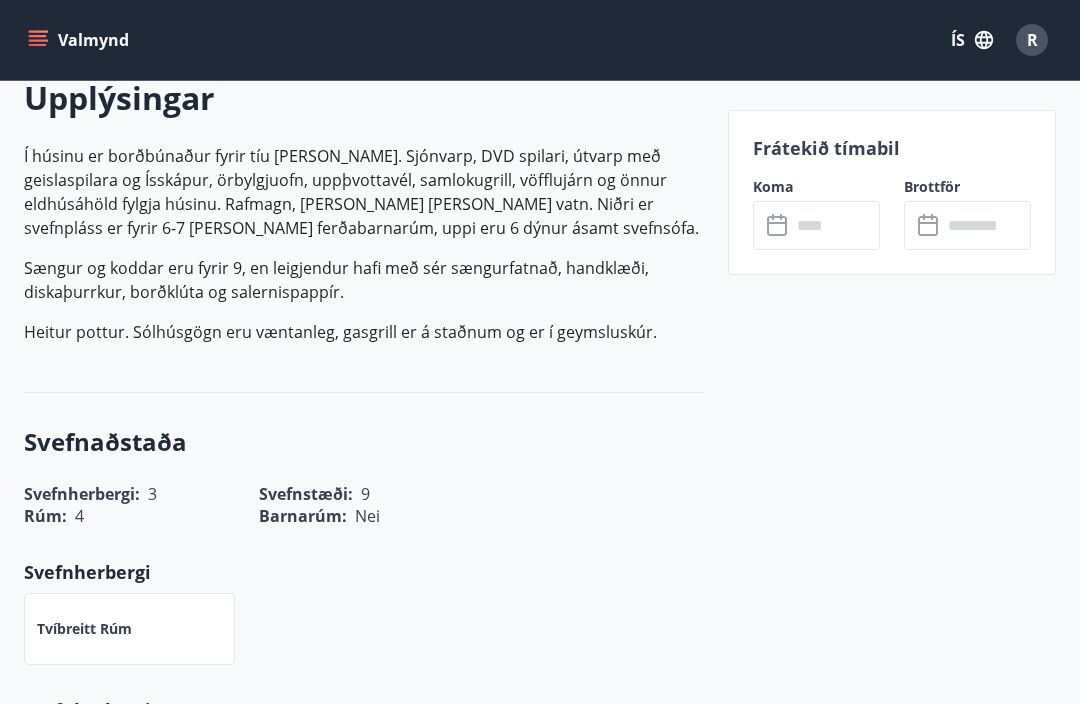 click at bounding box center (835, 225) 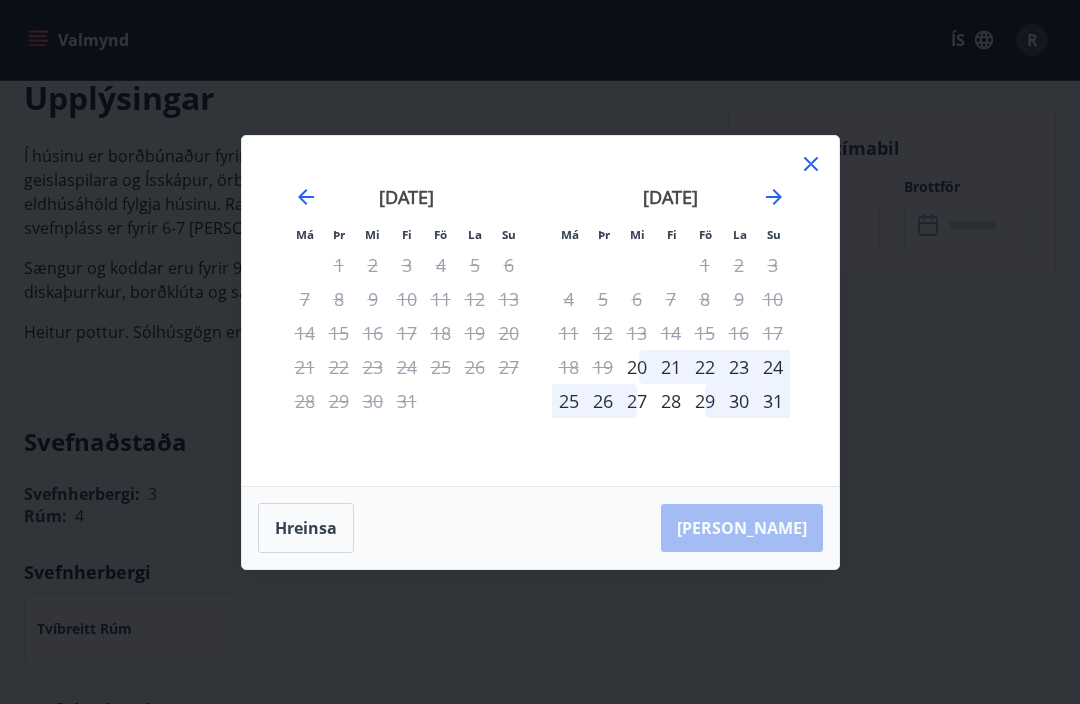 click on "20" at bounding box center [637, 367] 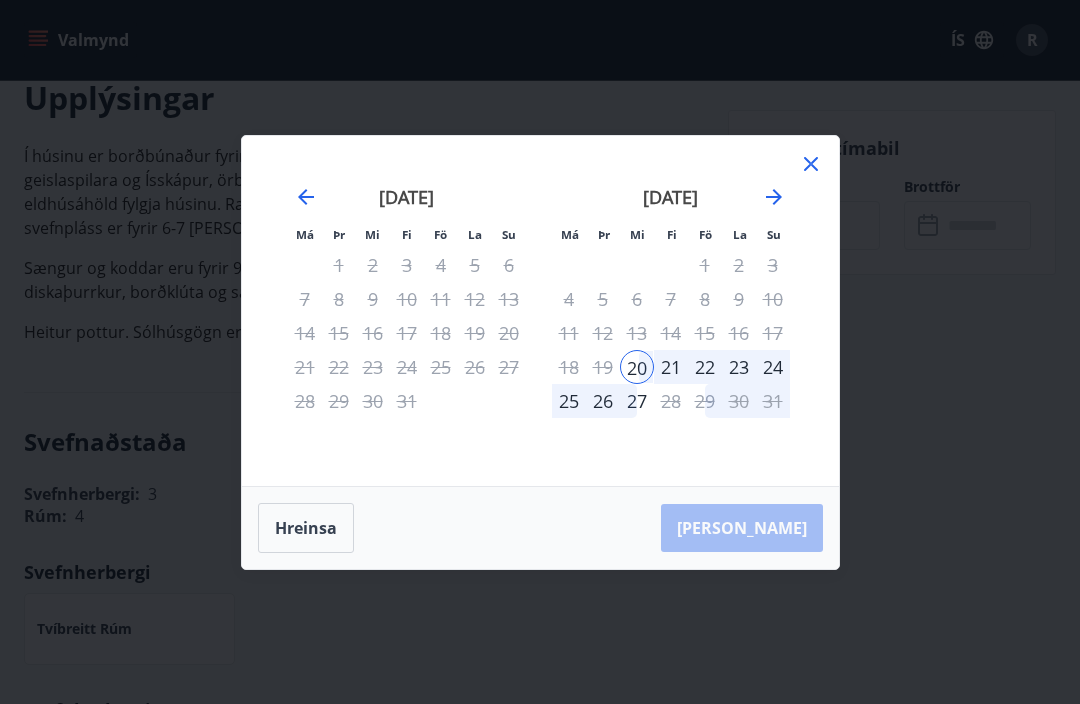click on "27" at bounding box center [637, 401] 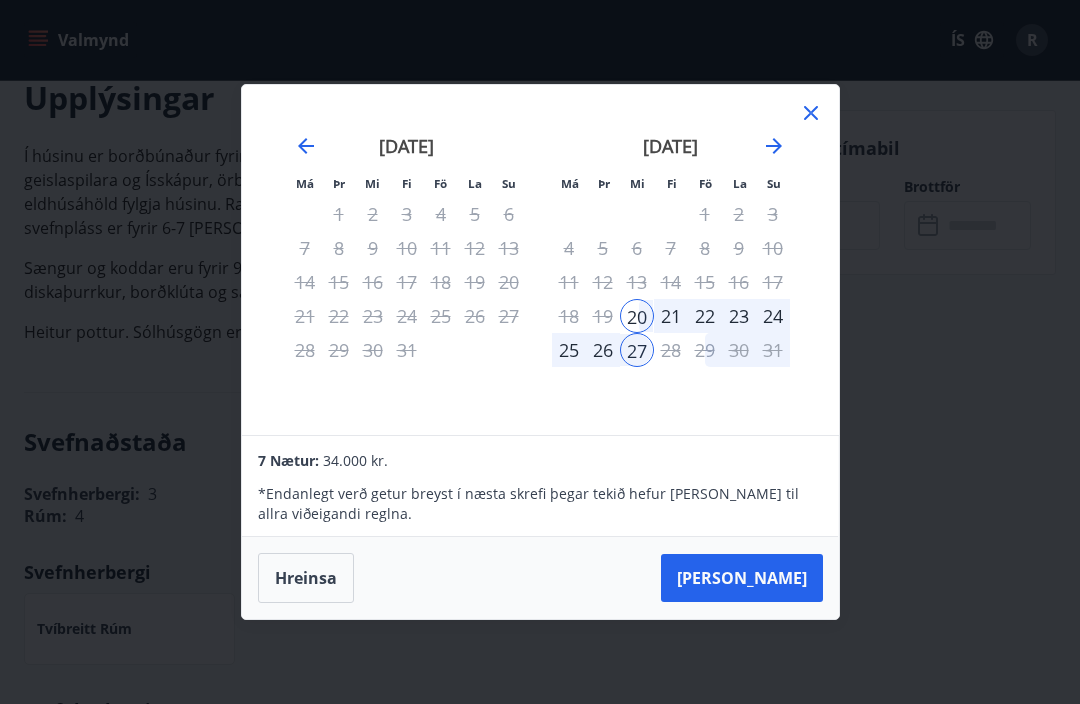 click on "27" at bounding box center [637, 350] 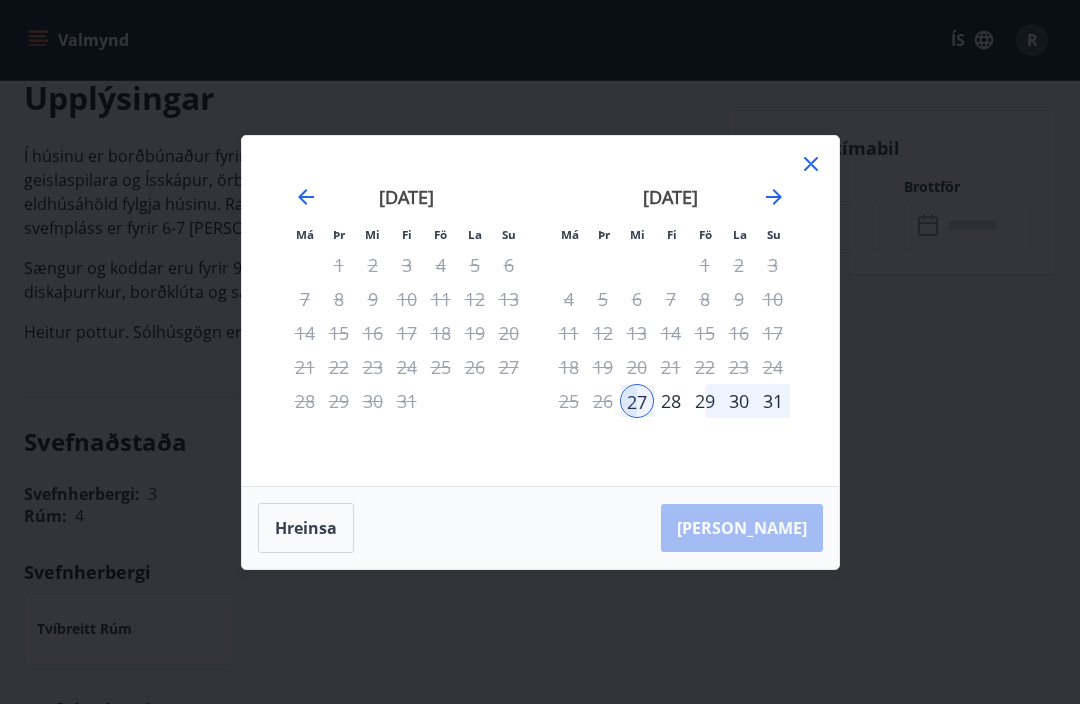 click on "Hreinsa" at bounding box center [306, 528] 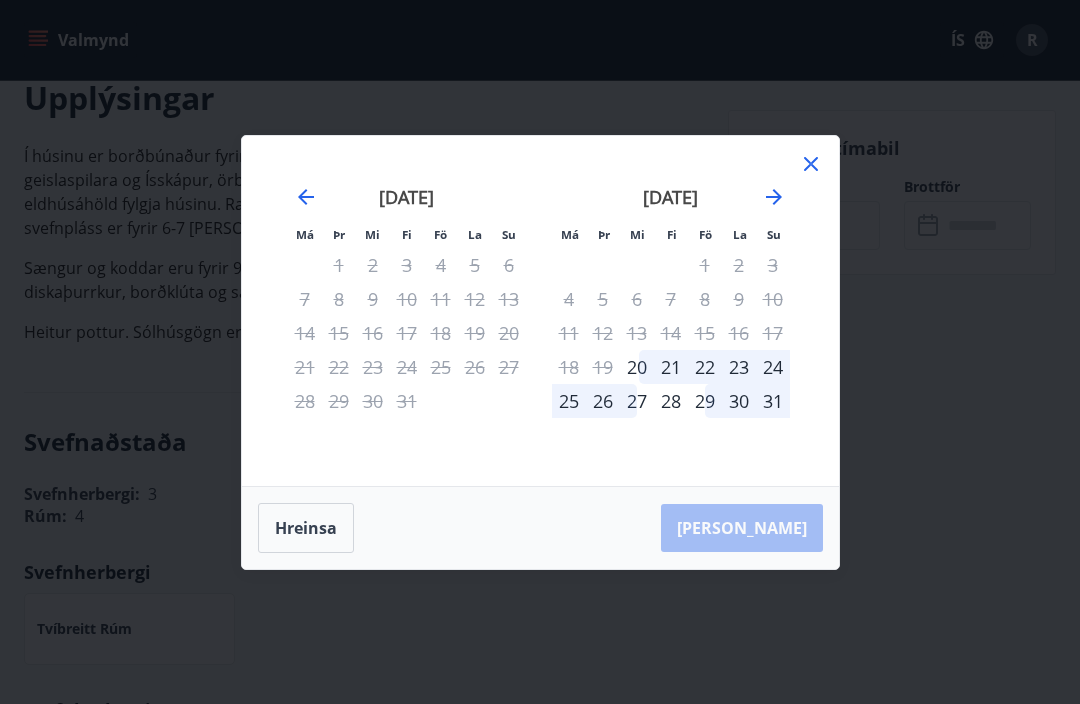 click on "20" at bounding box center (637, 367) 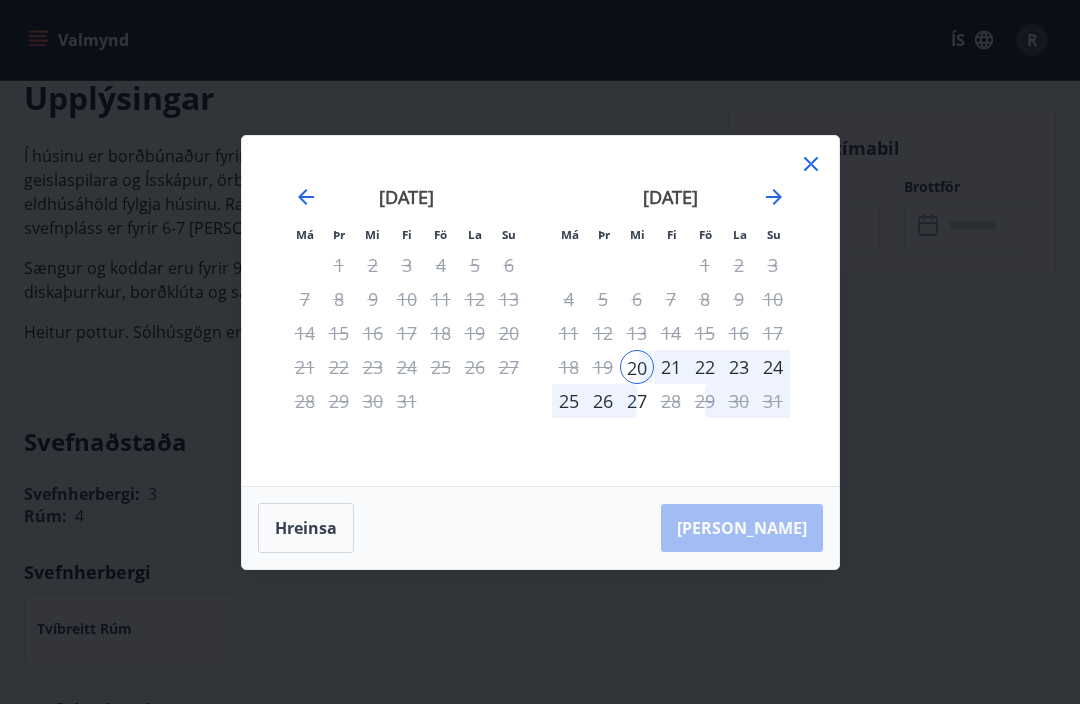 click on "24" at bounding box center [773, 367] 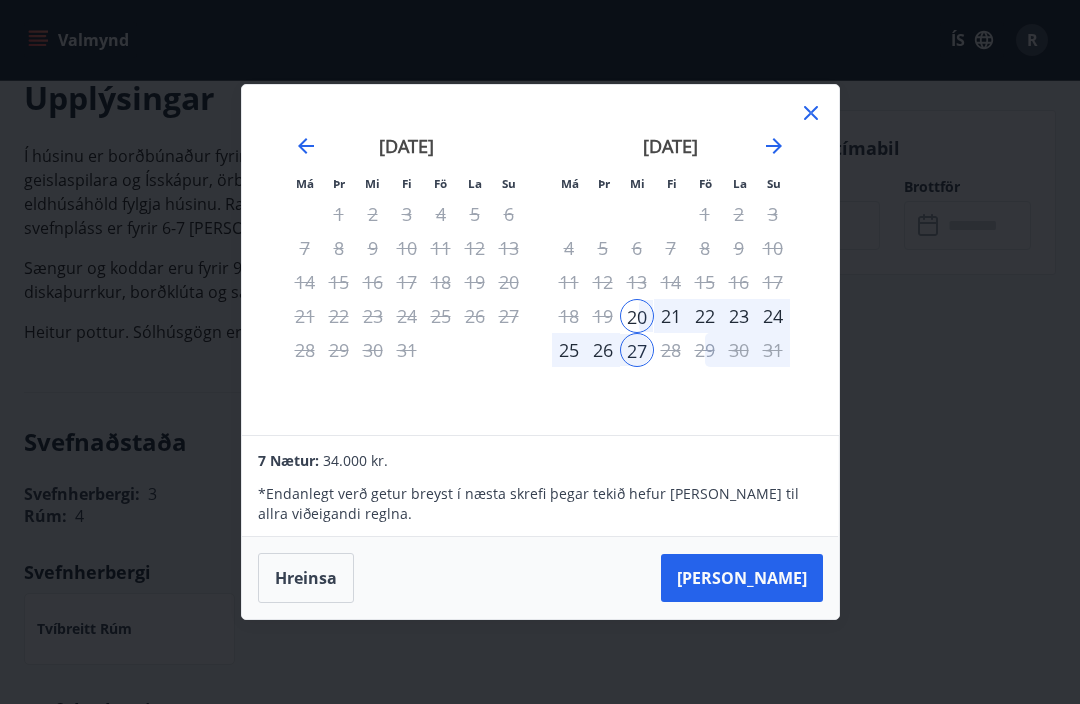 click on "Hreinsa" at bounding box center [306, 578] 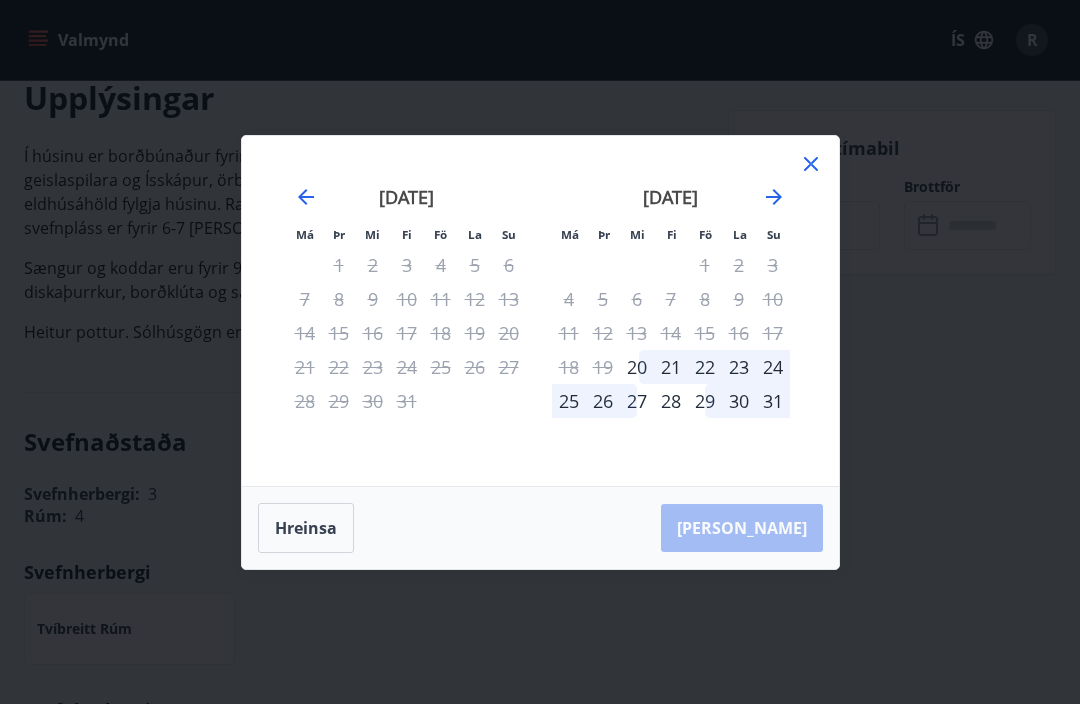 click 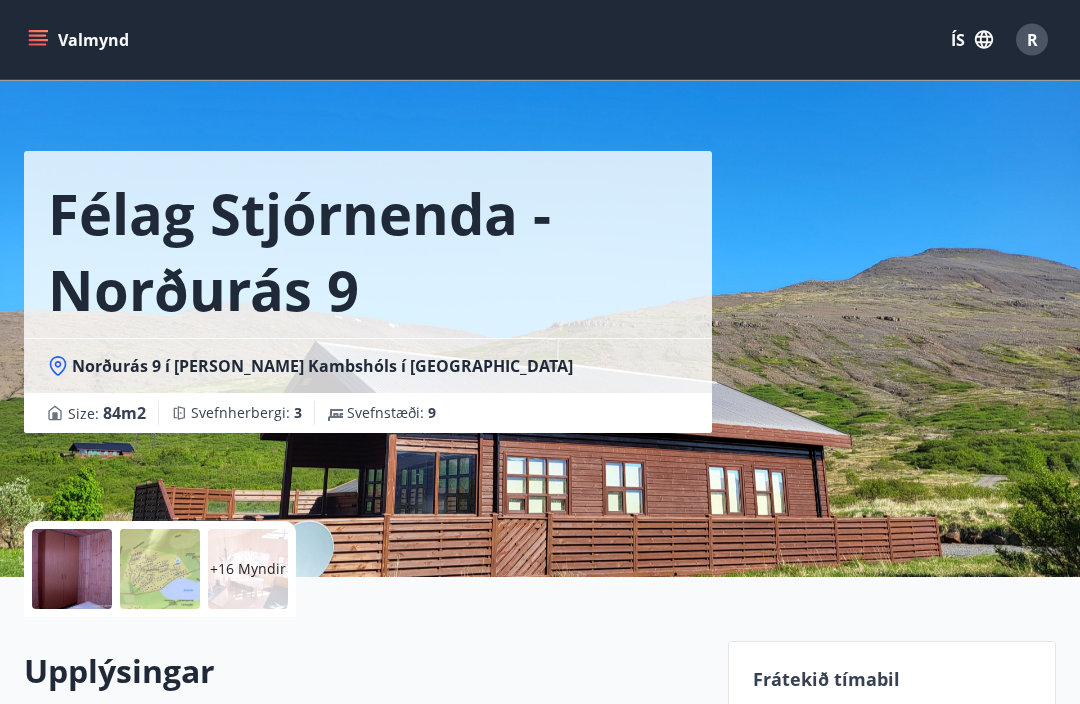 scroll, scrollTop: 0, scrollLeft: 0, axis: both 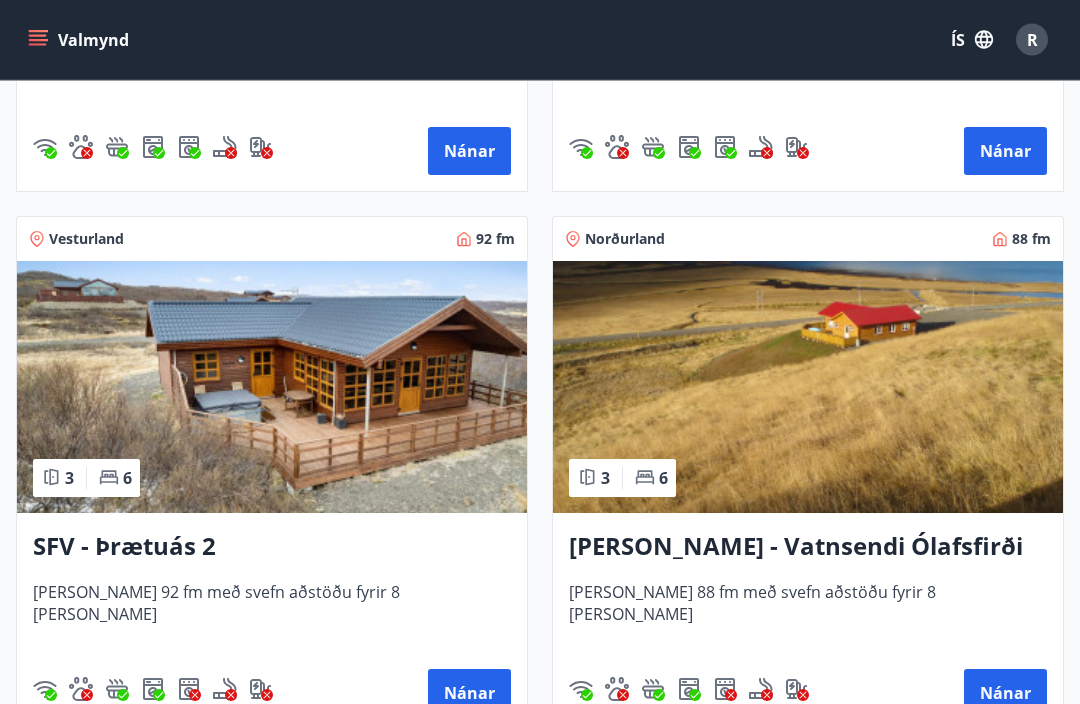 click on "SFV - Þrætuás 2" at bounding box center (272, 548) 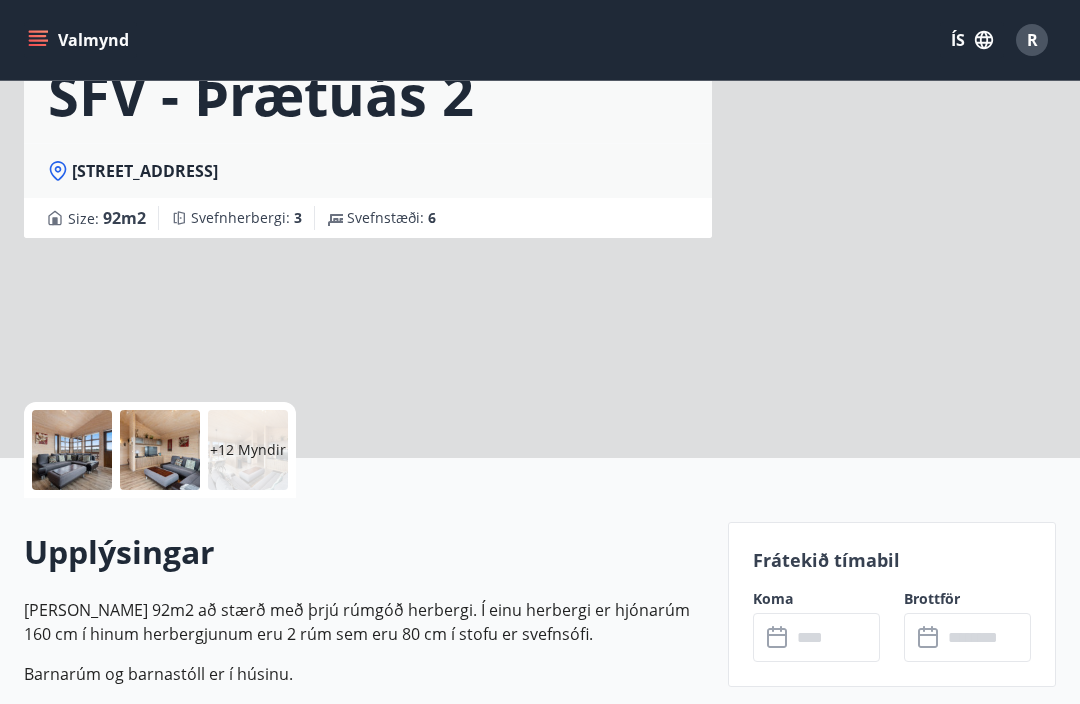 scroll, scrollTop: 0, scrollLeft: 0, axis: both 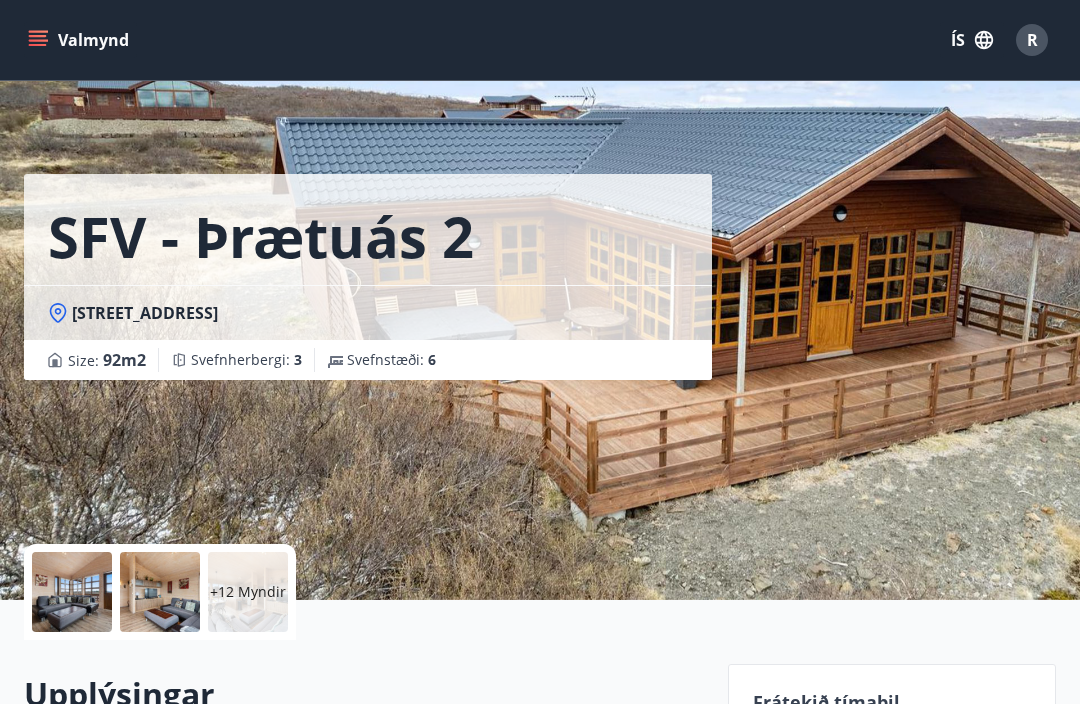 click at bounding box center [72, 592] 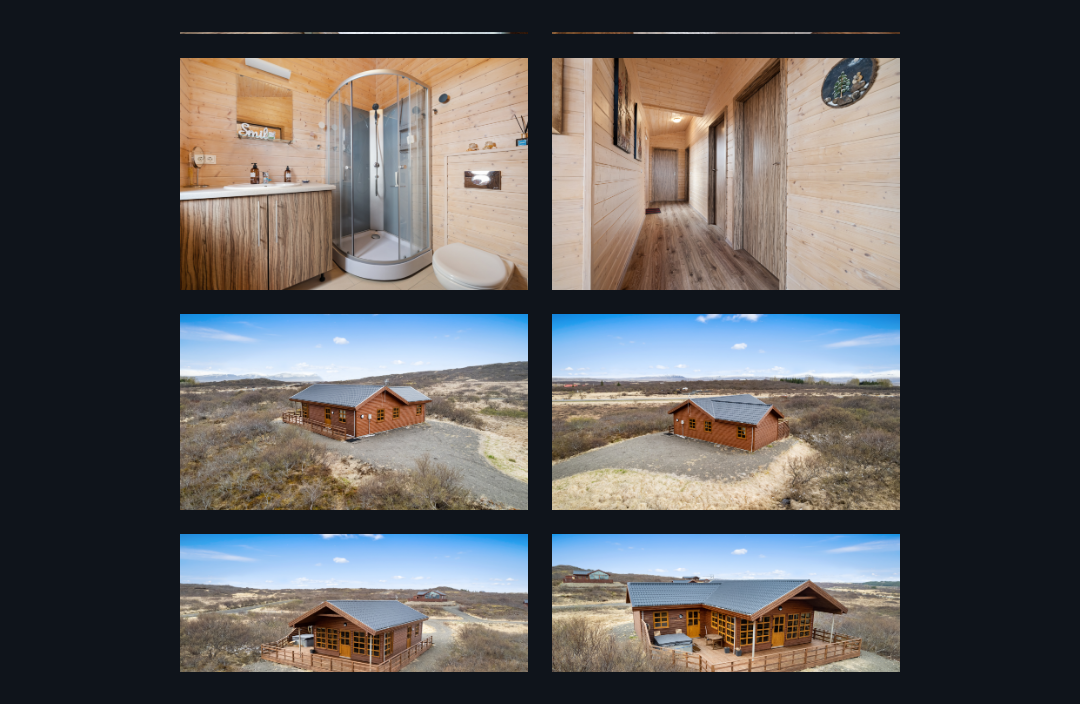 scroll, scrollTop: 1588, scrollLeft: 0, axis: vertical 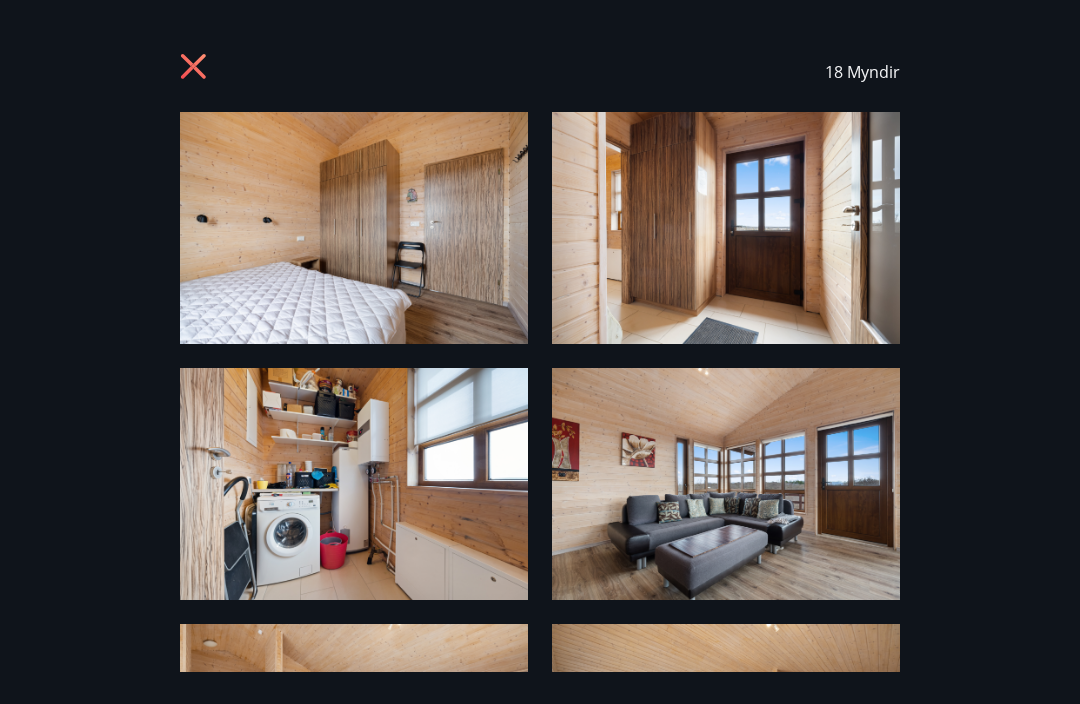 click 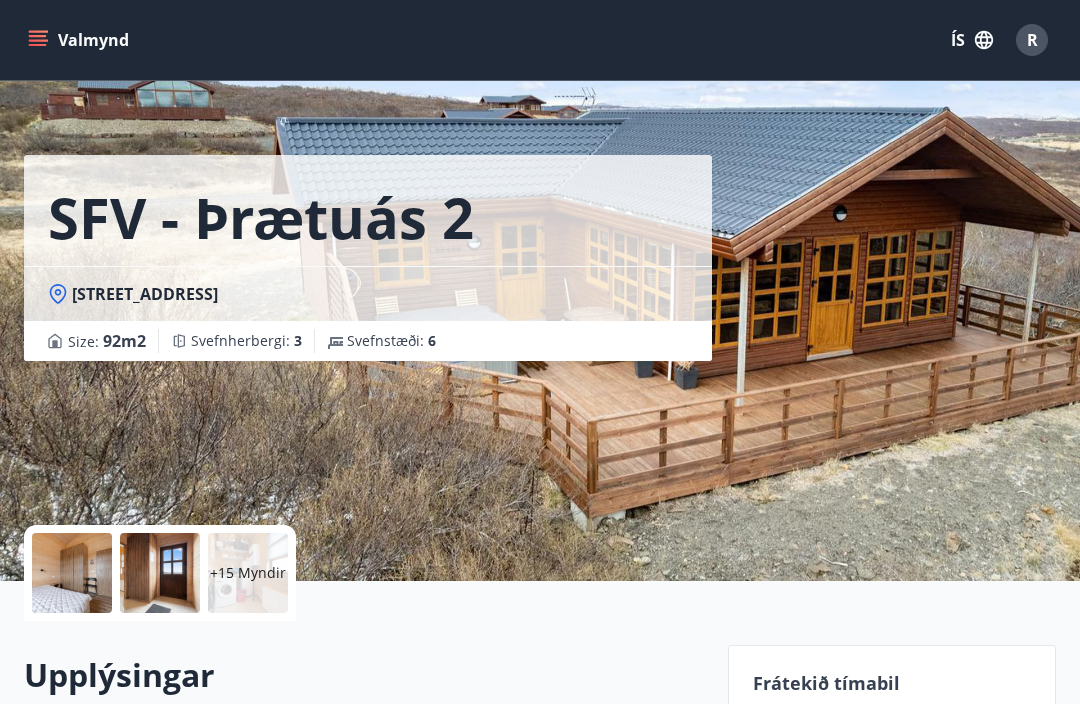 click 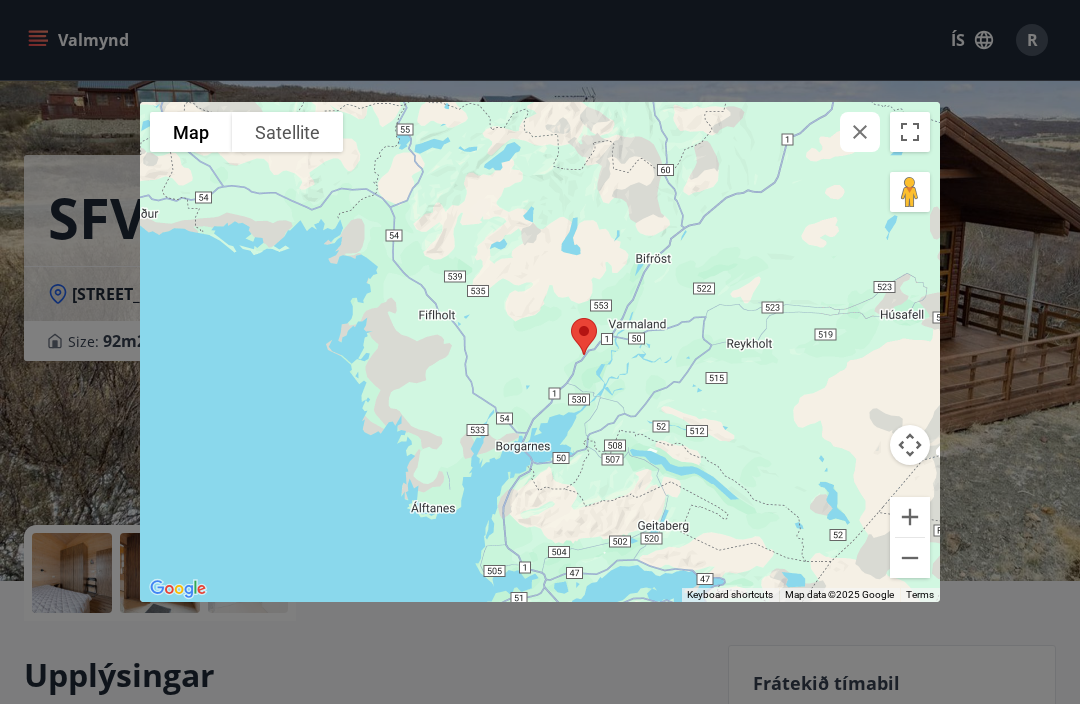 click 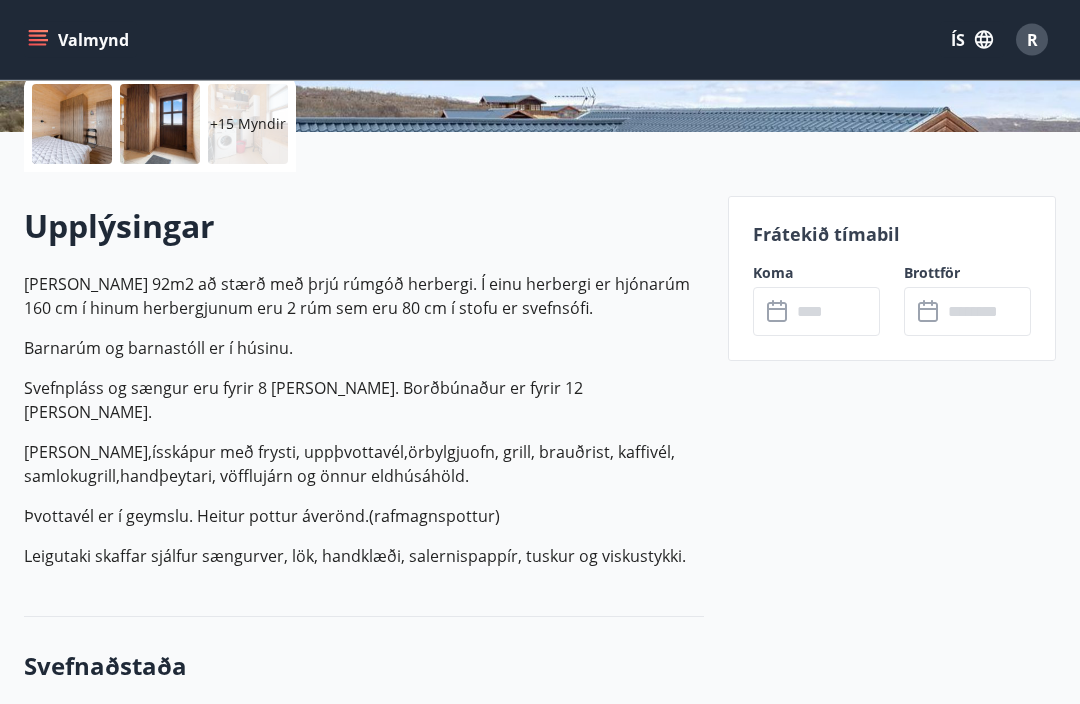 scroll, scrollTop: 468, scrollLeft: 0, axis: vertical 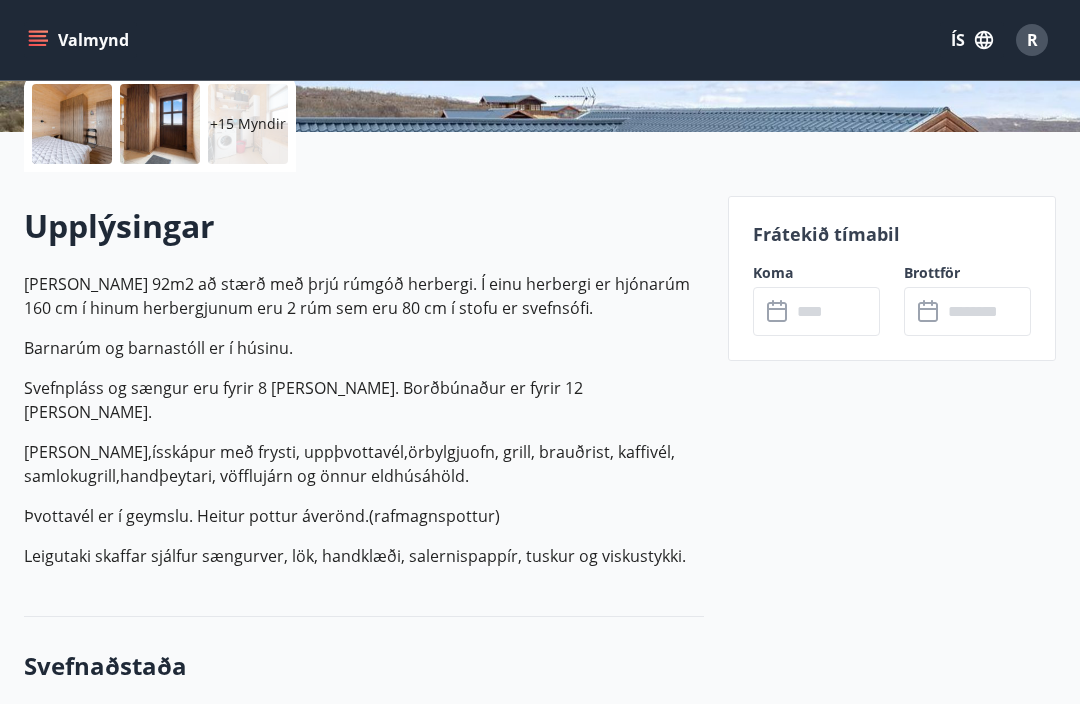 click at bounding box center [835, 311] 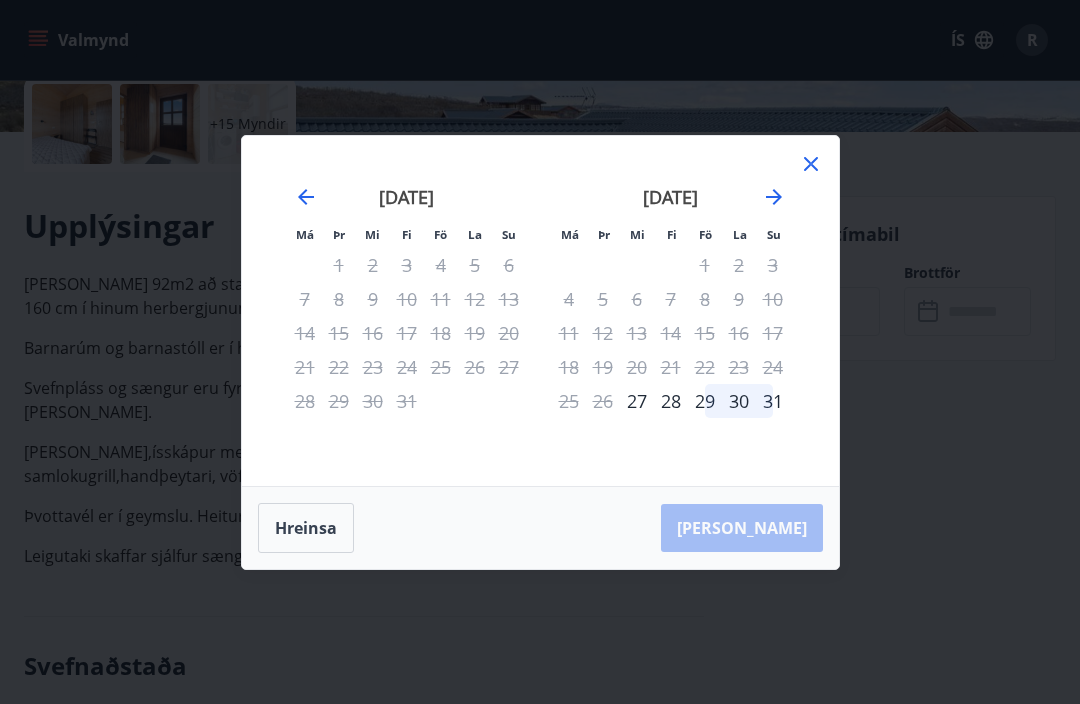 click on "27" at bounding box center (637, 401) 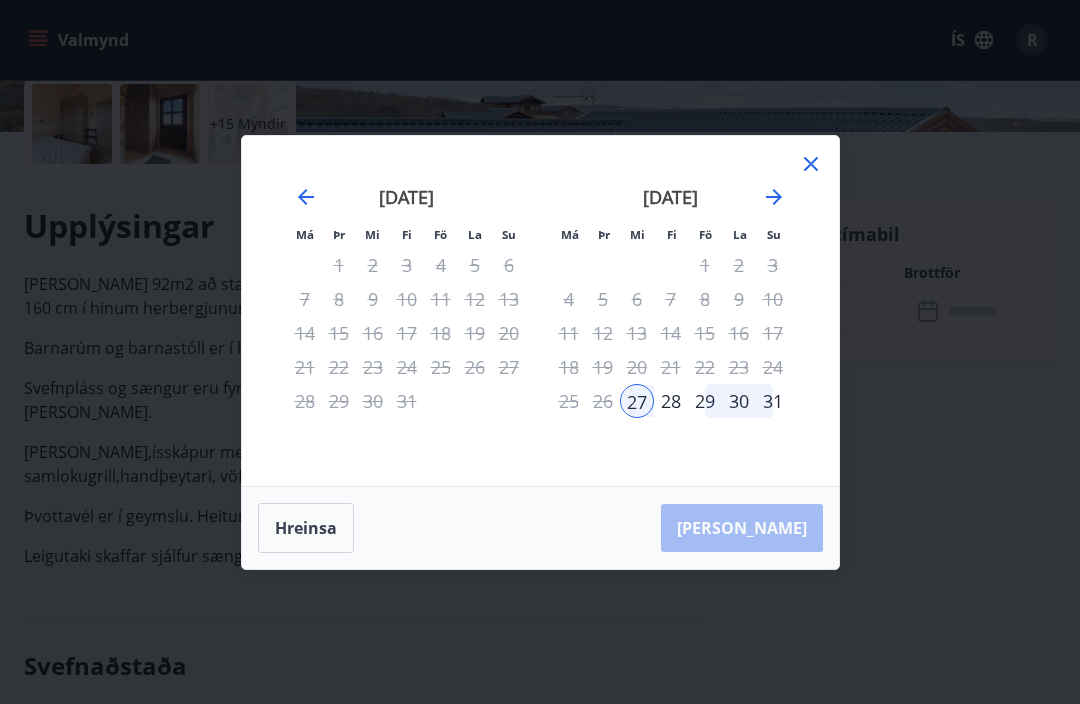 click on "31" at bounding box center [773, 401] 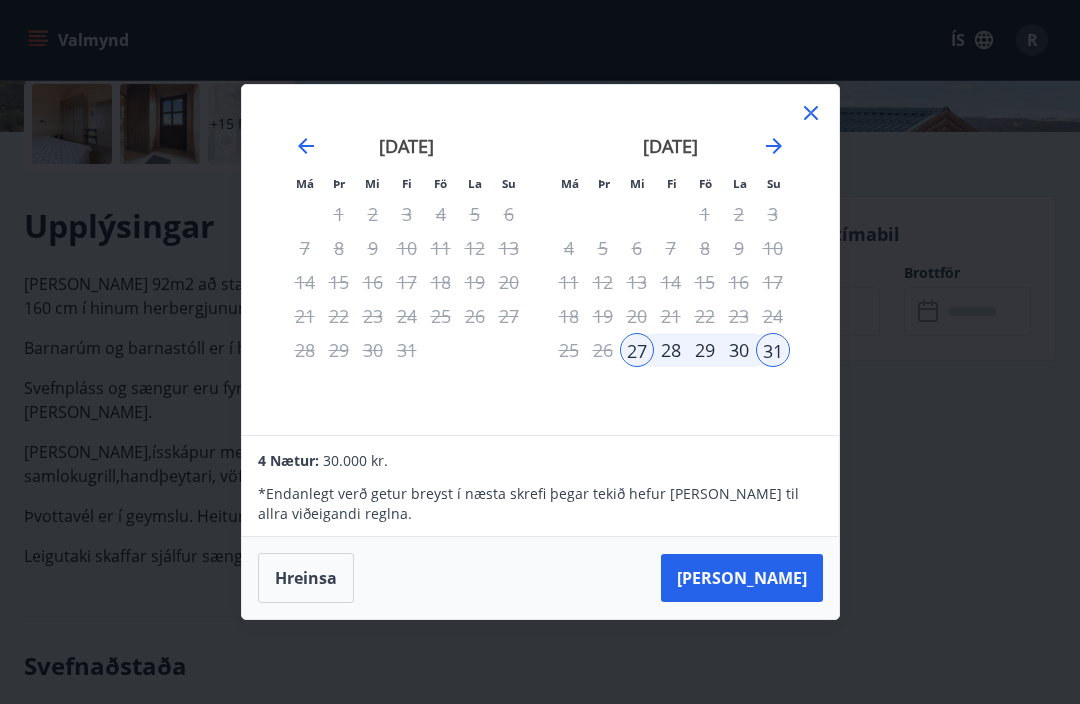 click 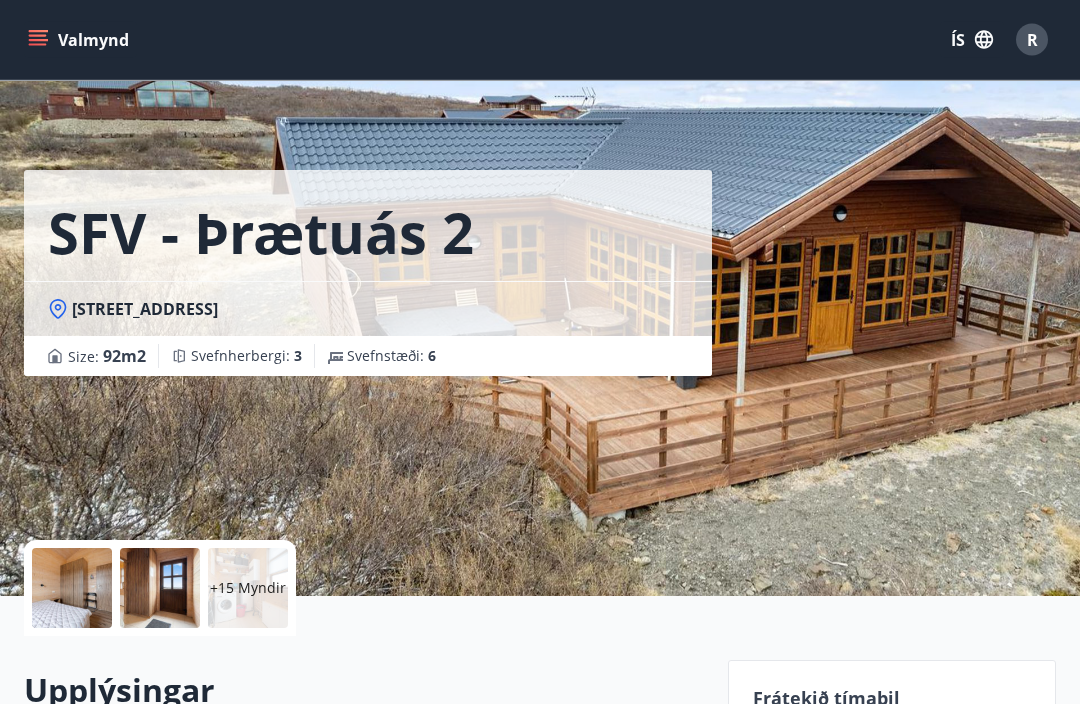 scroll, scrollTop: 0, scrollLeft: 0, axis: both 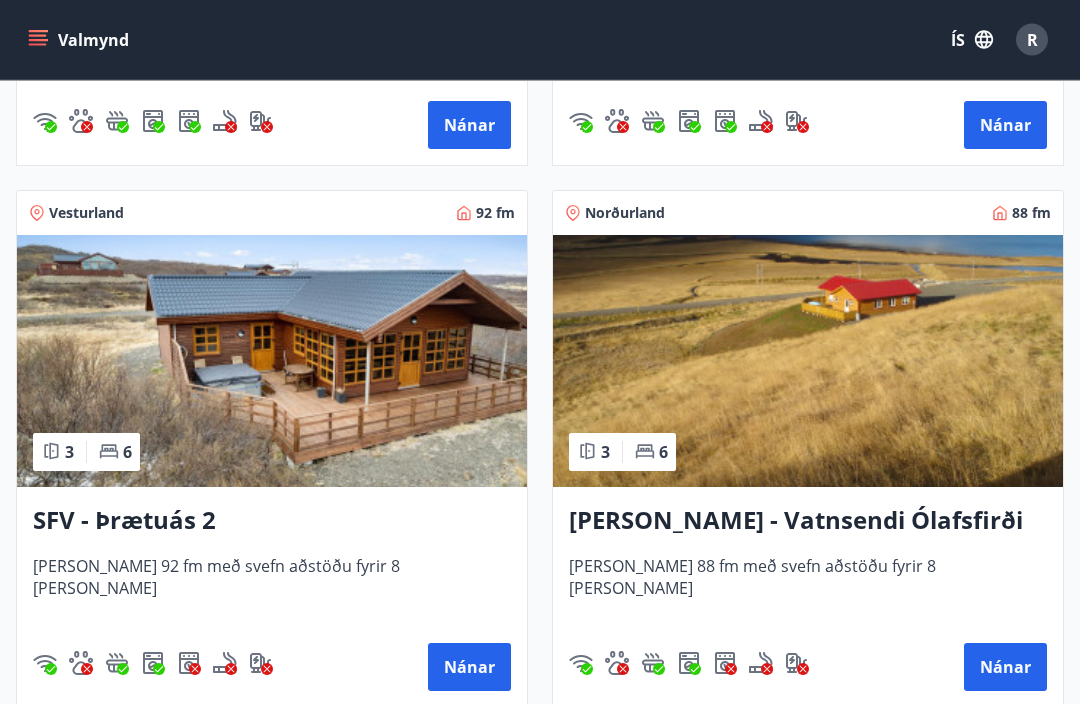 click on "[PERSON_NAME] - Vatnsendi Ólafsfirði" at bounding box center [808, 522] 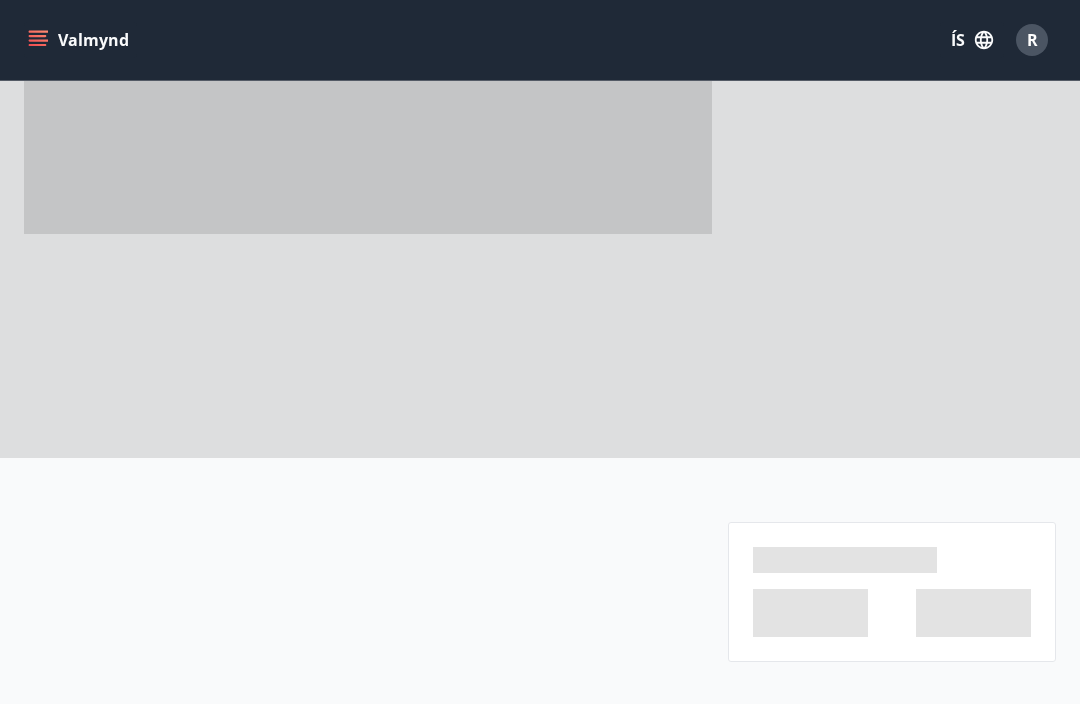 scroll, scrollTop: 0, scrollLeft: 0, axis: both 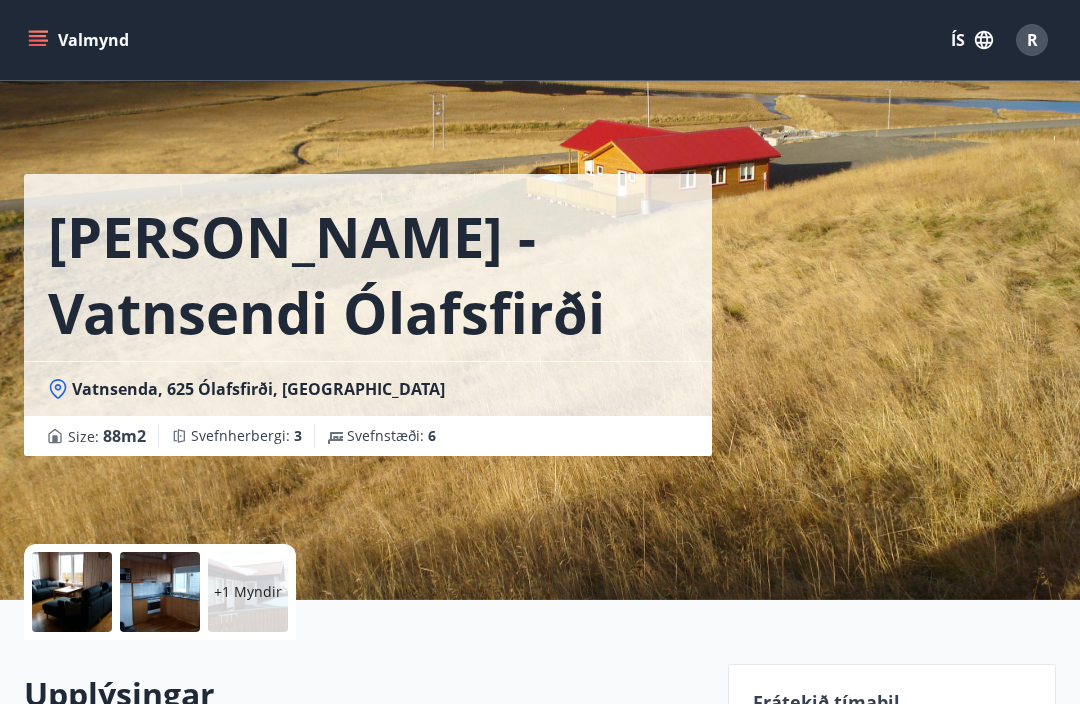 click 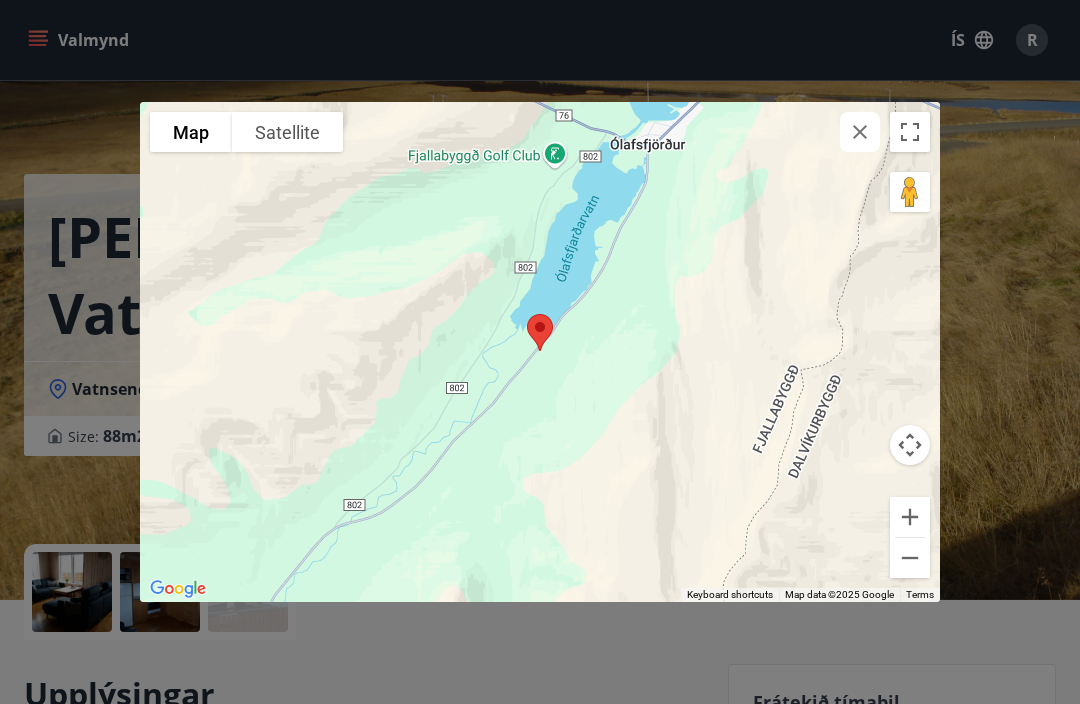 scroll, scrollTop: 4, scrollLeft: 0, axis: vertical 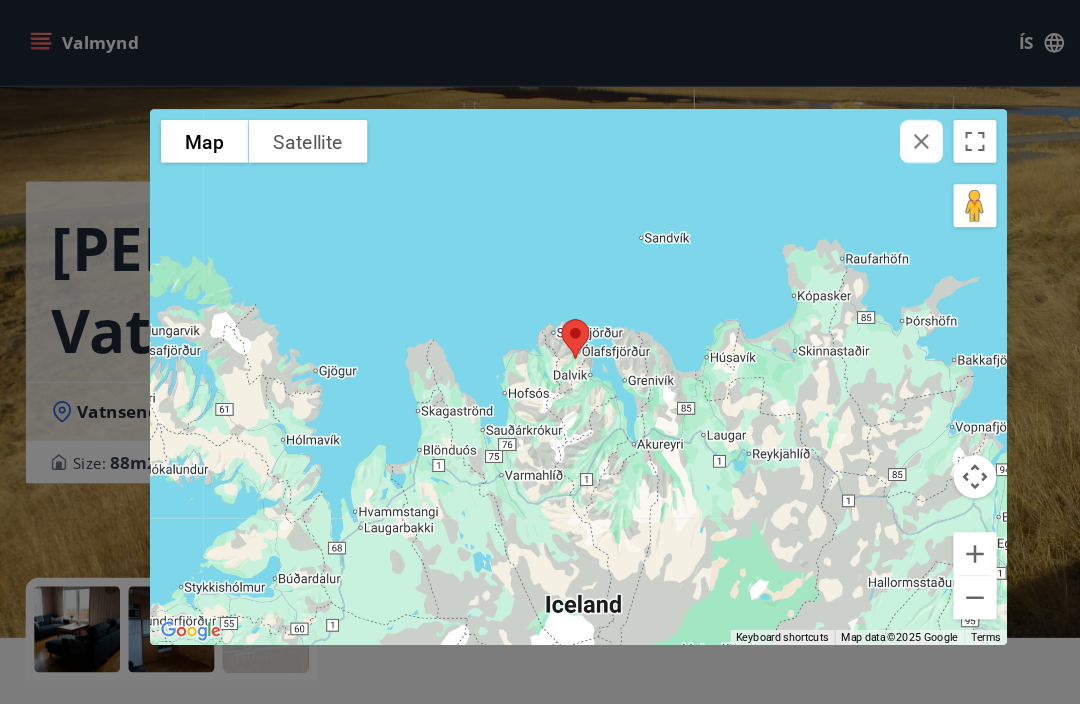 click 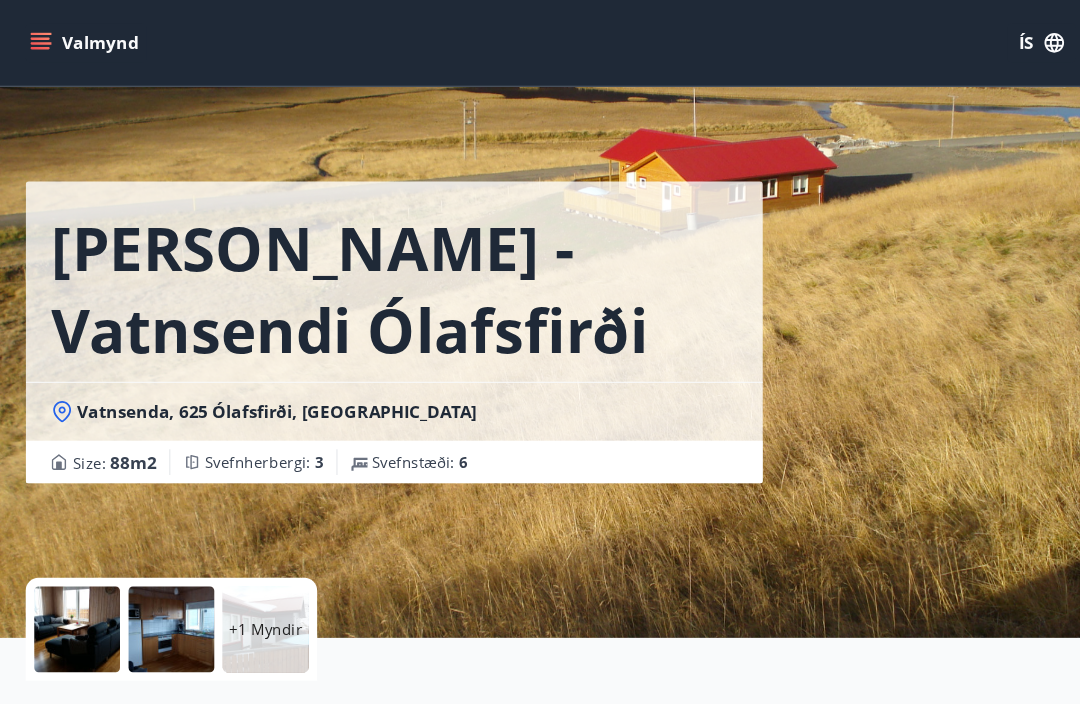 scroll, scrollTop: 0, scrollLeft: 0, axis: both 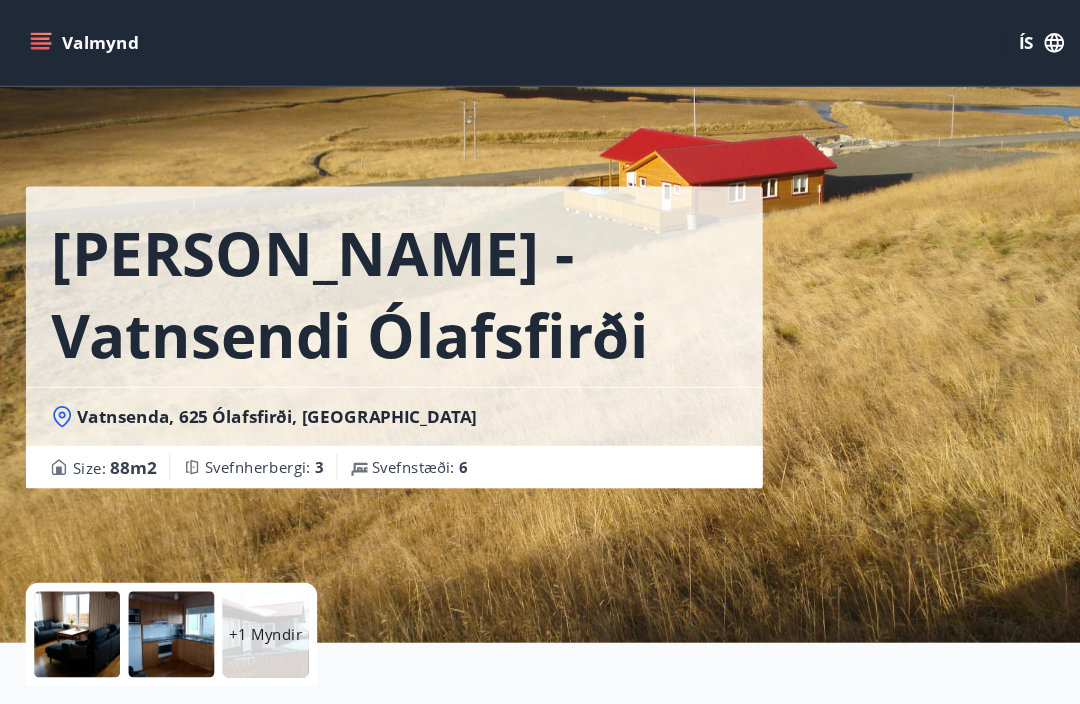 click 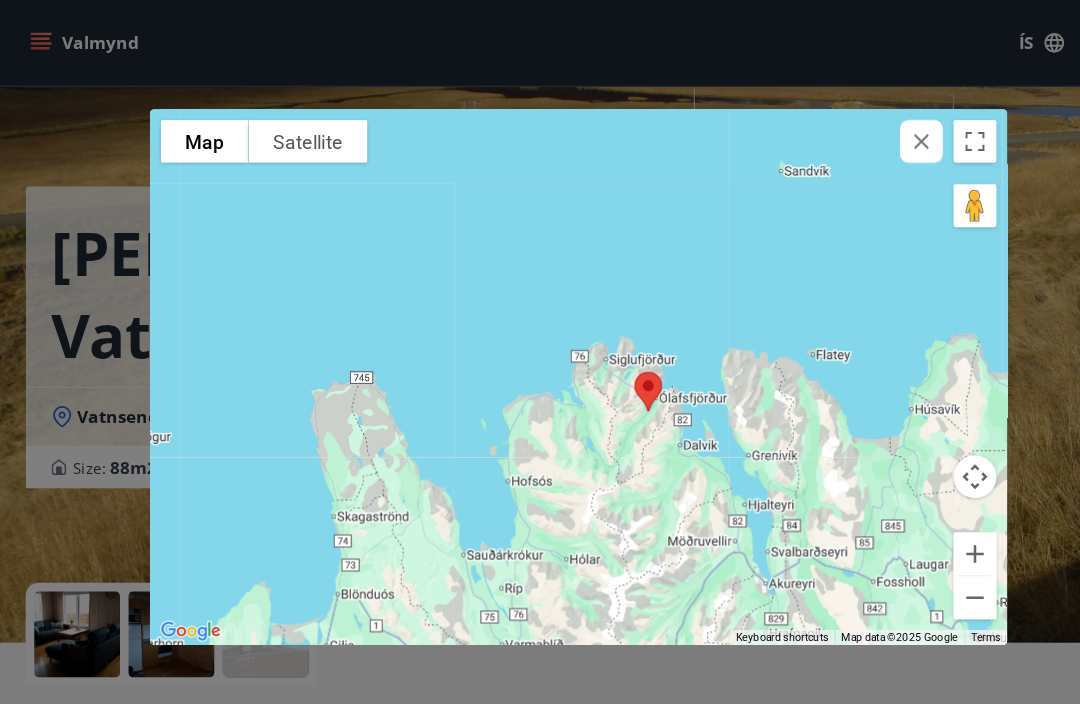click 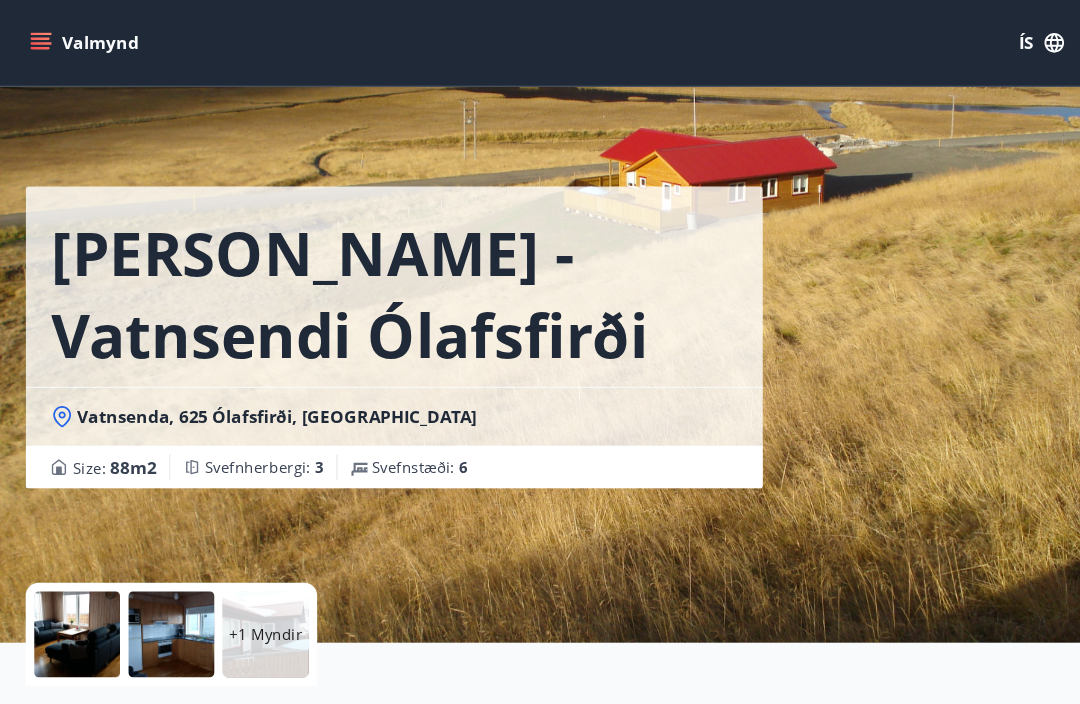 click at bounding box center [72, 592] 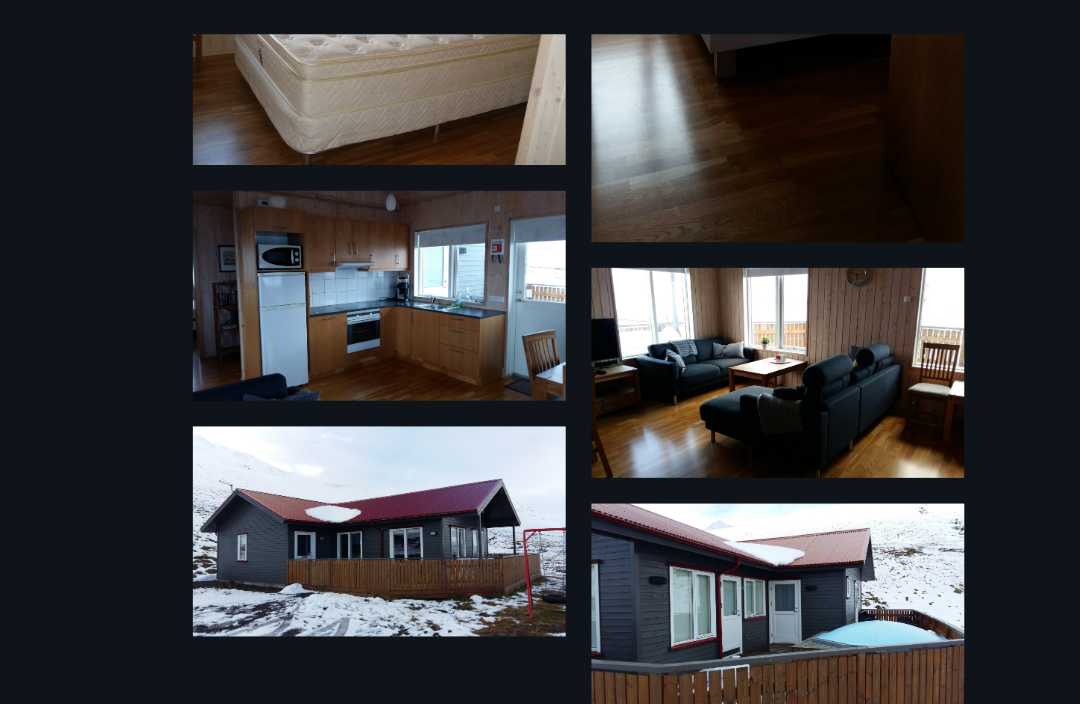 scroll, scrollTop: 504, scrollLeft: 0, axis: vertical 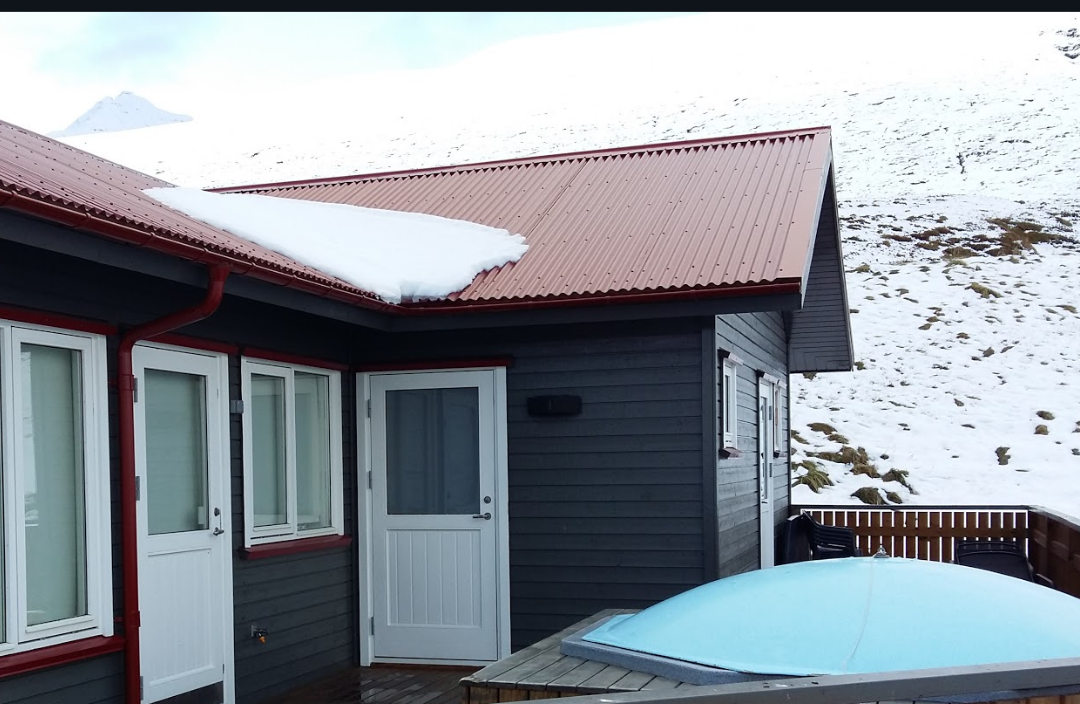 click at bounding box center [726, 583] 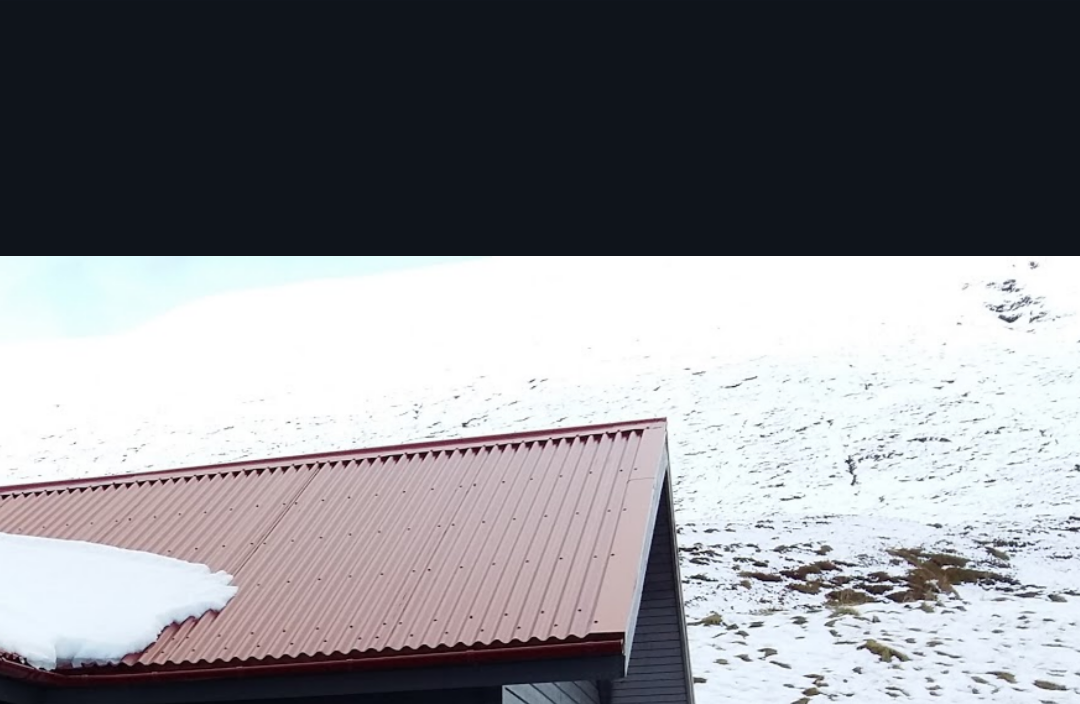 scroll, scrollTop: 756, scrollLeft: 0, axis: vertical 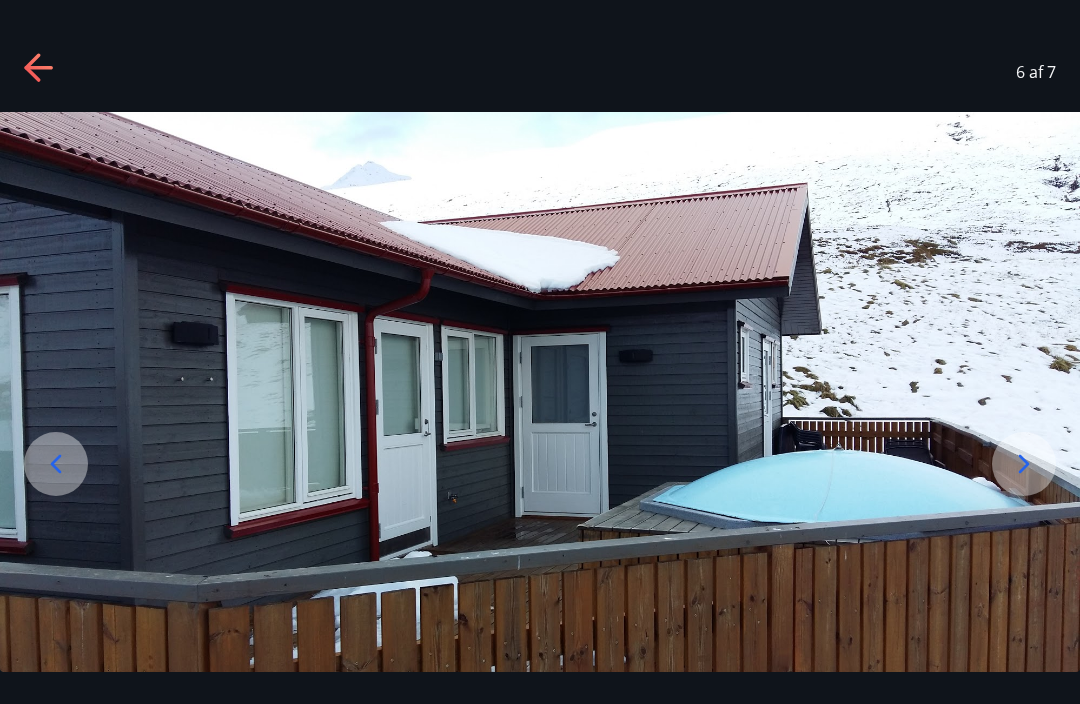 click 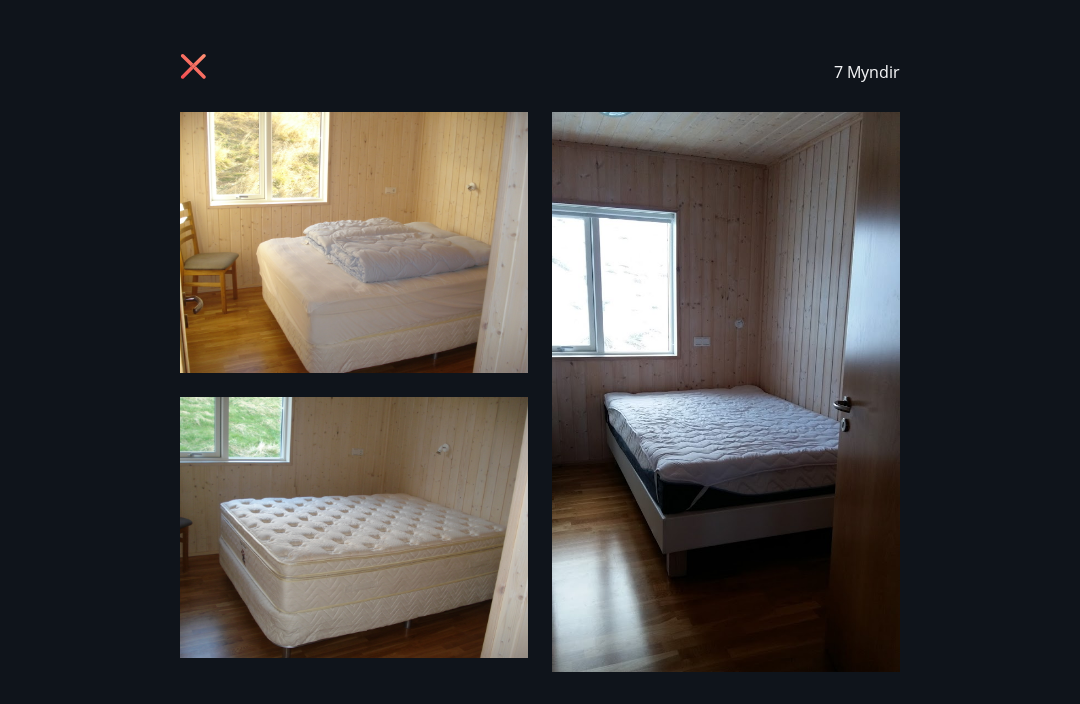 scroll, scrollTop: 0, scrollLeft: 0, axis: both 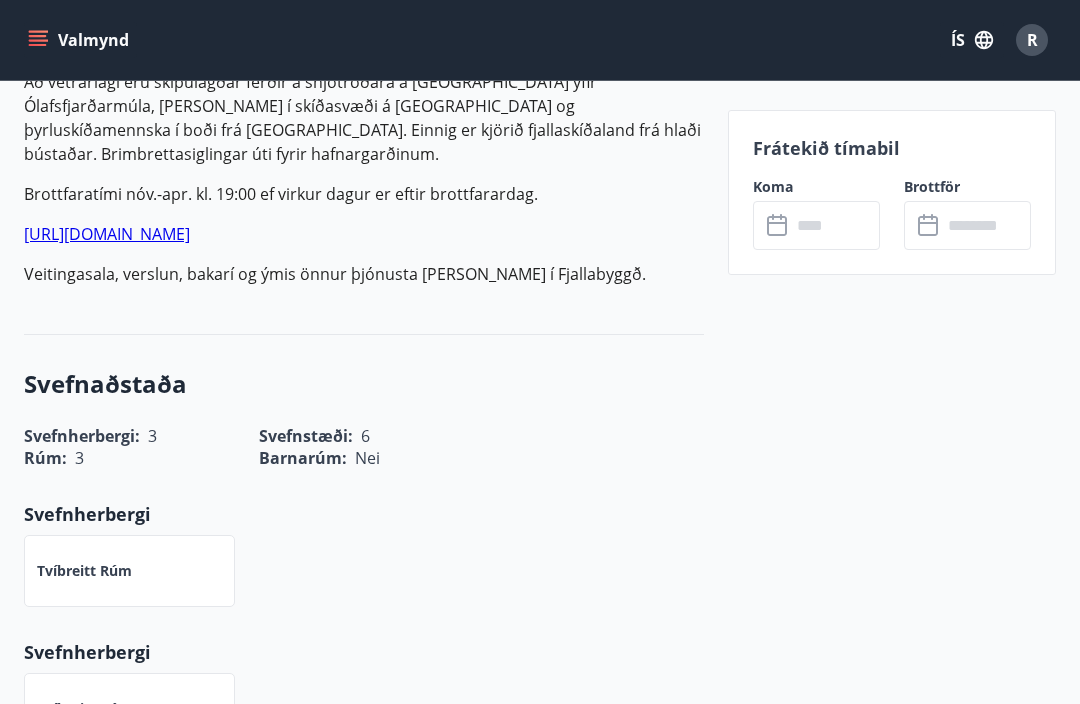 click at bounding box center (835, 225) 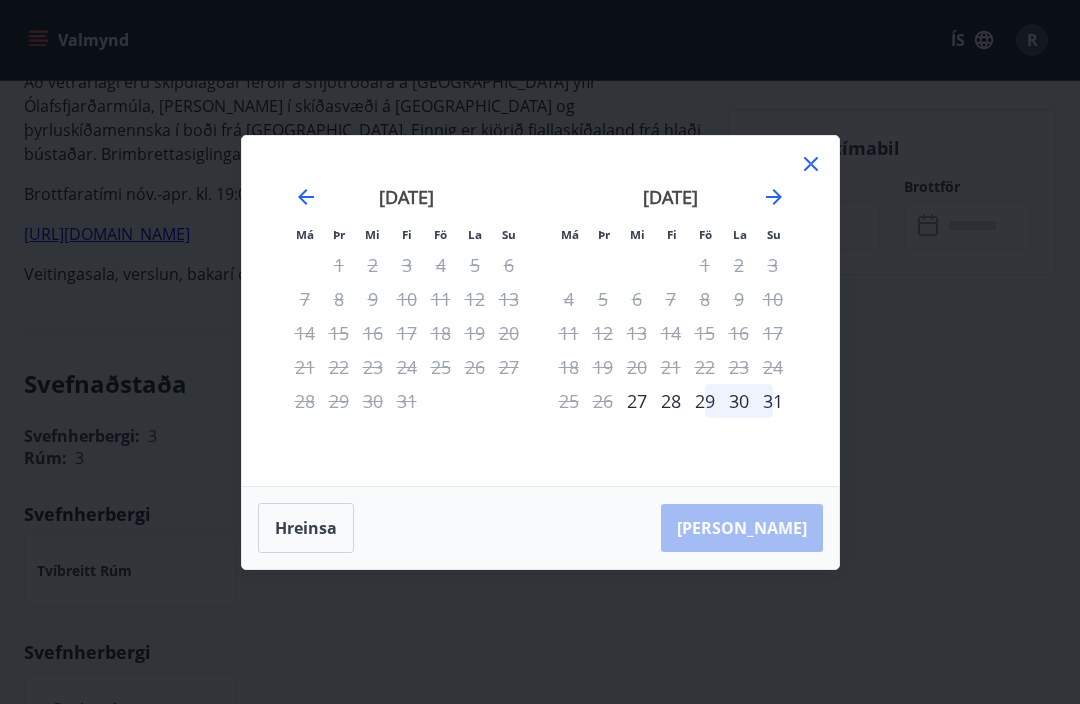 click on "27" at bounding box center [637, 401] 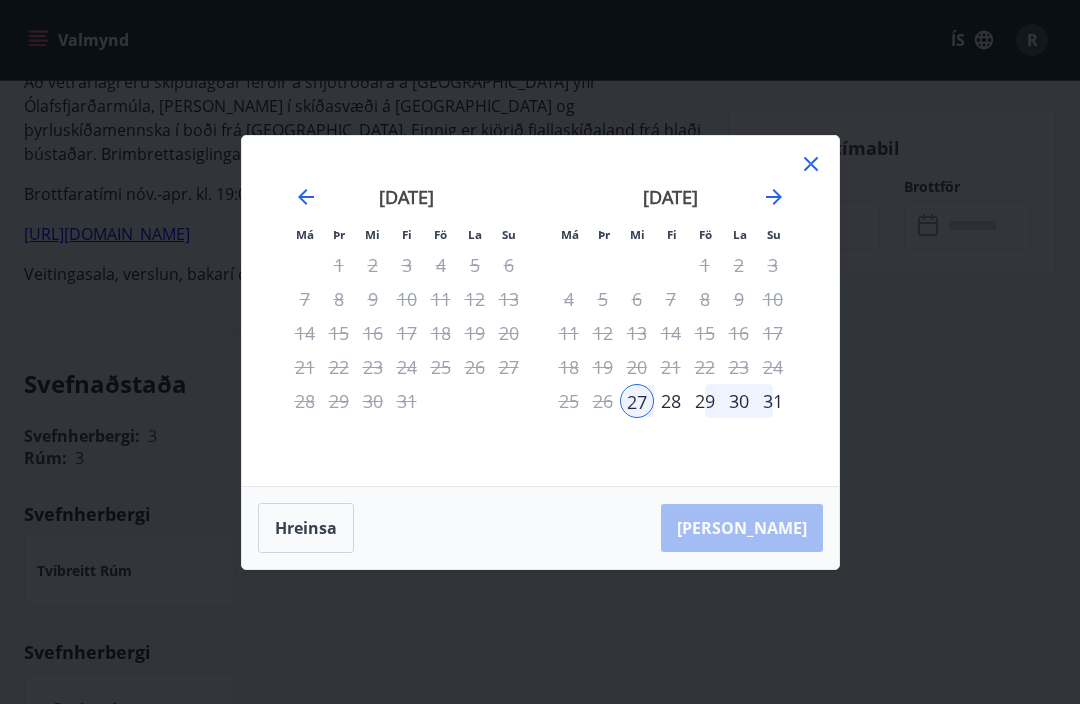 click on "31" at bounding box center (773, 401) 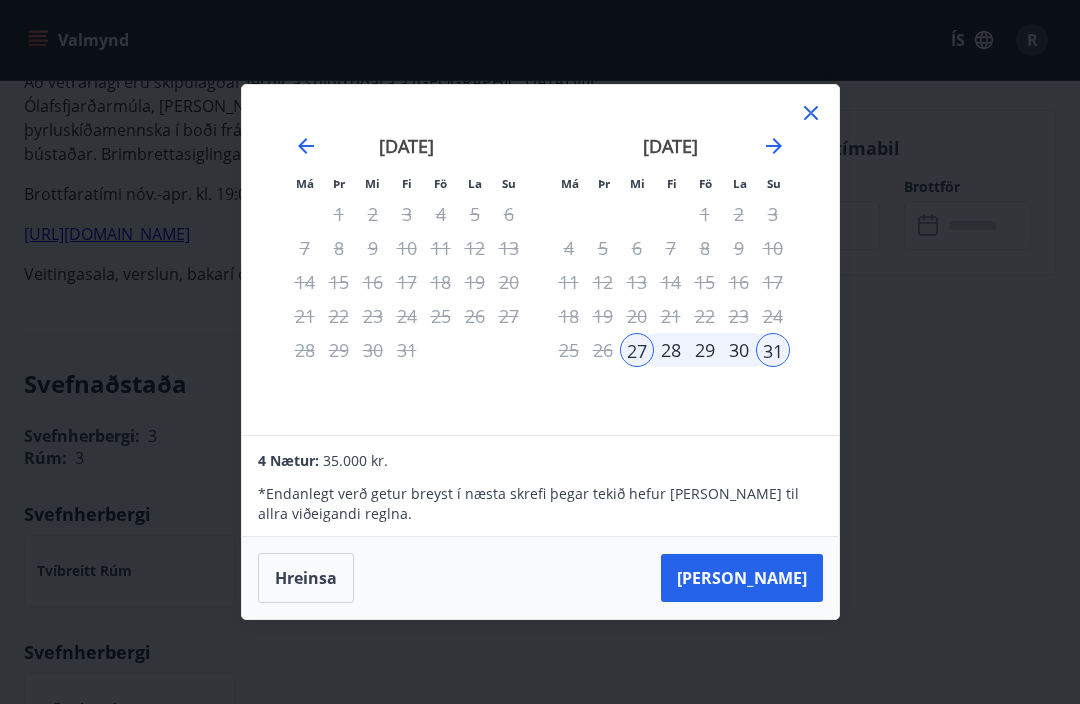 click 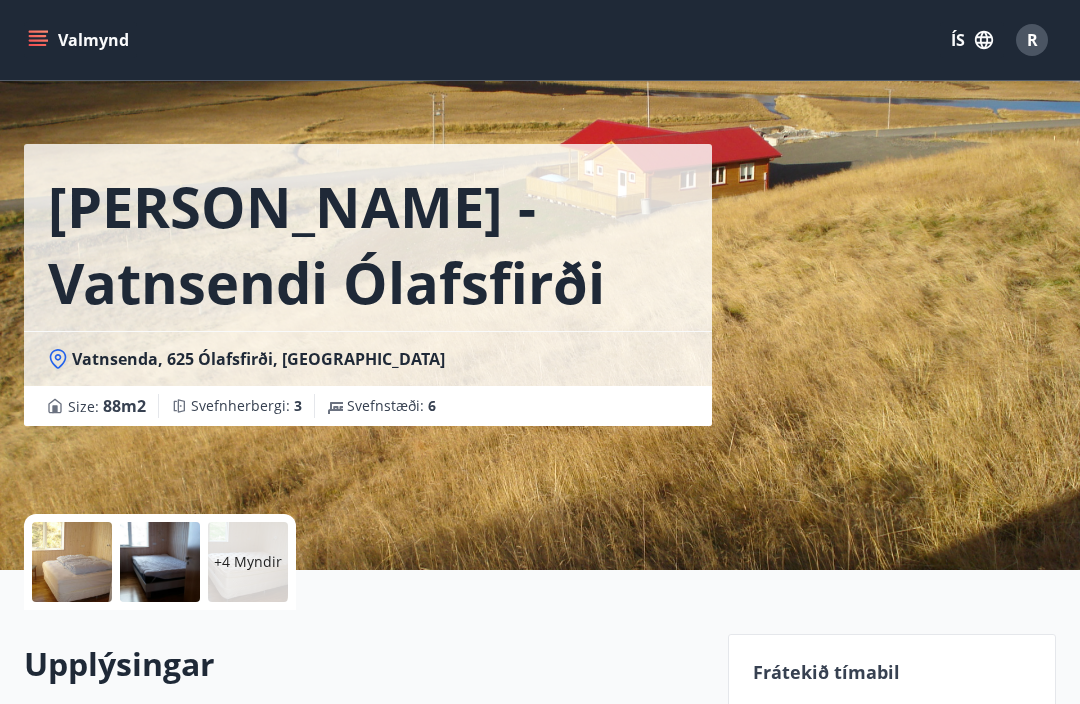 scroll, scrollTop: 0, scrollLeft: 0, axis: both 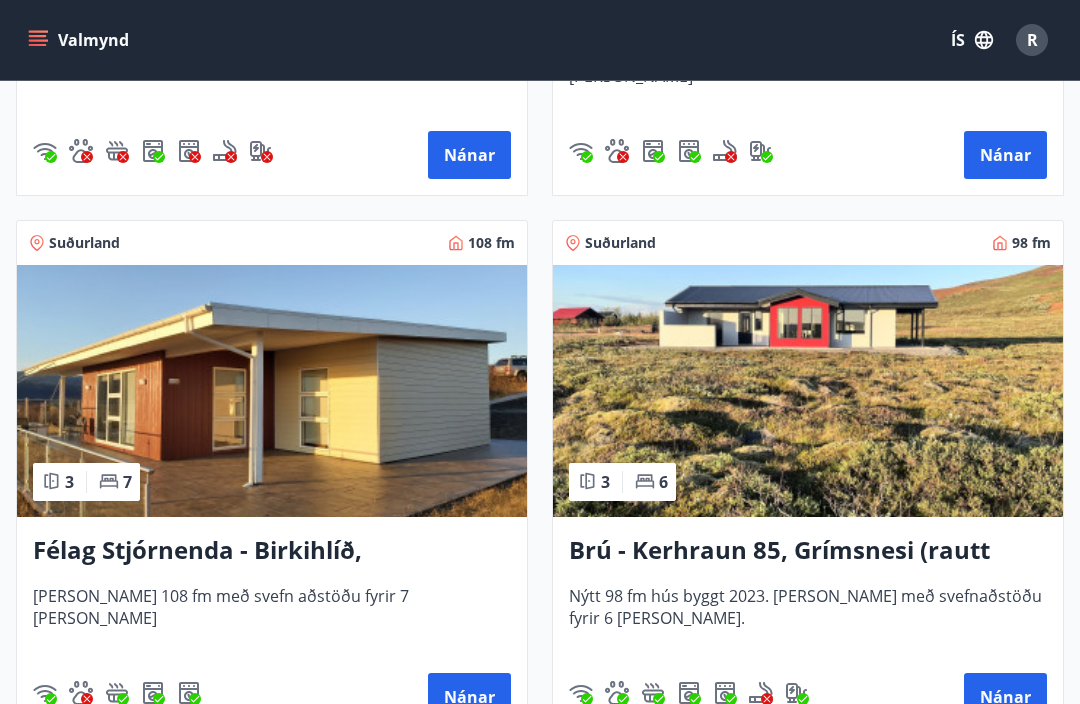 click on "Félag Stjórnenda - Birkihlíð, [GEOGRAPHIC_DATA]" at bounding box center (272, 551) 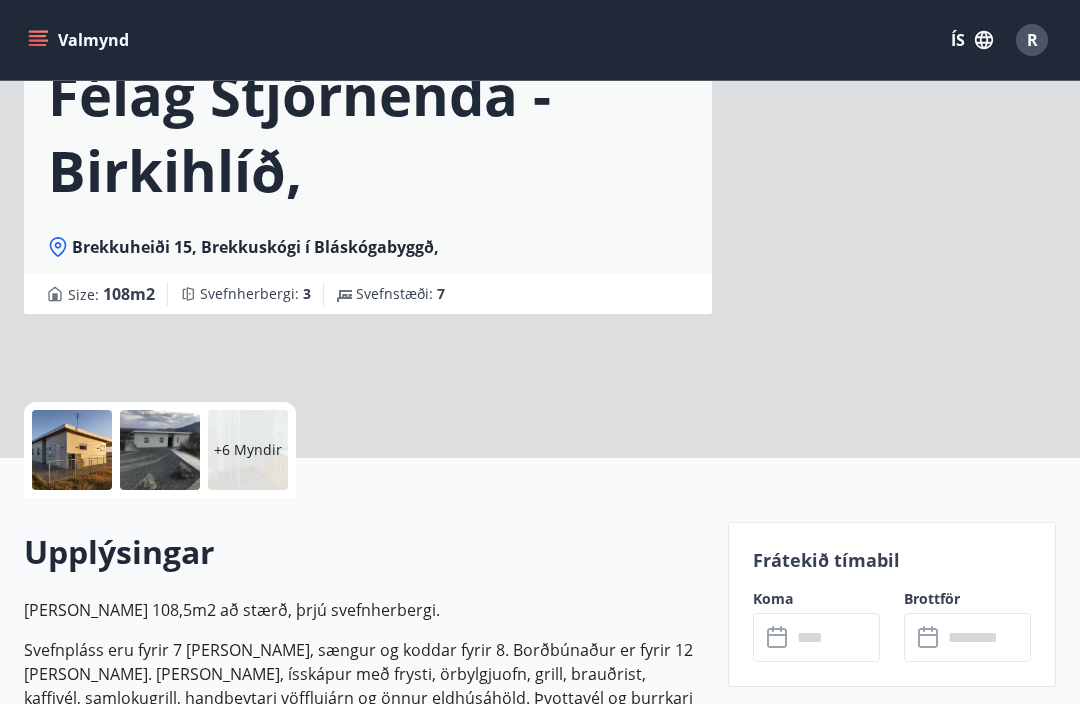 scroll, scrollTop: 0, scrollLeft: 0, axis: both 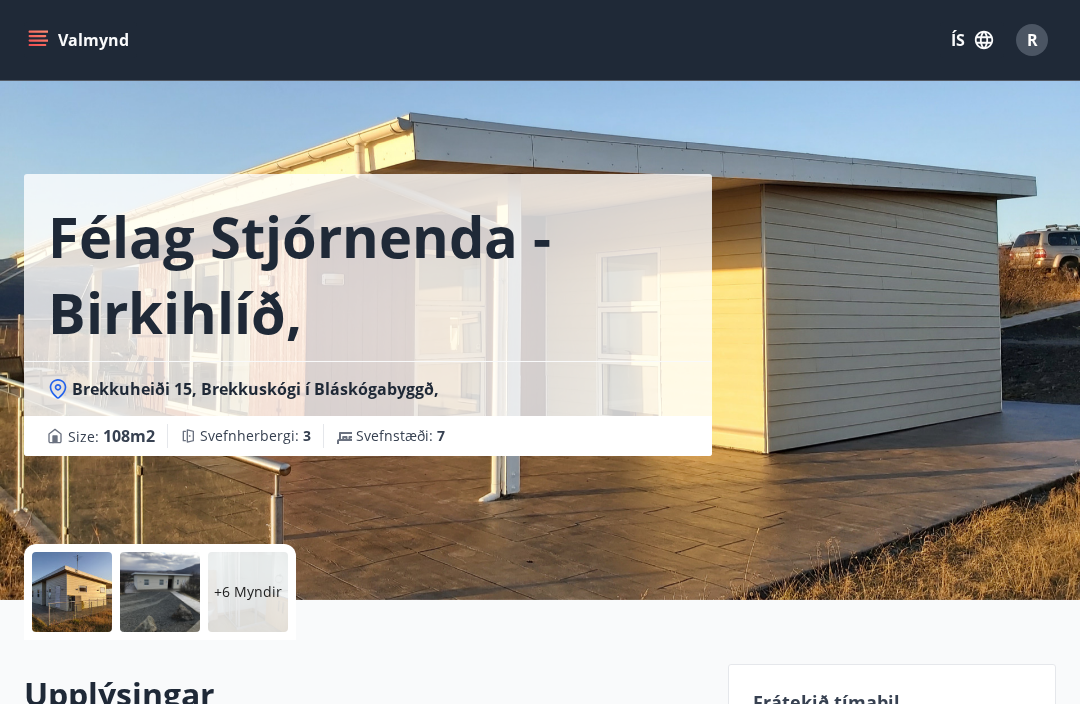 click at bounding box center [72, 592] 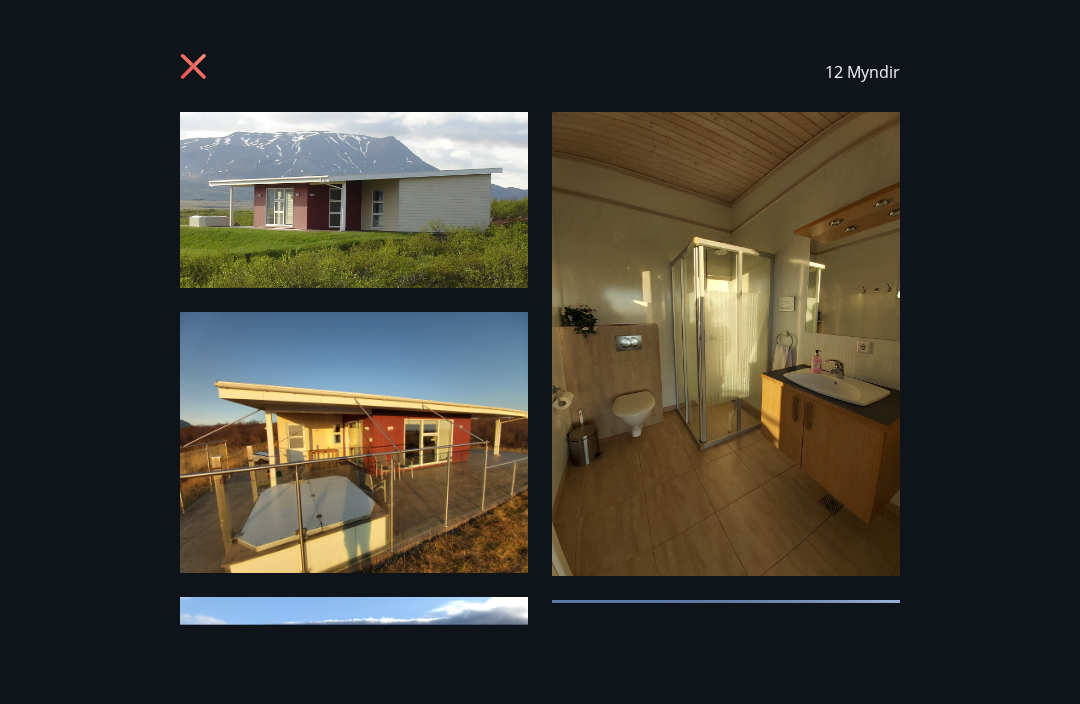 scroll, scrollTop: 0, scrollLeft: 0, axis: both 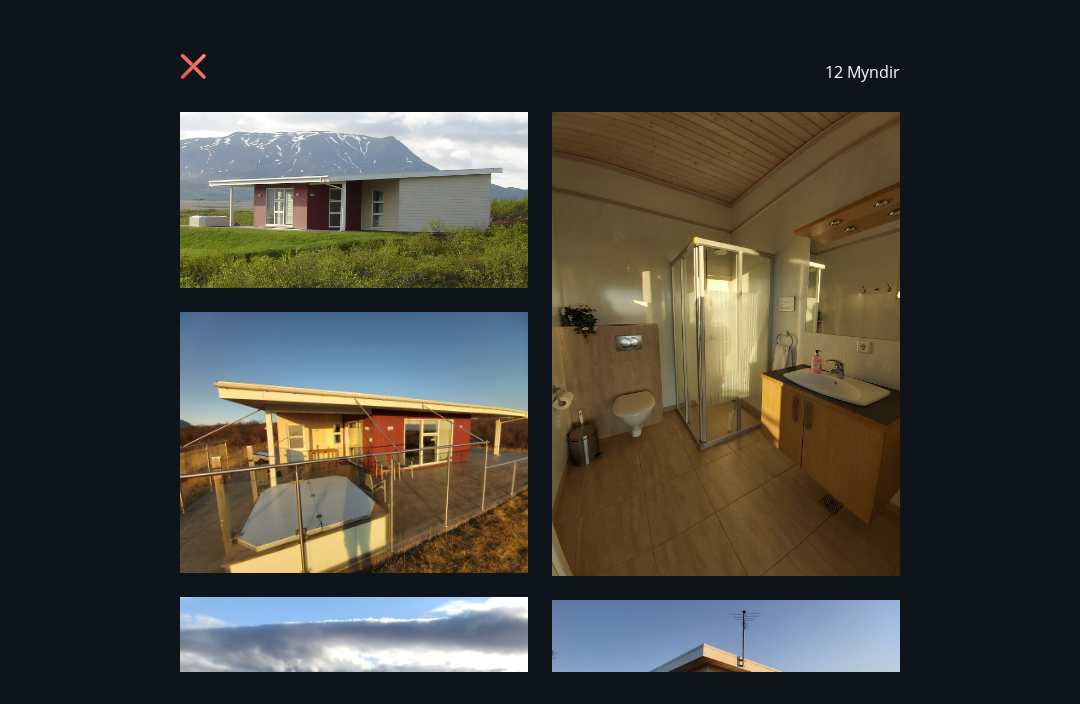 click 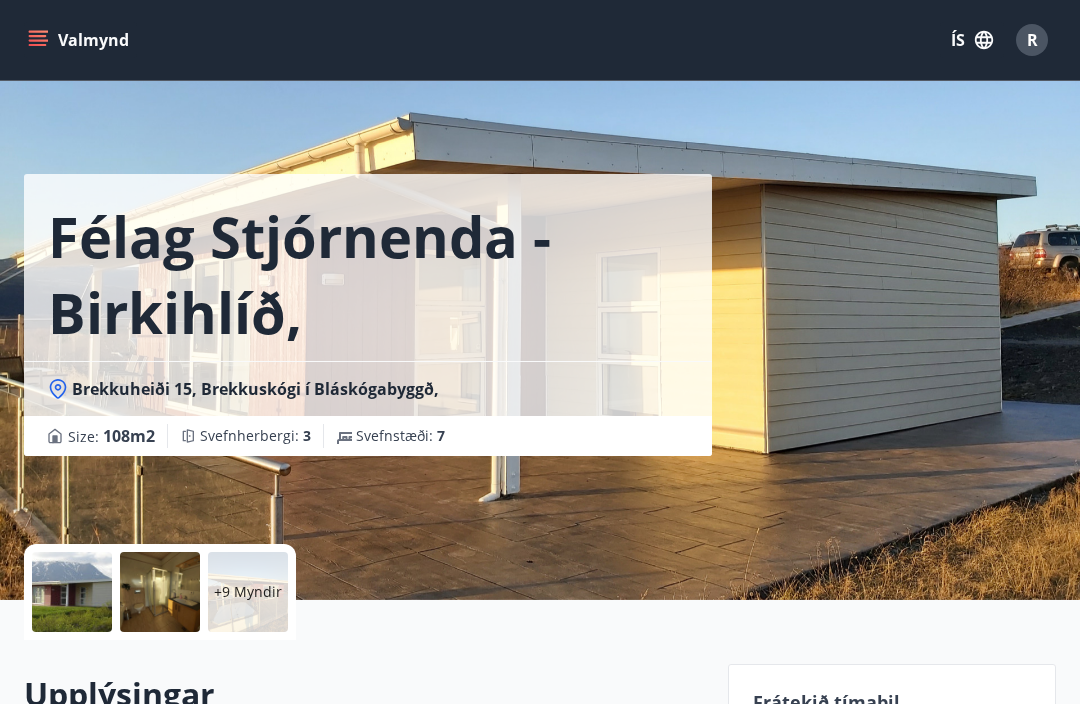 click 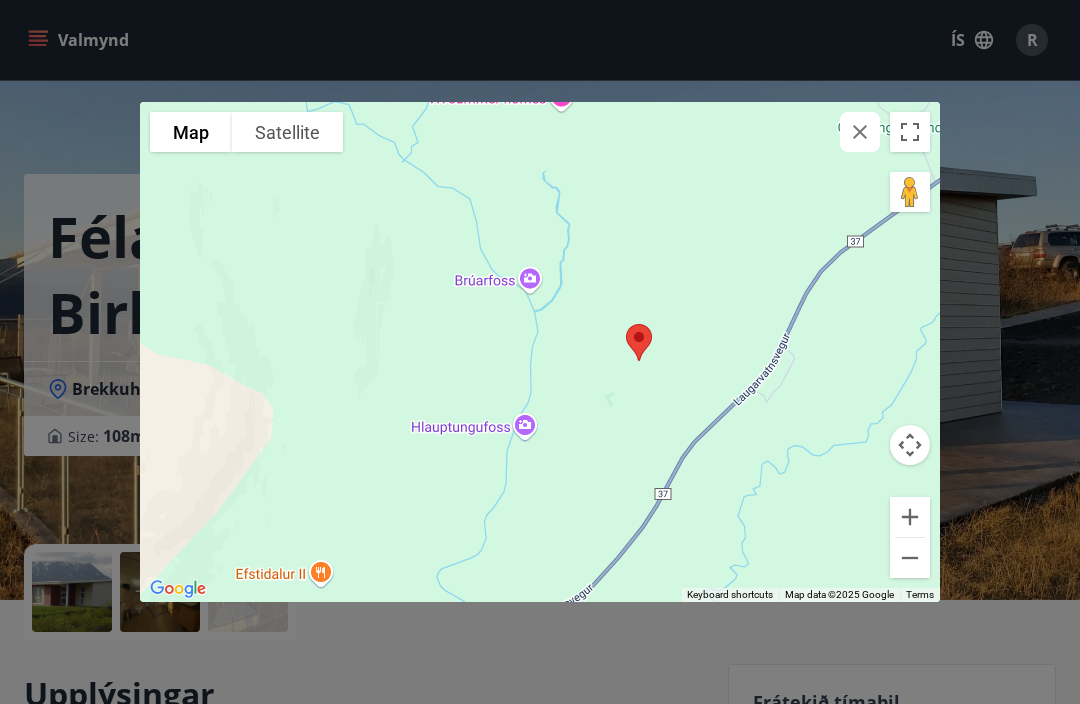 click at bounding box center [860, 132] 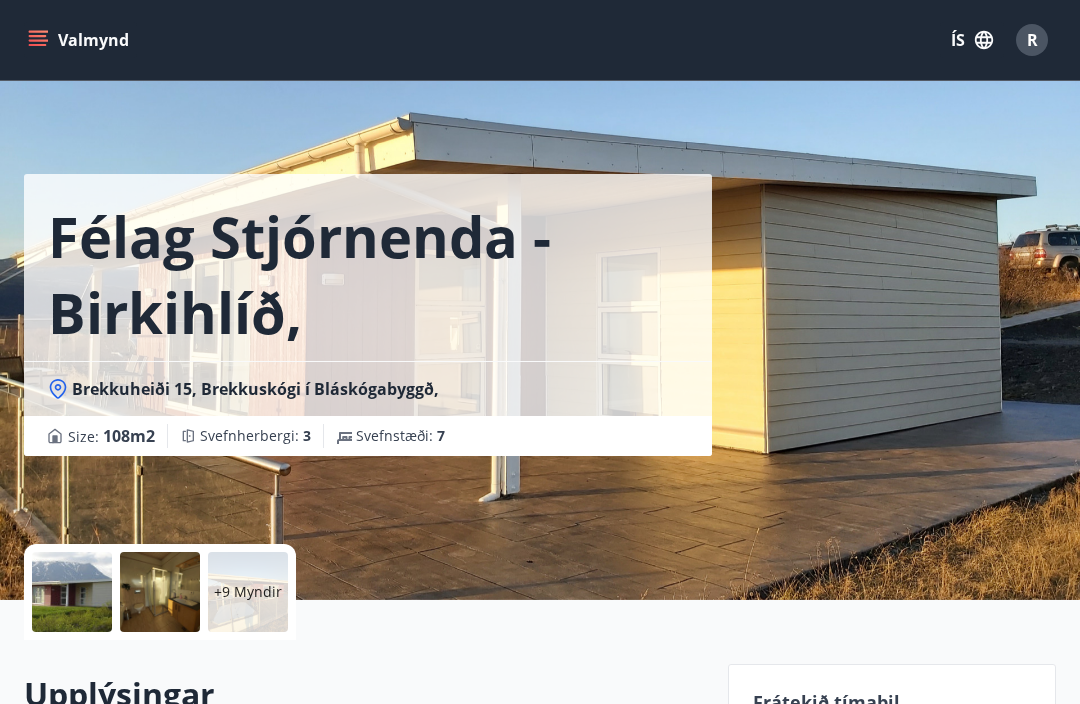 click at bounding box center (72, 592) 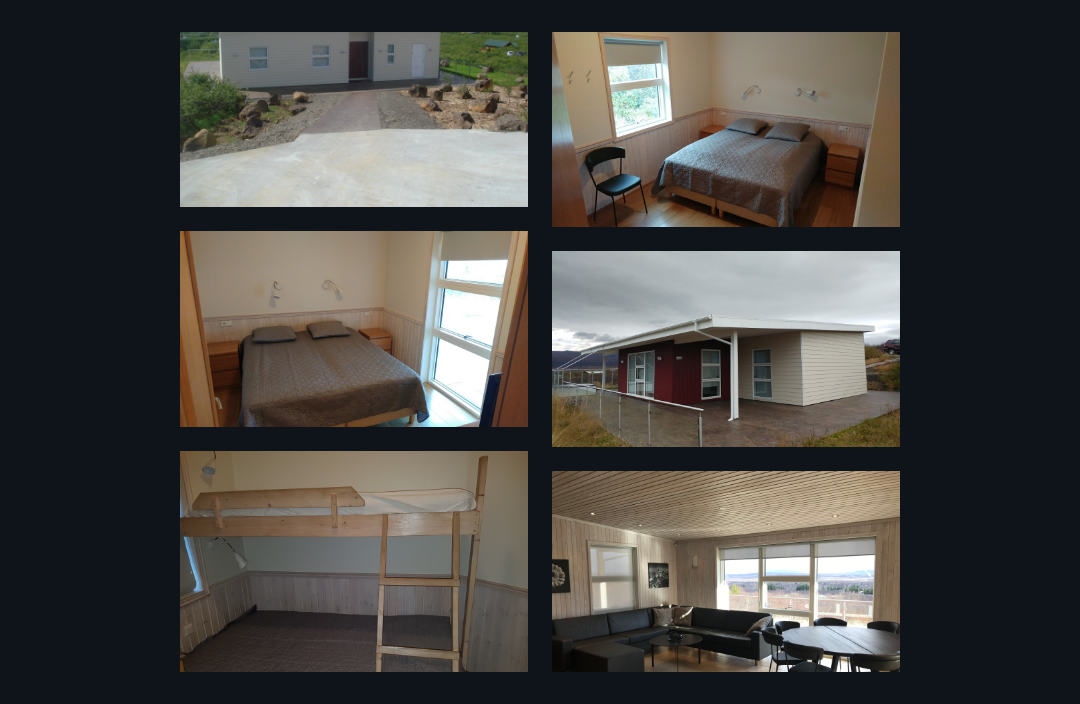scroll, scrollTop: 1139, scrollLeft: 0, axis: vertical 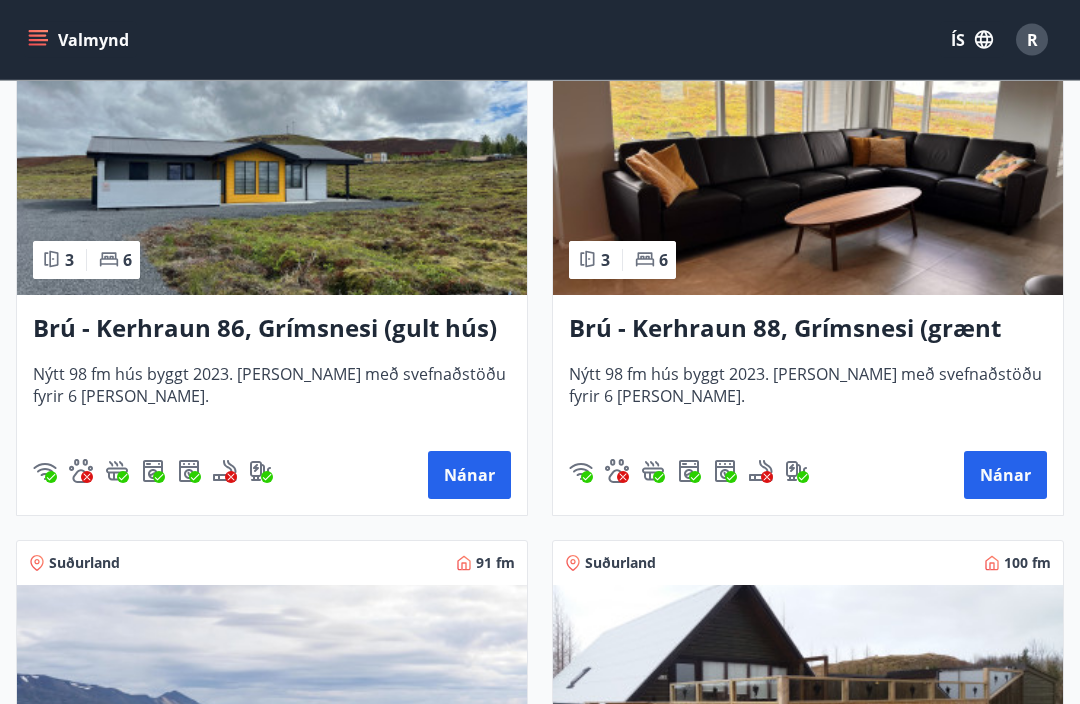 click at bounding box center [272, 170] 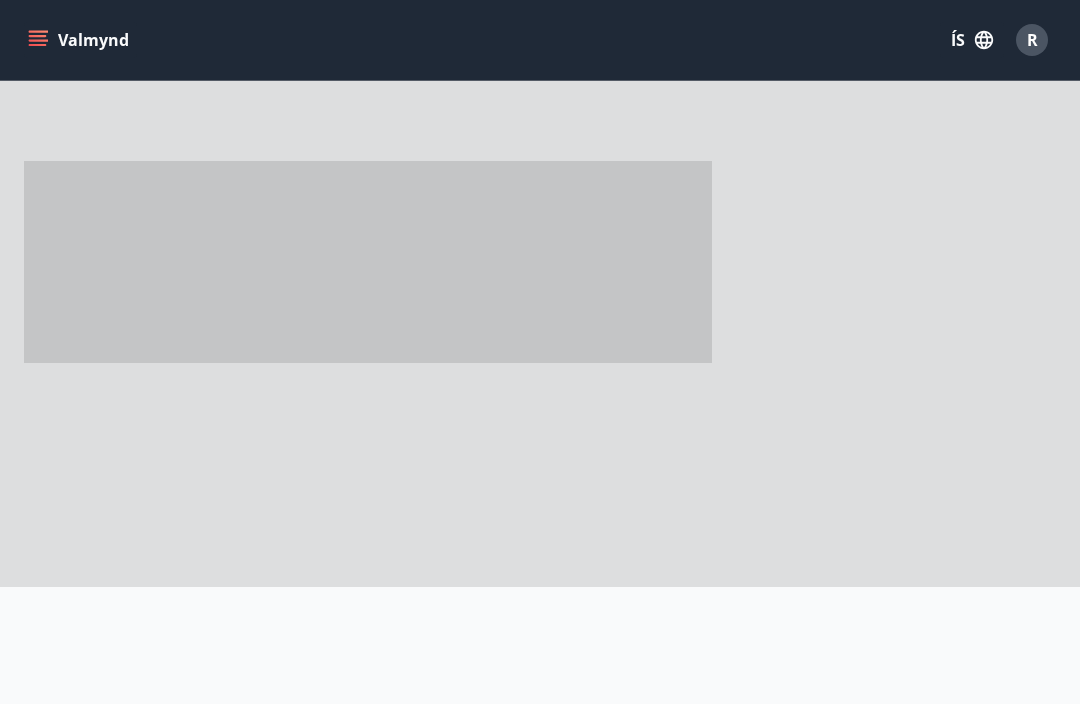 scroll, scrollTop: 0, scrollLeft: 0, axis: both 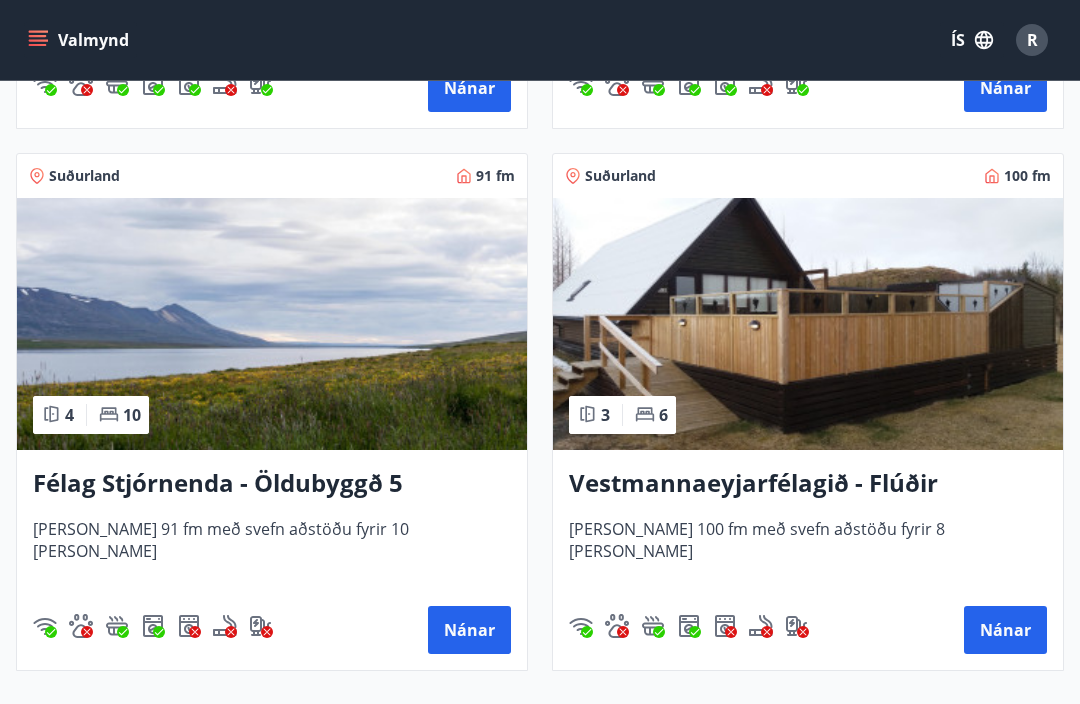 click on "Vestmannaeyjarfélagið - Flúðir" at bounding box center (808, 484) 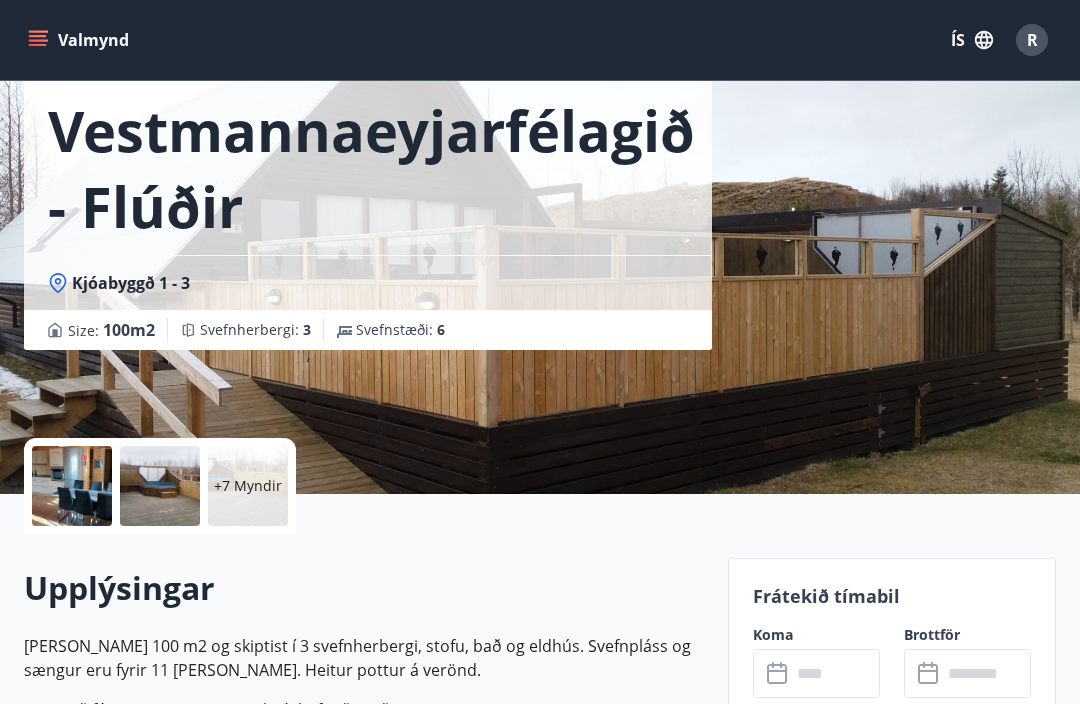 scroll, scrollTop: 0, scrollLeft: 0, axis: both 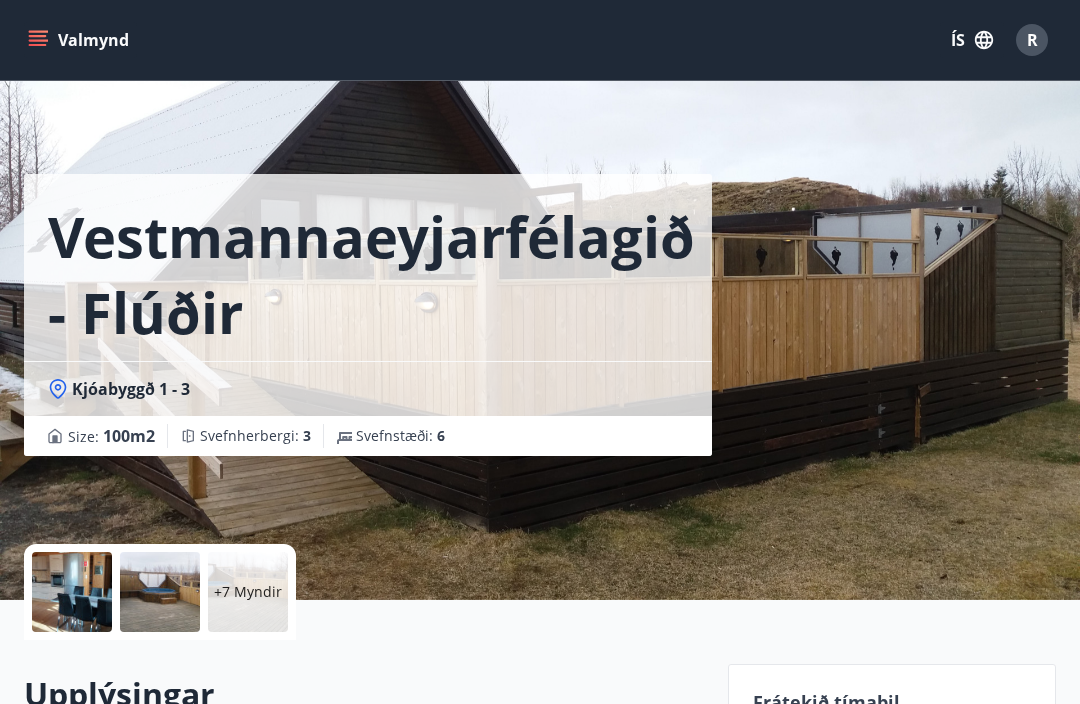 click at bounding box center (72, 592) 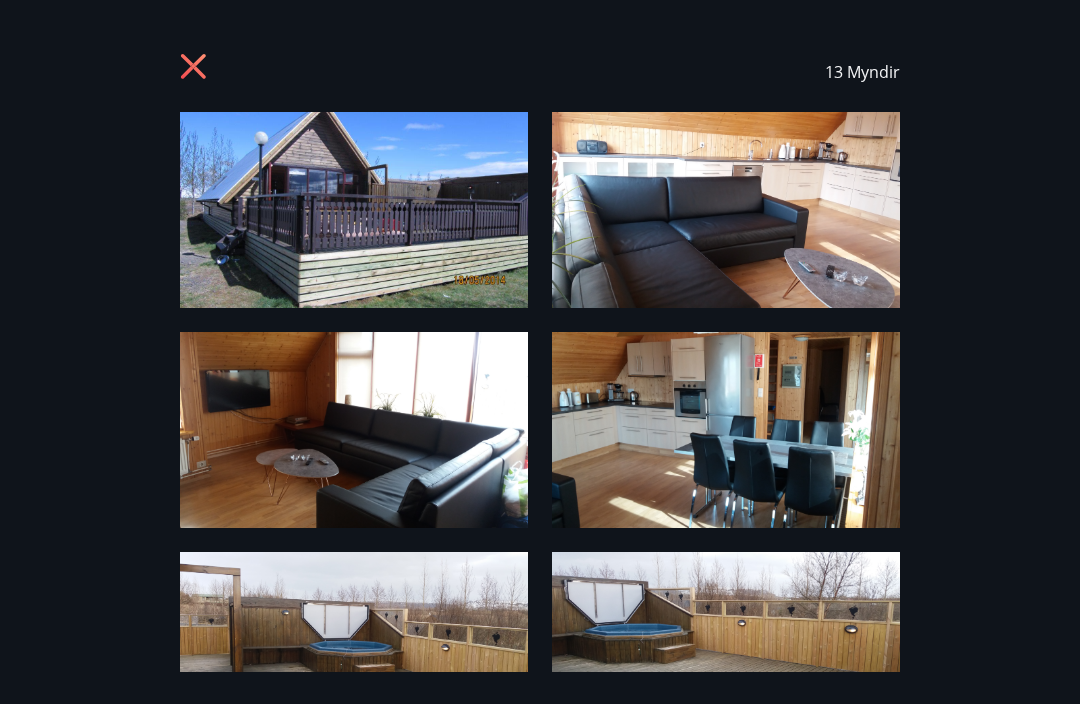 scroll, scrollTop: 0, scrollLeft: 0, axis: both 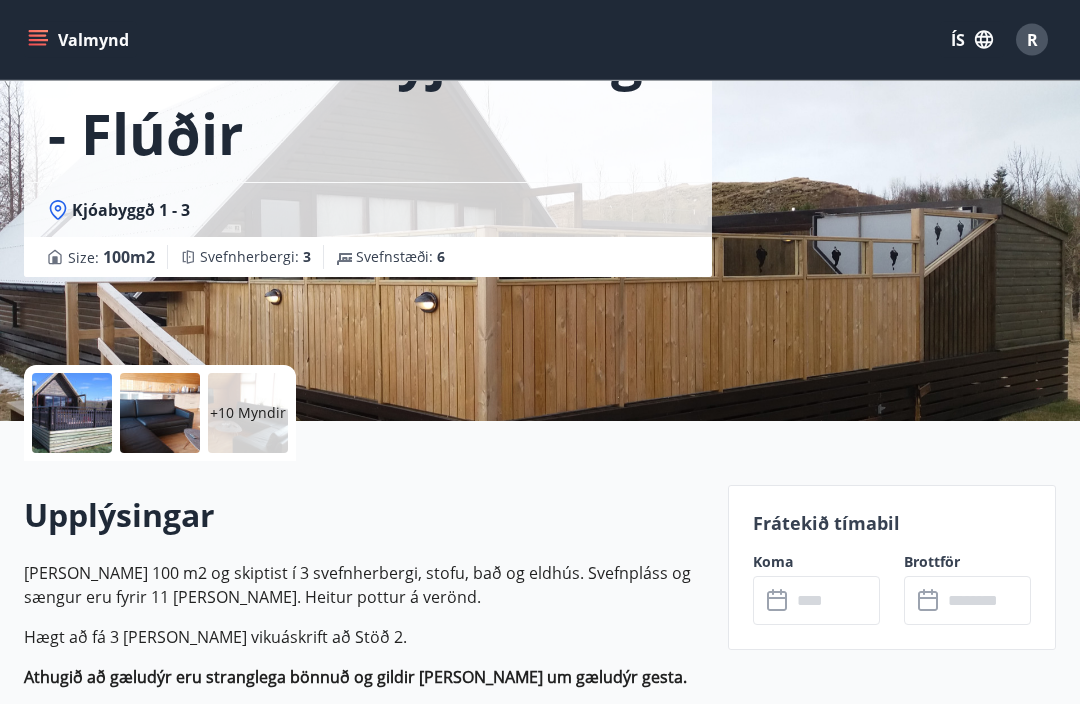 click at bounding box center [835, 601] 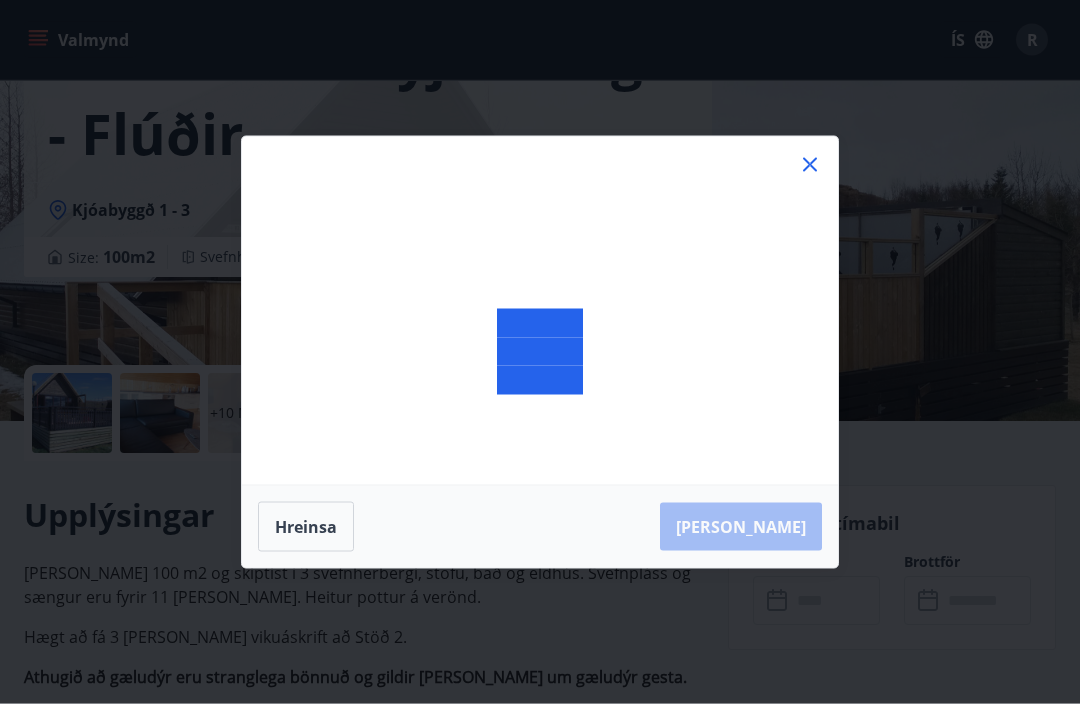 scroll, scrollTop: 179, scrollLeft: 0, axis: vertical 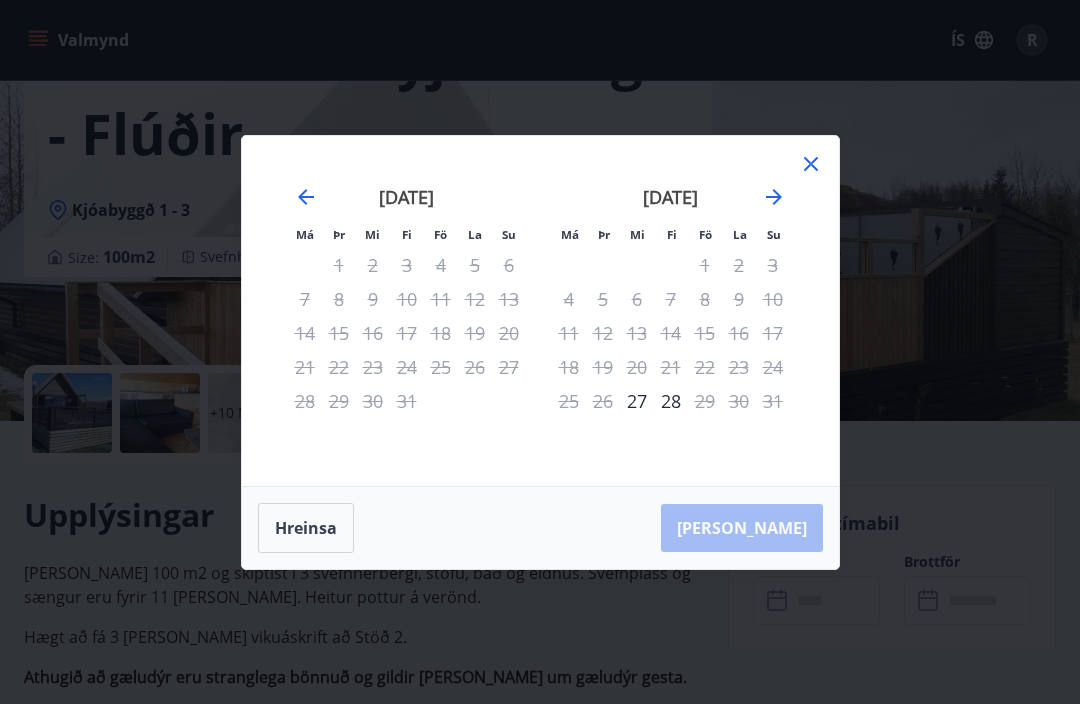 click on "27" at bounding box center [637, 401] 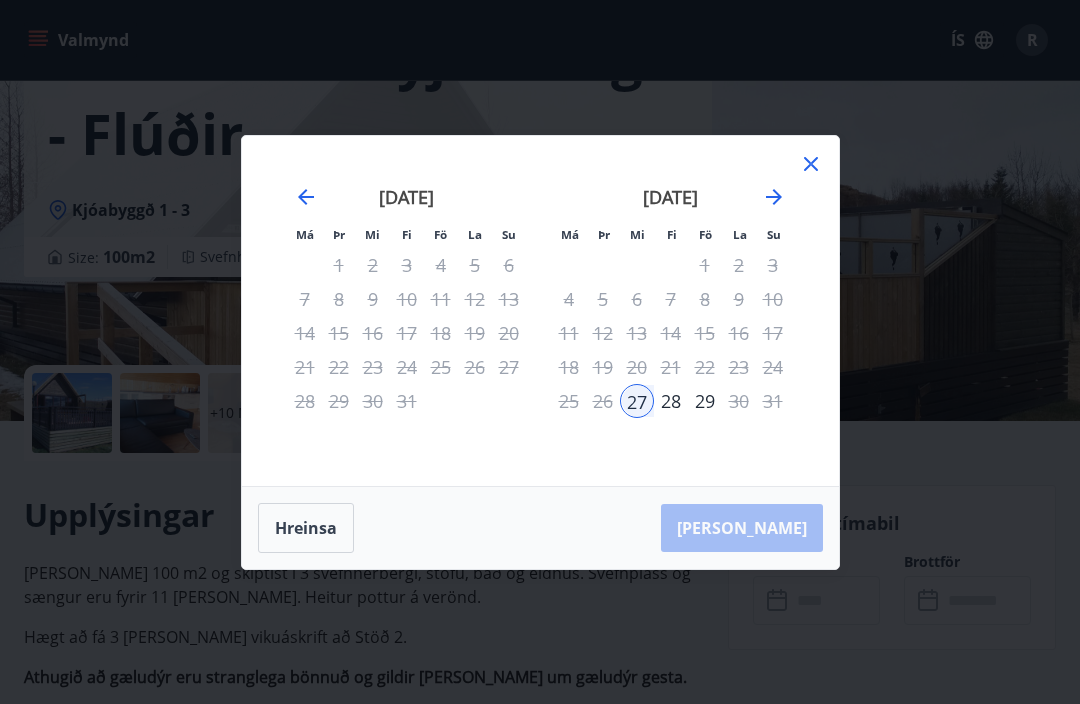 click on "29" at bounding box center (705, 401) 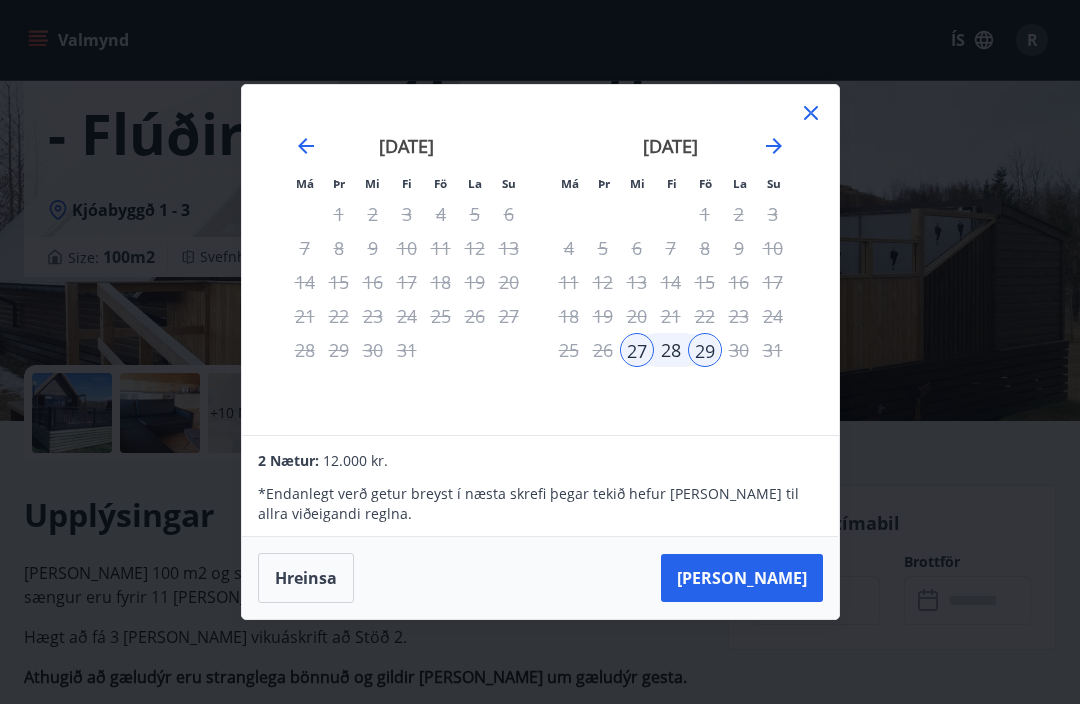 click 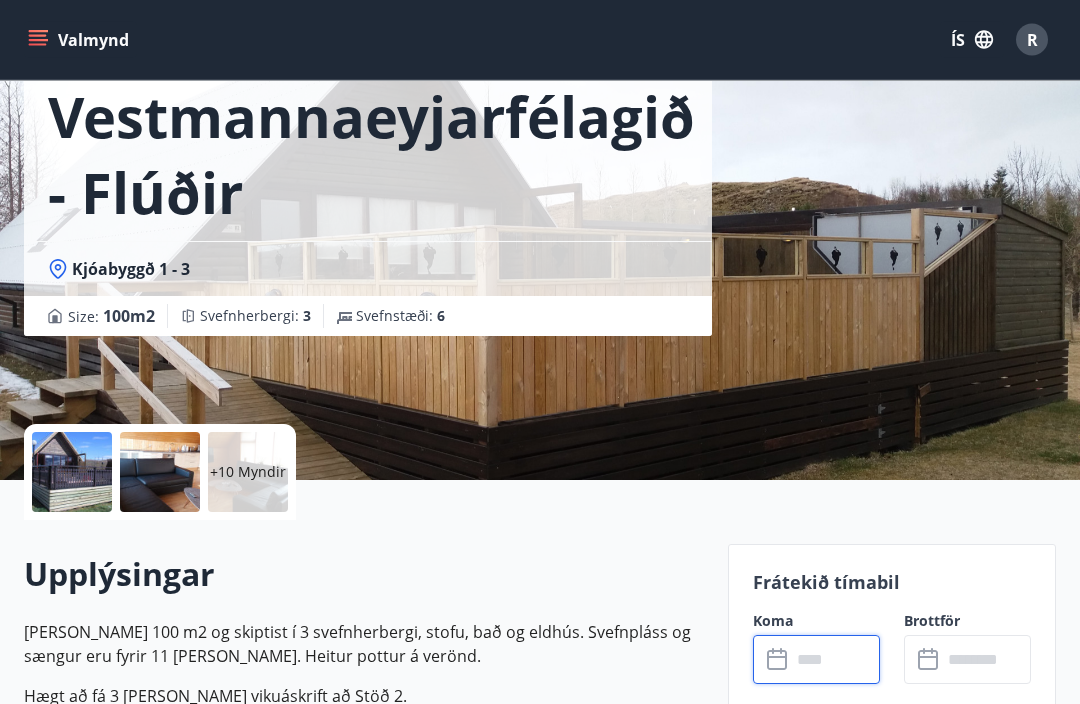 scroll, scrollTop: 0, scrollLeft: 0, axis: both 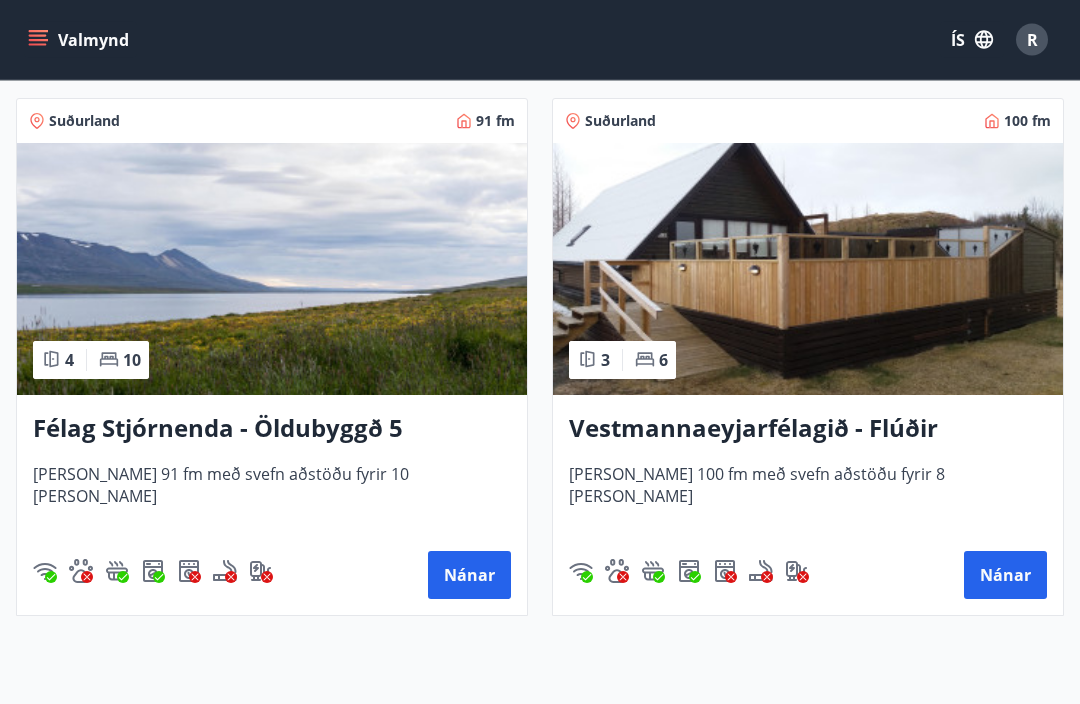 click on "Félag Stjórnenda - Öldubyggð 5" at bounding box center [272, 430] 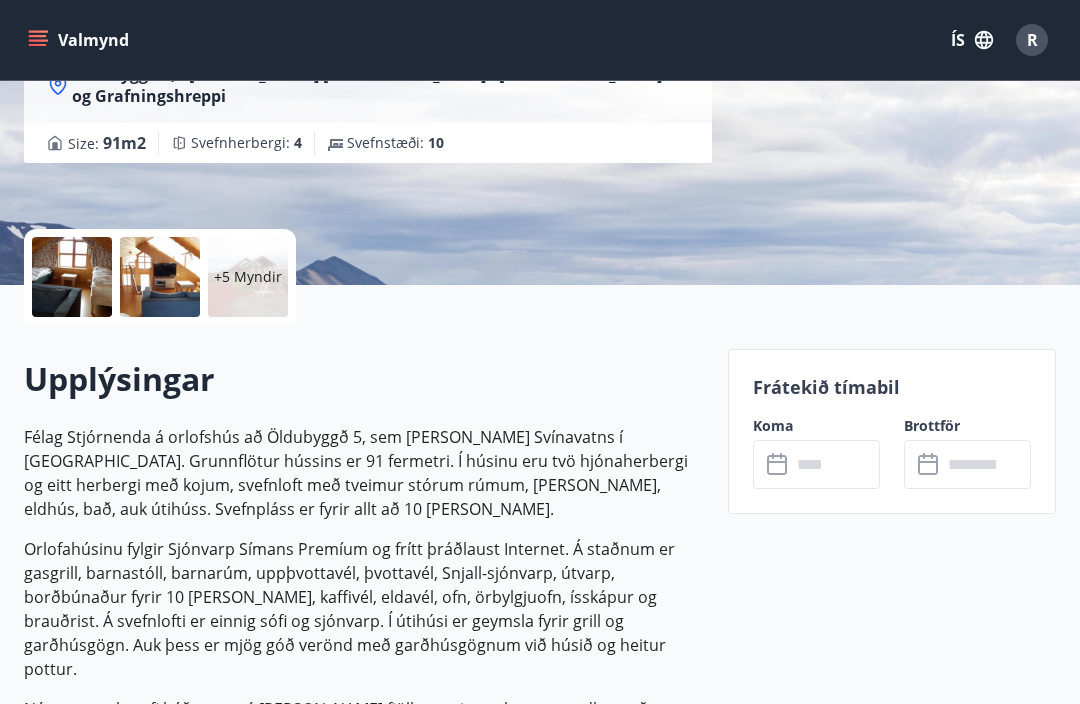 scroll, scrollTop: 314, scrollLeft: 0, axis: vertical 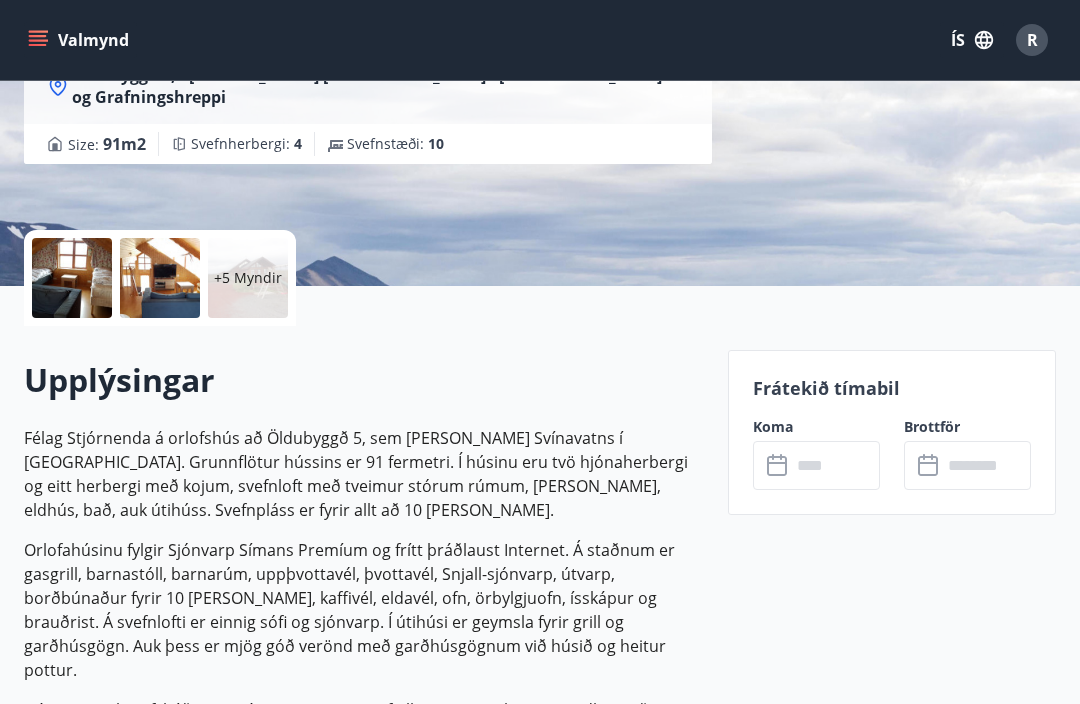click at bounding box center [72, 278] 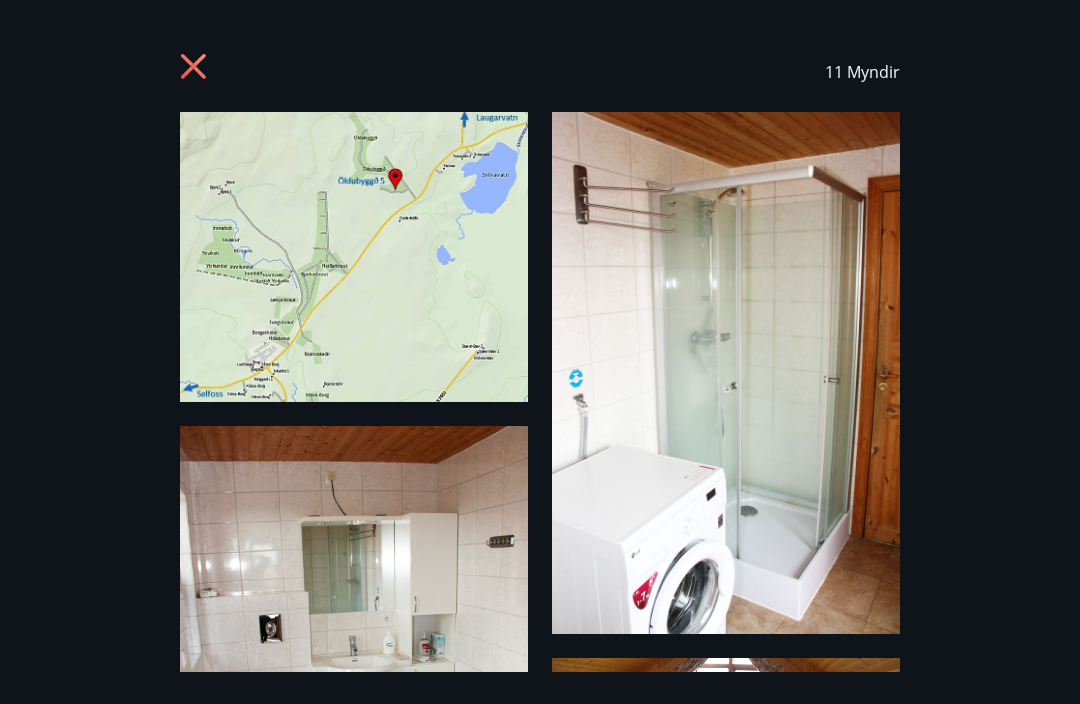 scroll, scrollTop: 0, scrollLeft: 0, axis: both 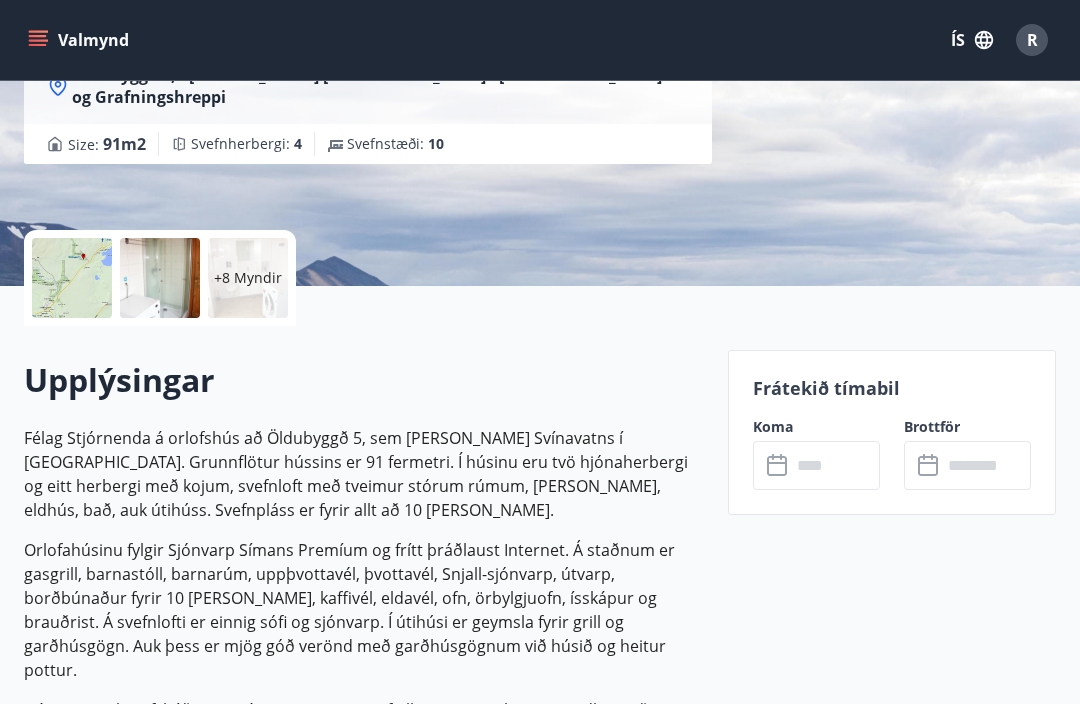 click at bounding box center [835, 465] 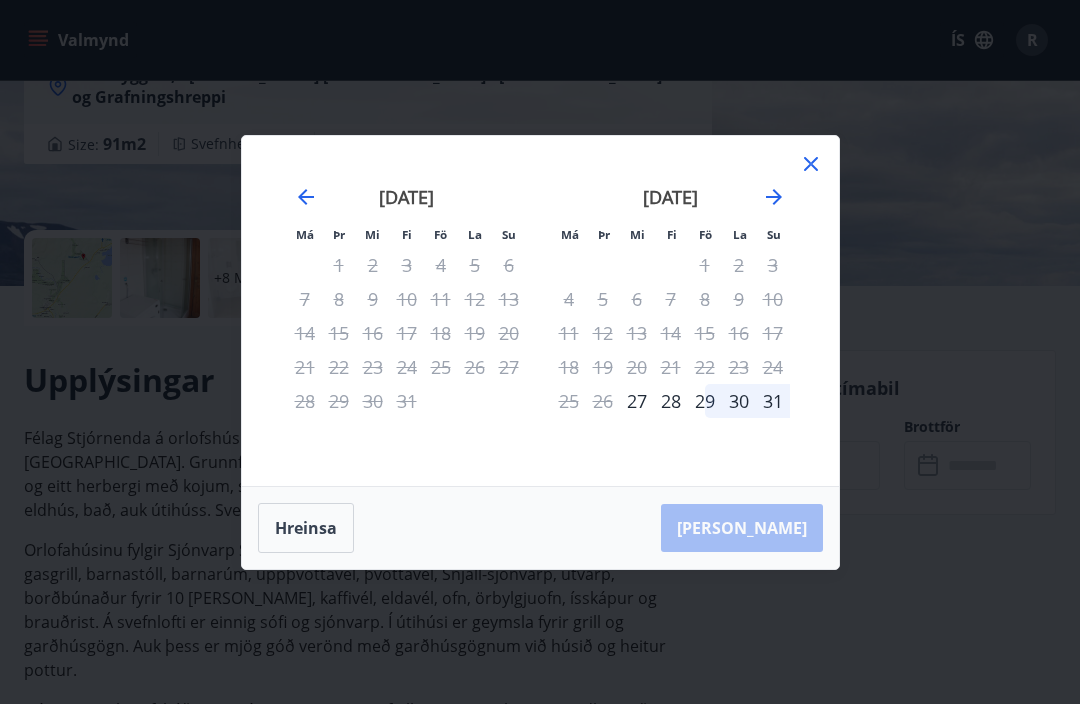 click on "27" at bounding box center (637, 401) 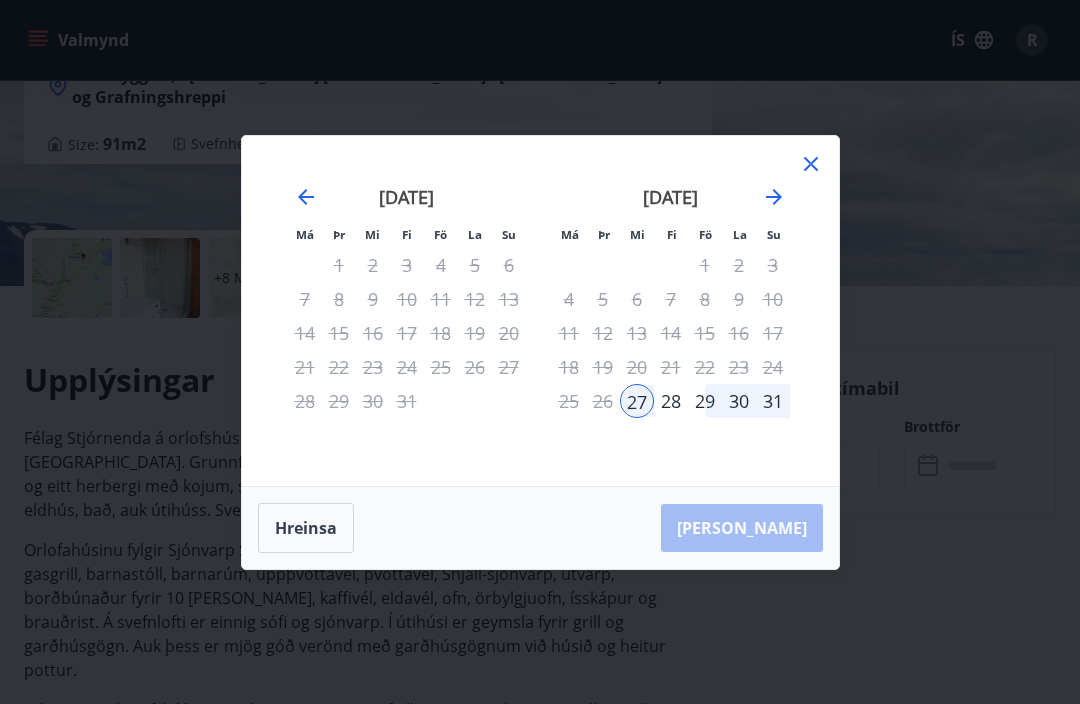 click on "31" at bounding box center (773, 401) 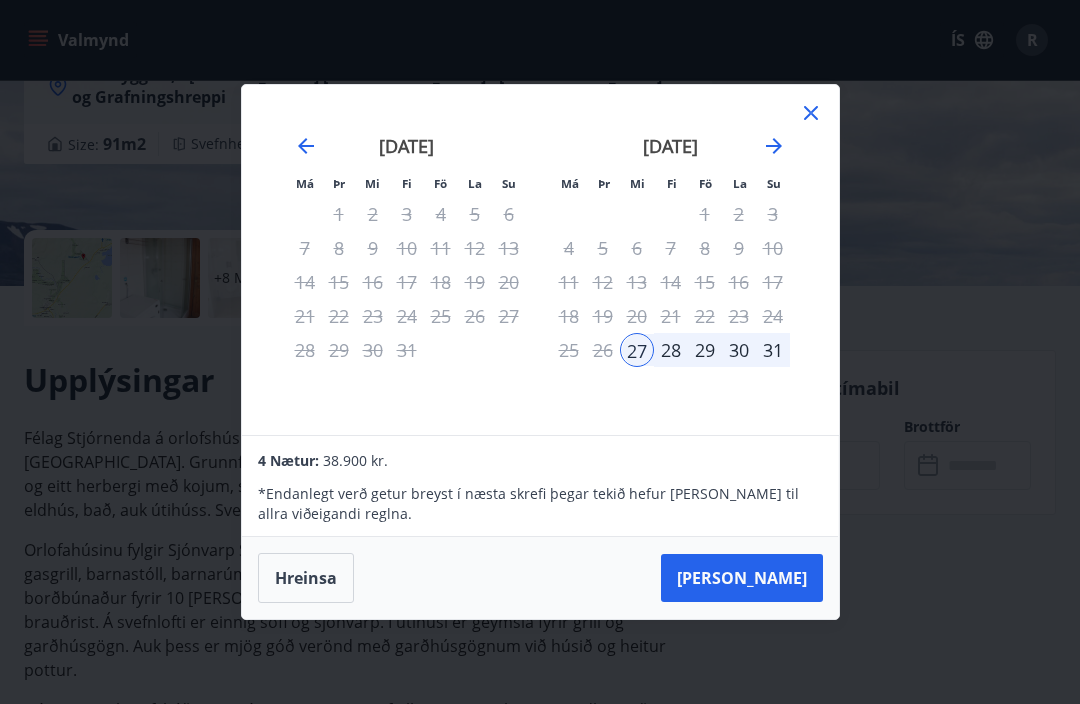 click on "31" at bounding box center (773, 350) 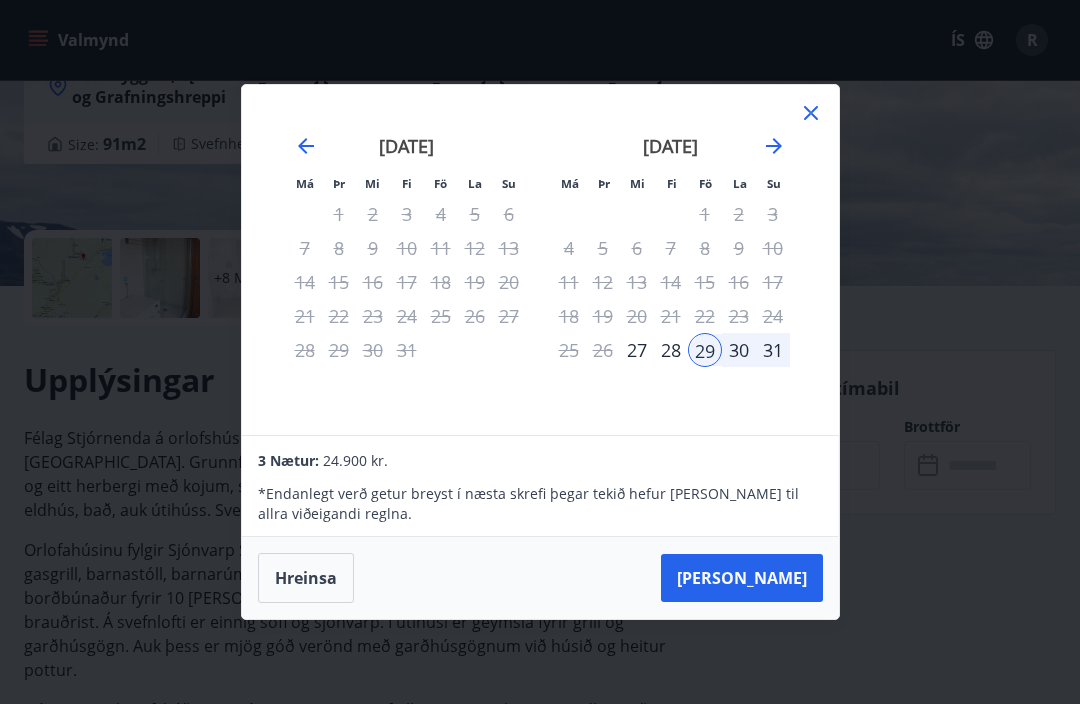 click on "Hreinsa" at bounding box center [306, 578] 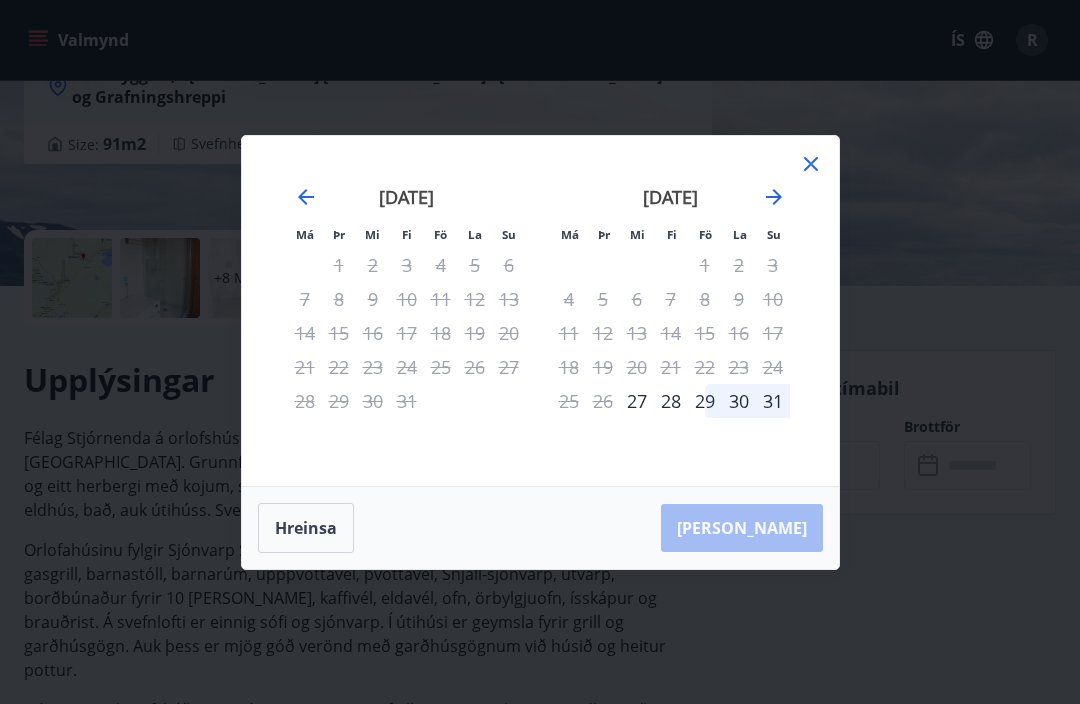 click on "27" at bounding box center [637, 401] 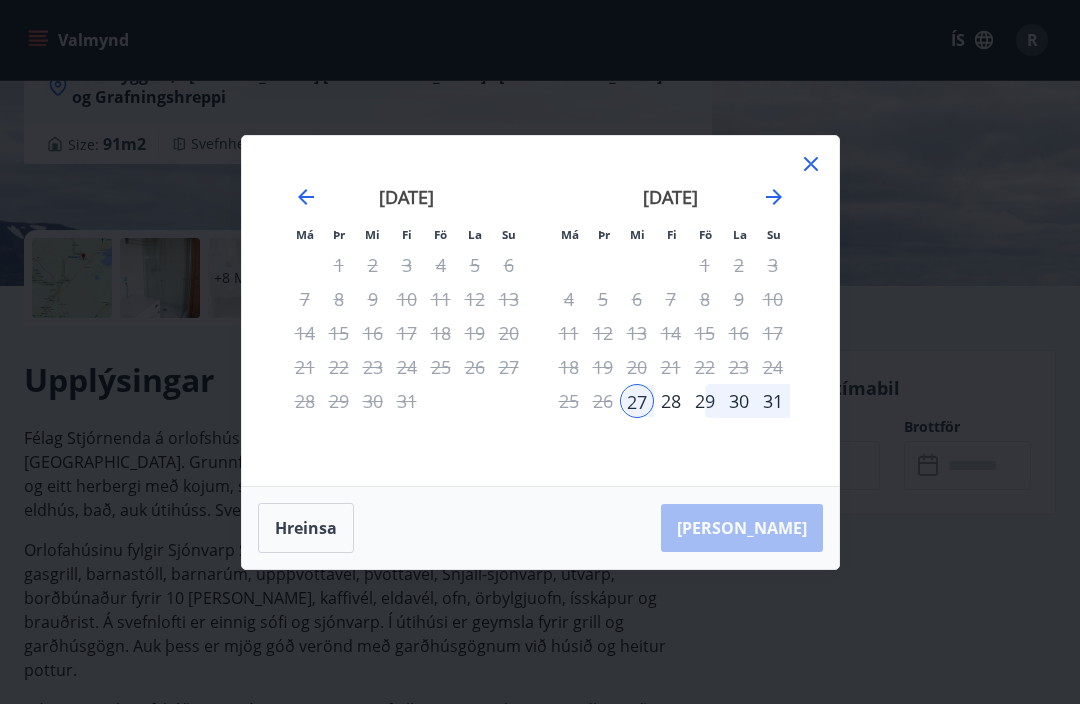click on "31" at bounding box center (773, 401) 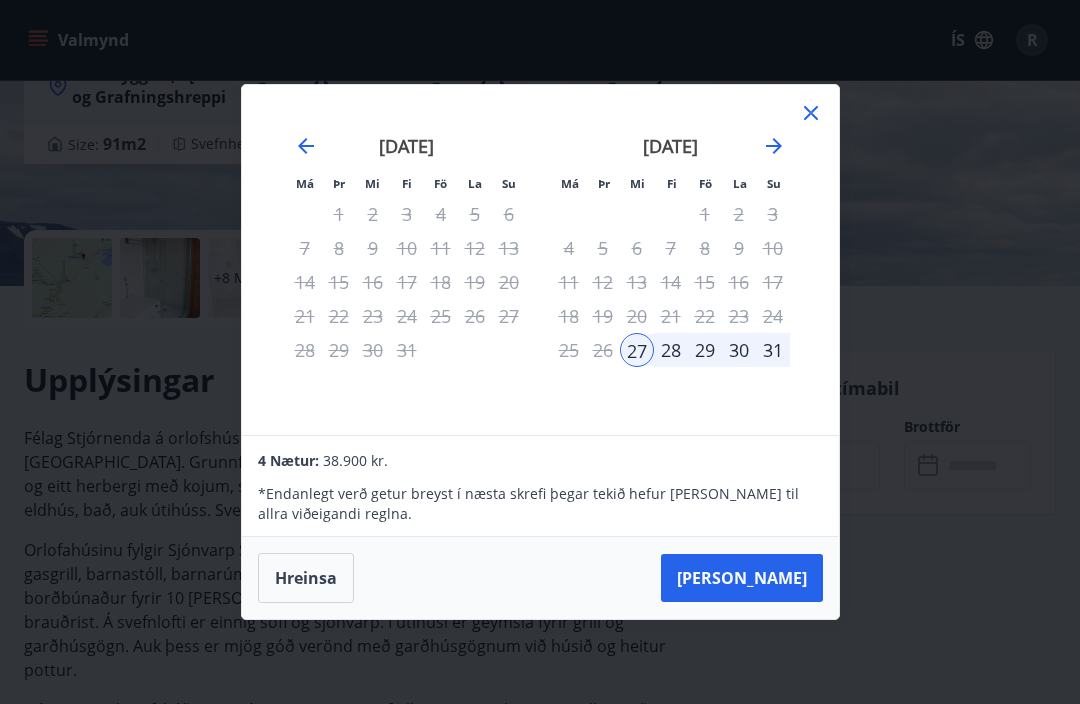 click on "31" at bounding box center [773, 350] 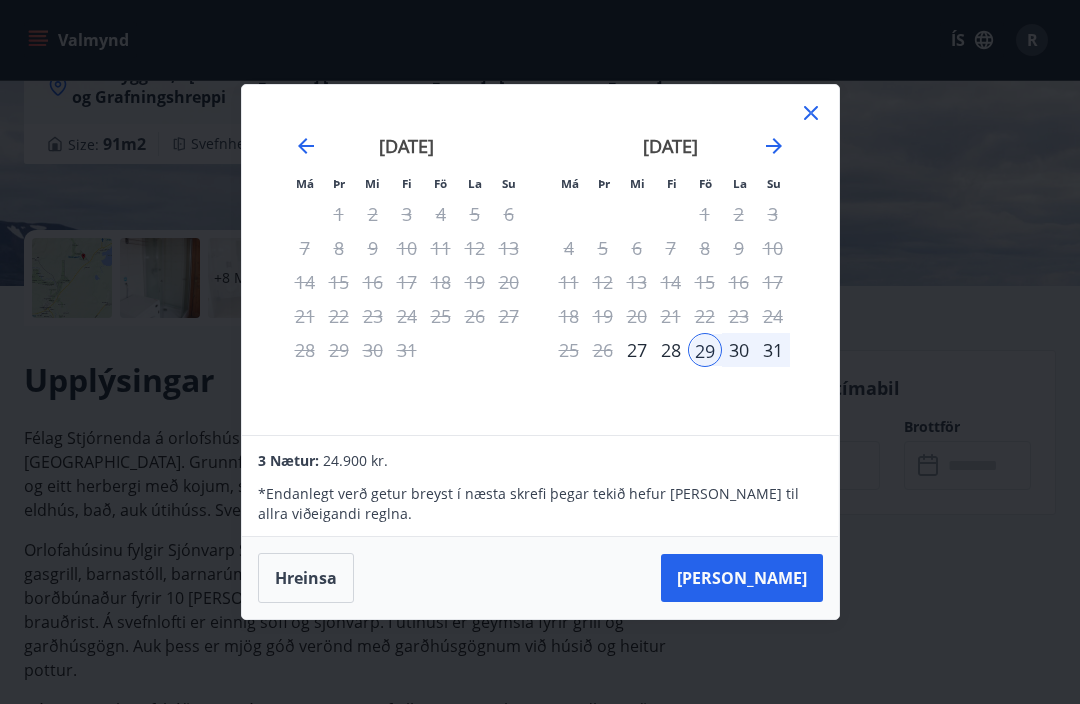 click on "Hreinsa" at bounding box center (306, 578) 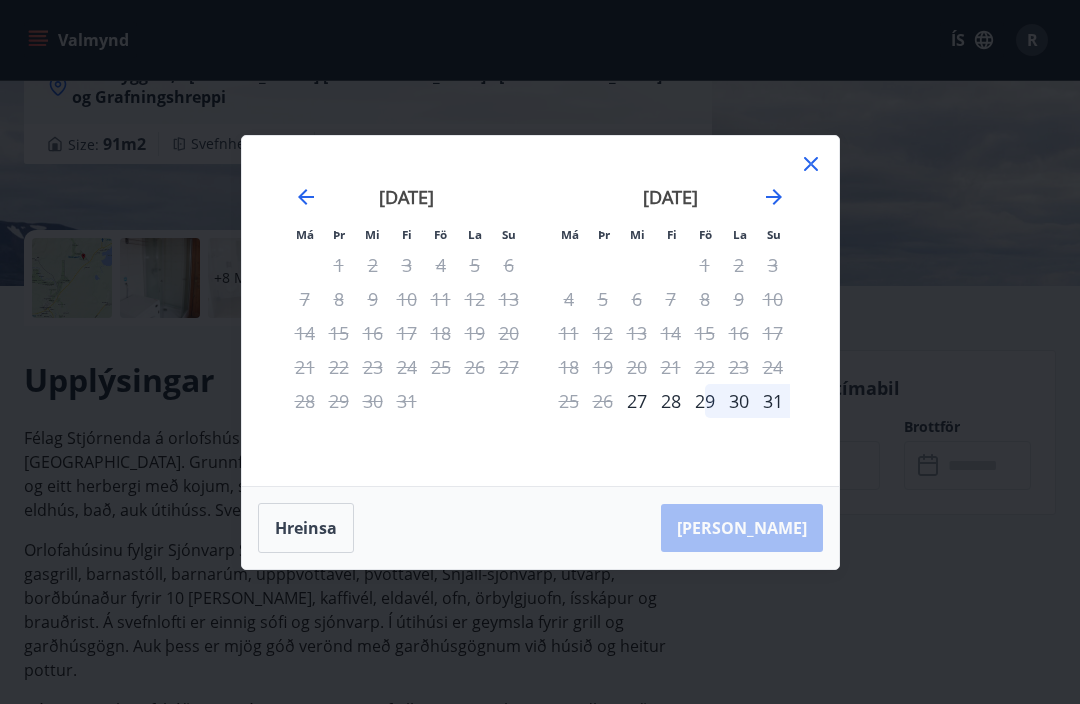 click on "27" at bounding box center (637, 401) 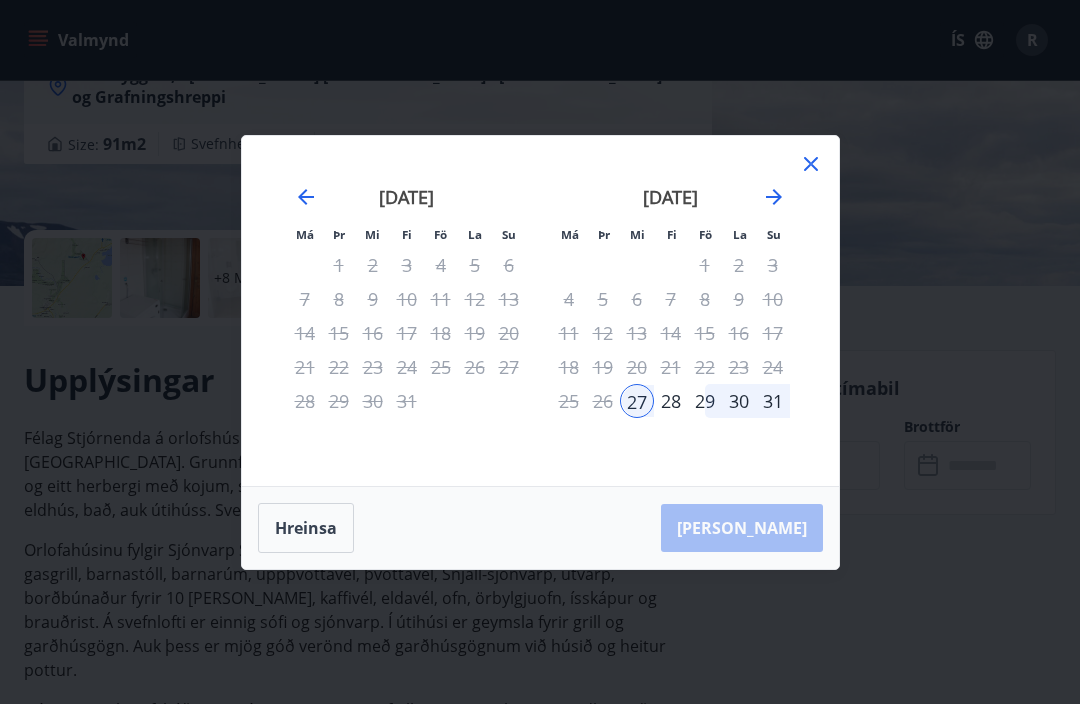 click on "Hreinsa" at bounding box center [306, 528] 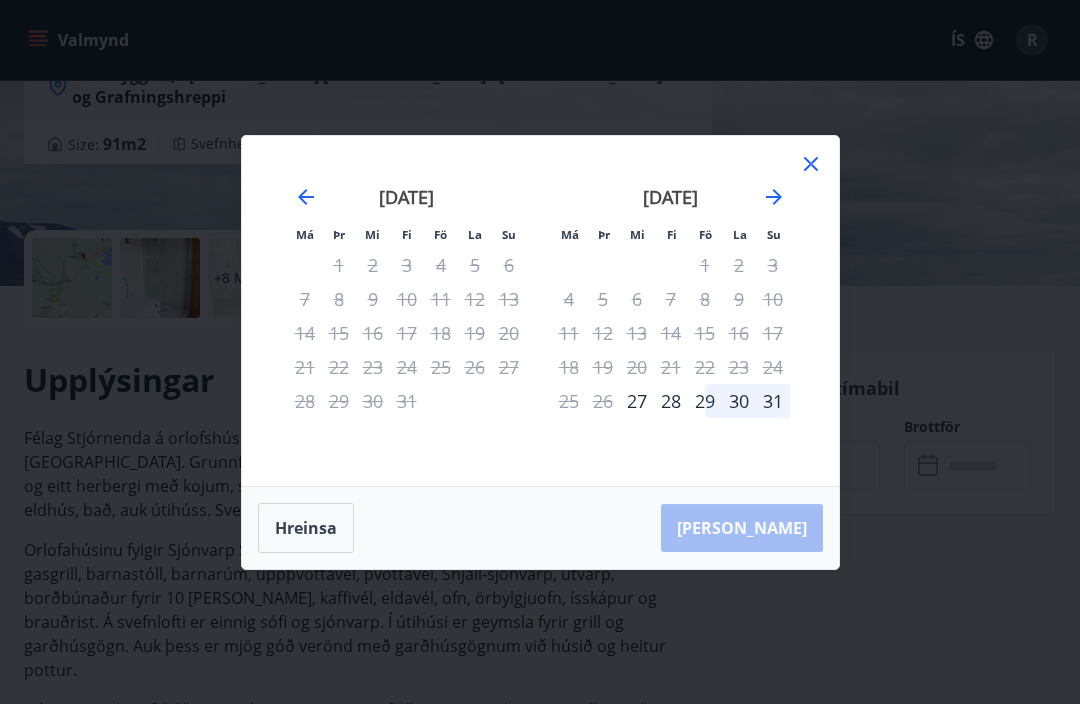 click on "28" at bounding box center [671, 401] 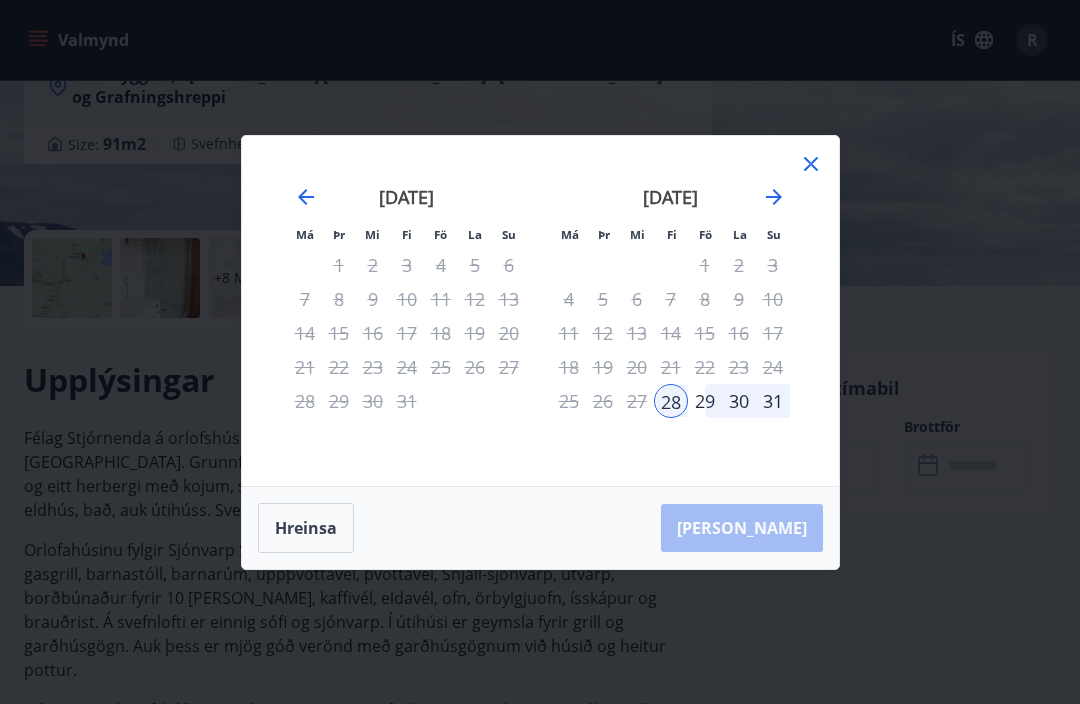 click on "31" at bounding box center (773, 401) 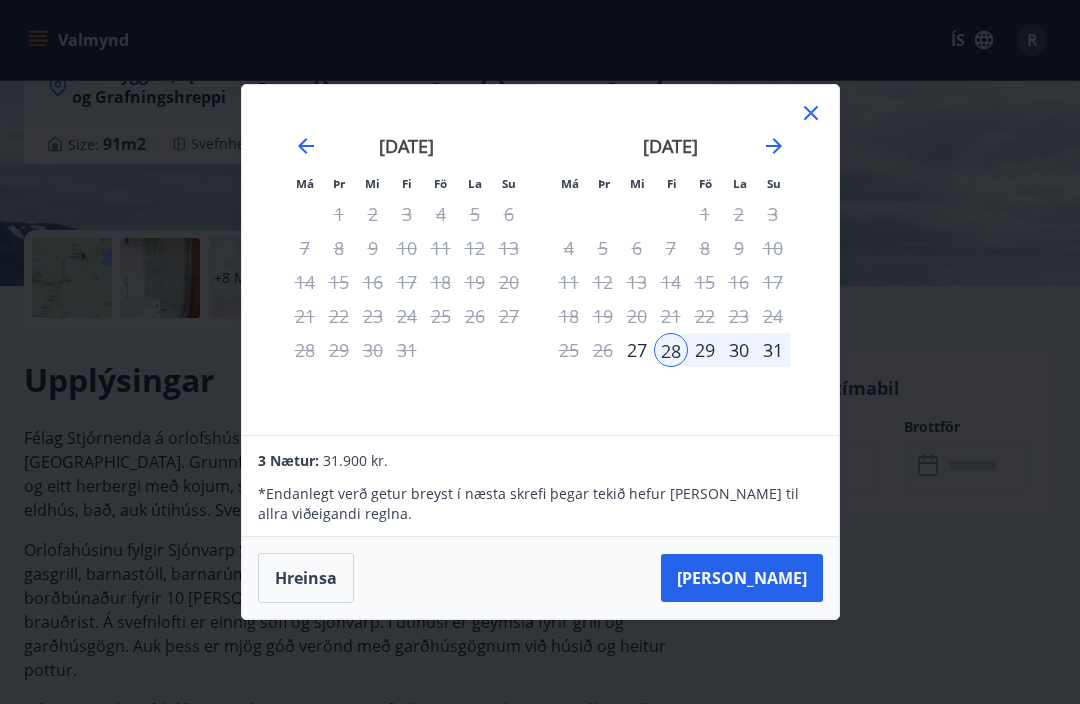 click on "31" at bounding box center [773, 350] 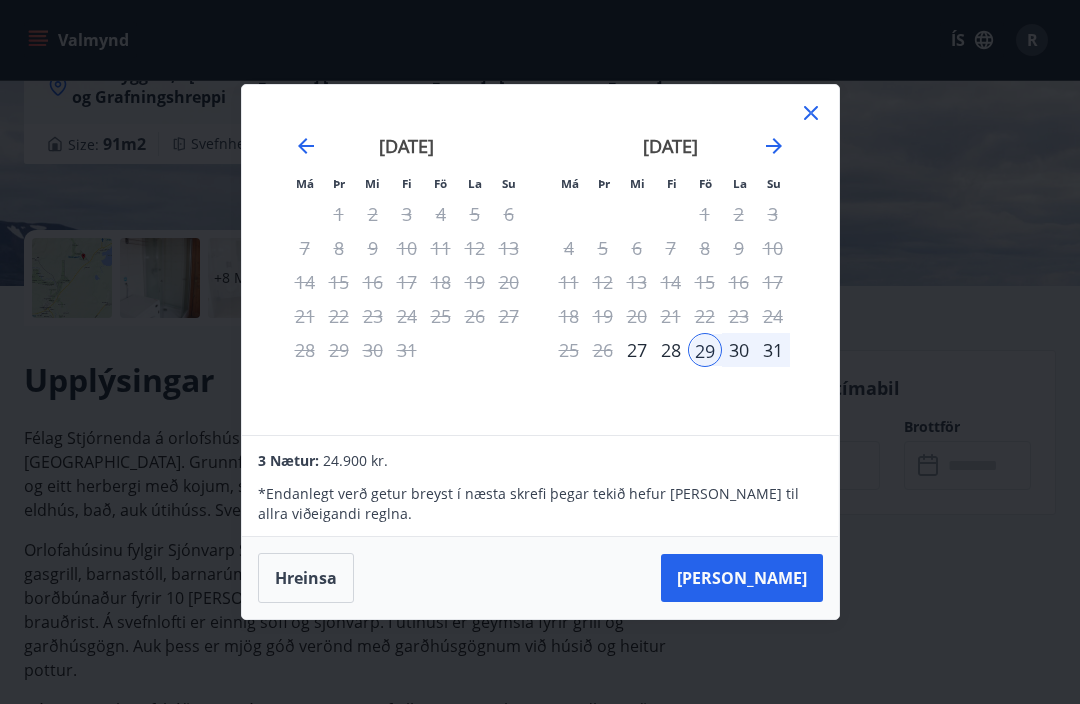 click on "31" at bounding box center [773, 350] 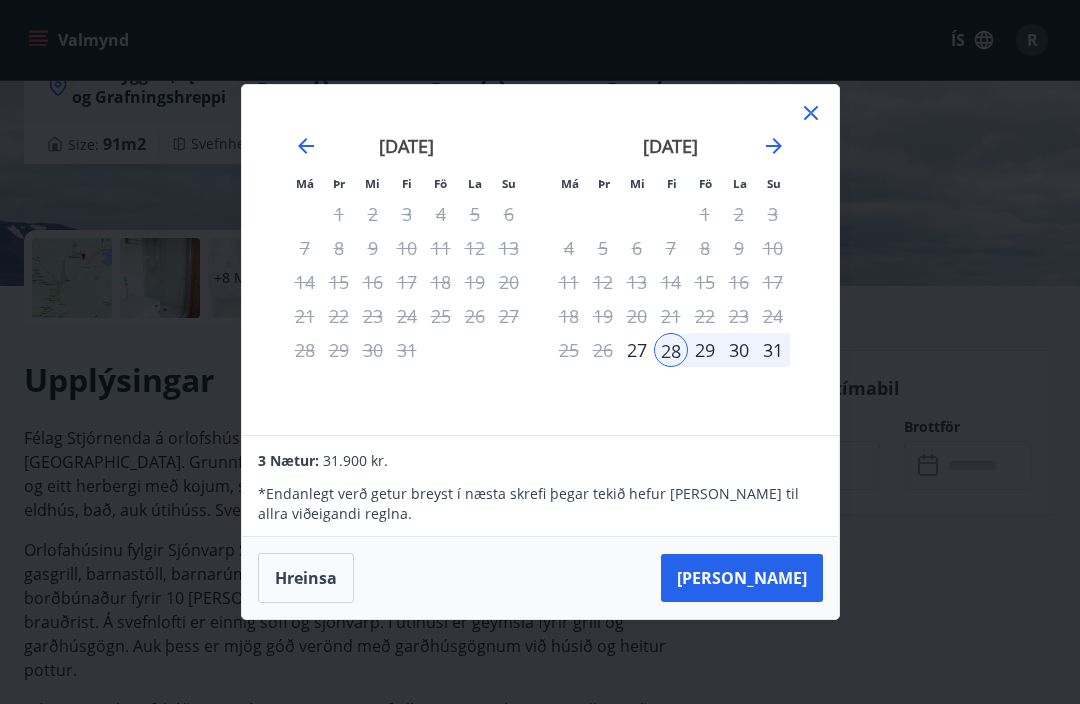 click on "27" at bounding box center (637, 350) 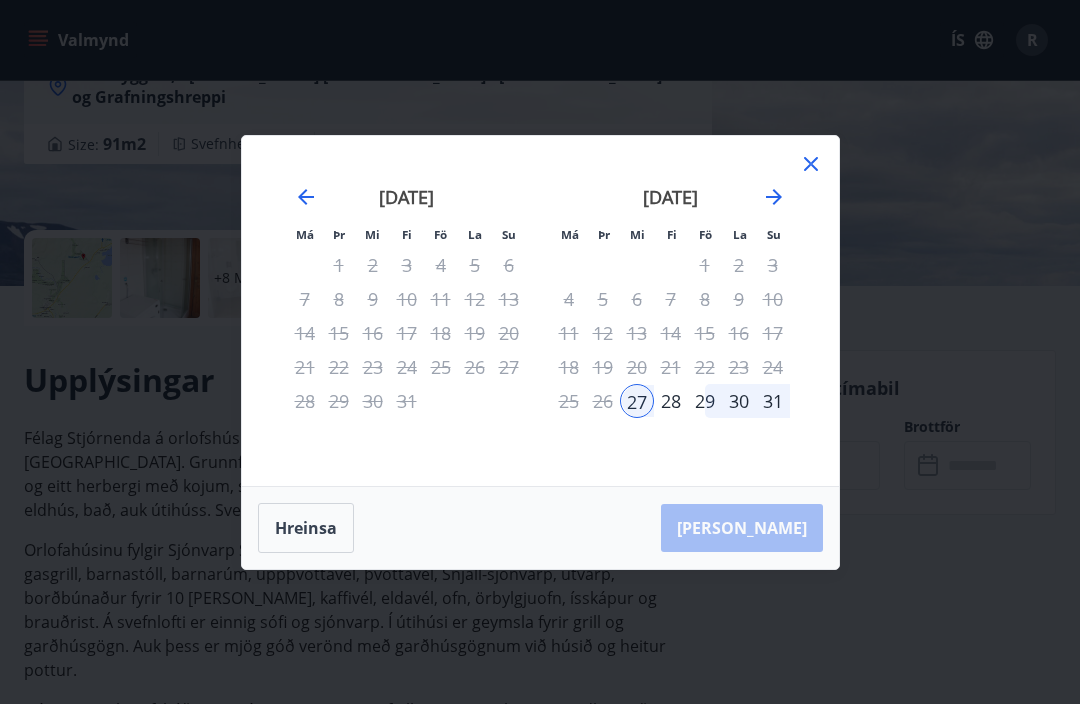 click on "31" at bounding box center [773, 401] 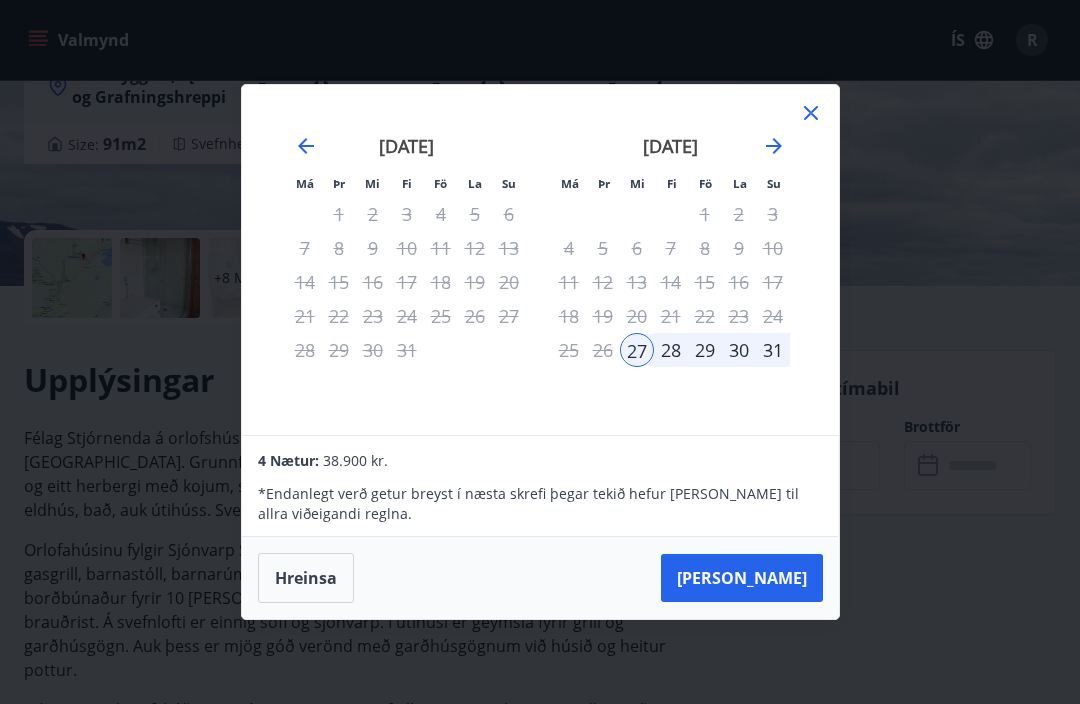 click on "28" at bounding box center [671, 350] 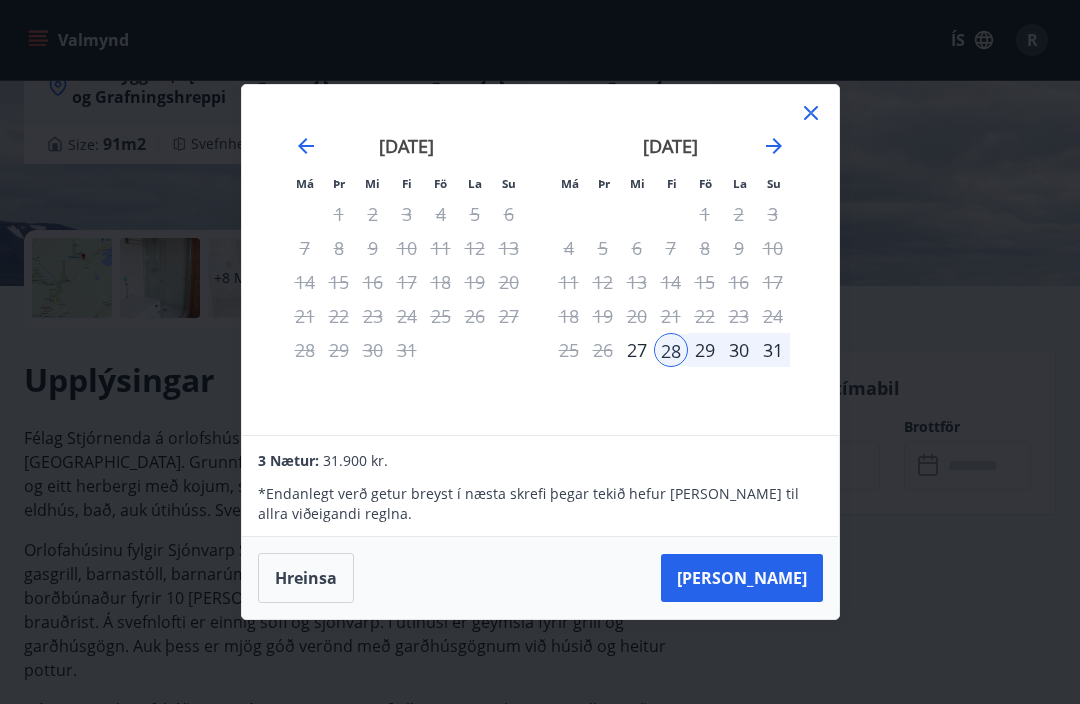 click on "27" at bounding box center (637, 350) 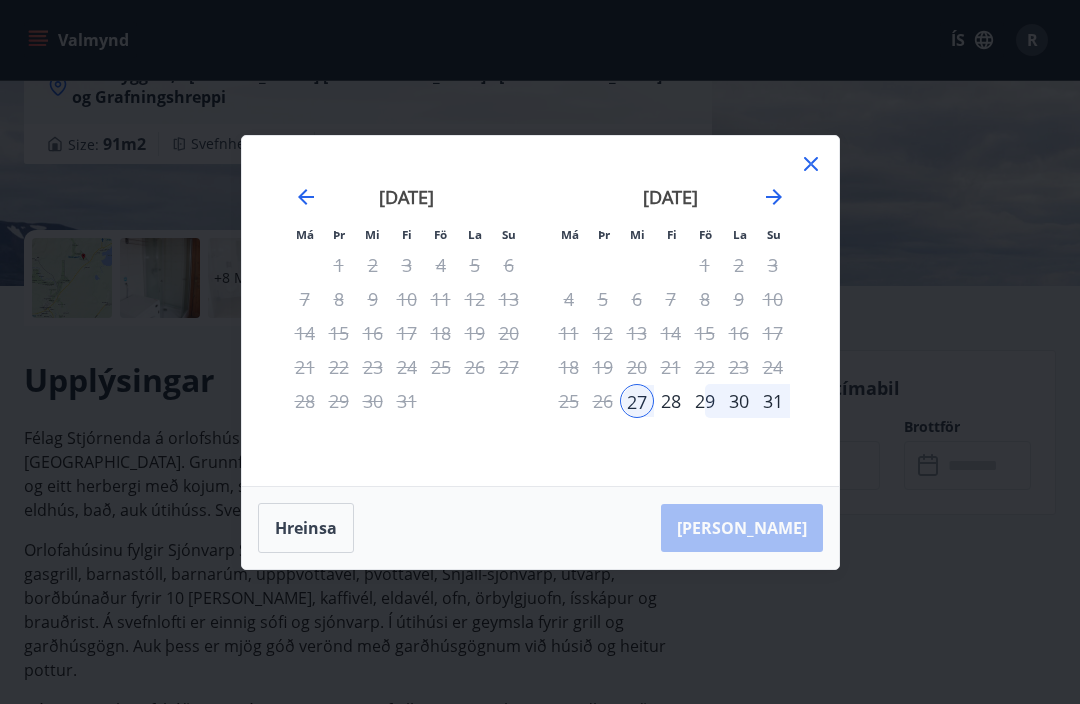 click on "29" at bounding box center [705, 401] 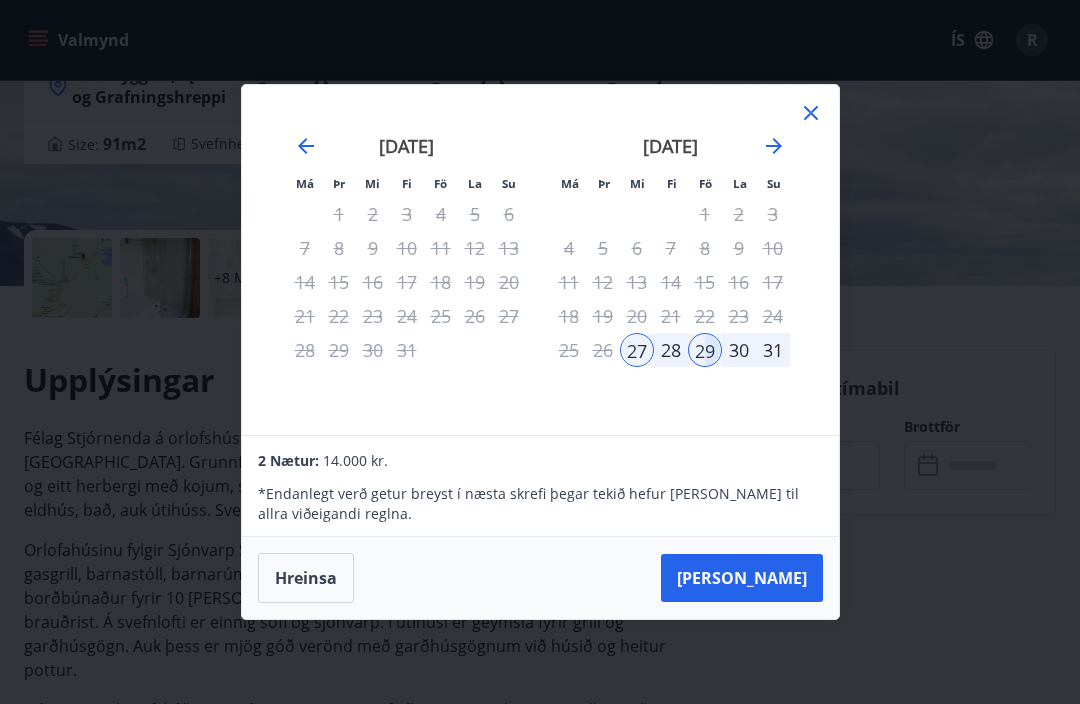 click on "Hreinsa" at bounding box center [306, 578] 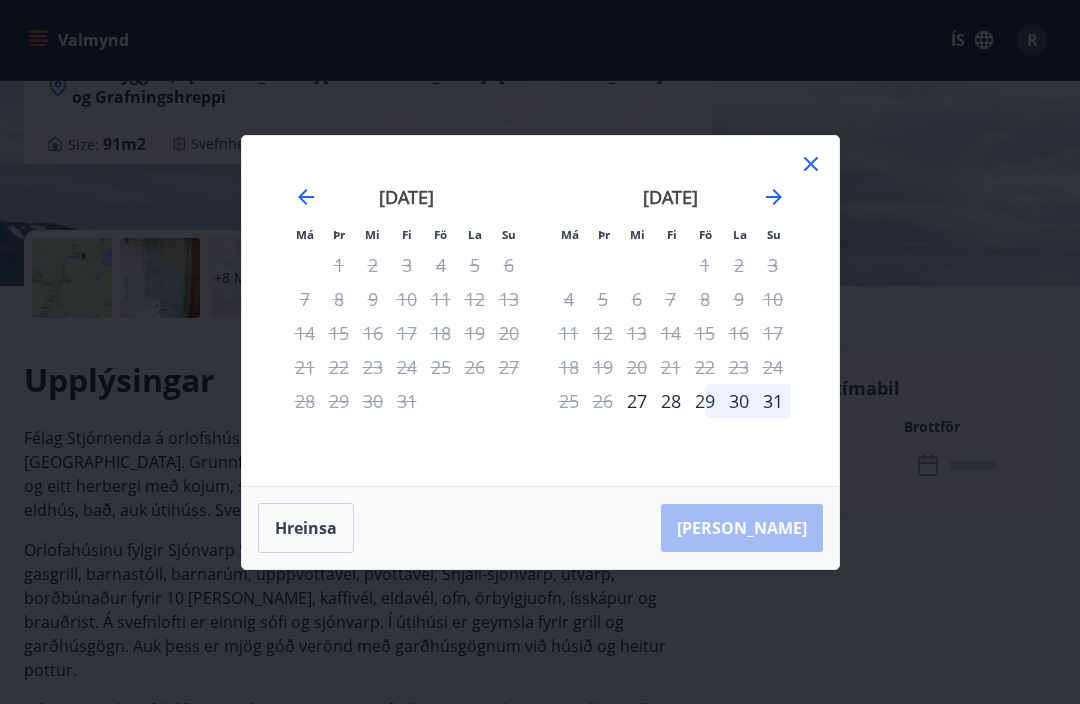click on "29" at bounding box center [705, 401] 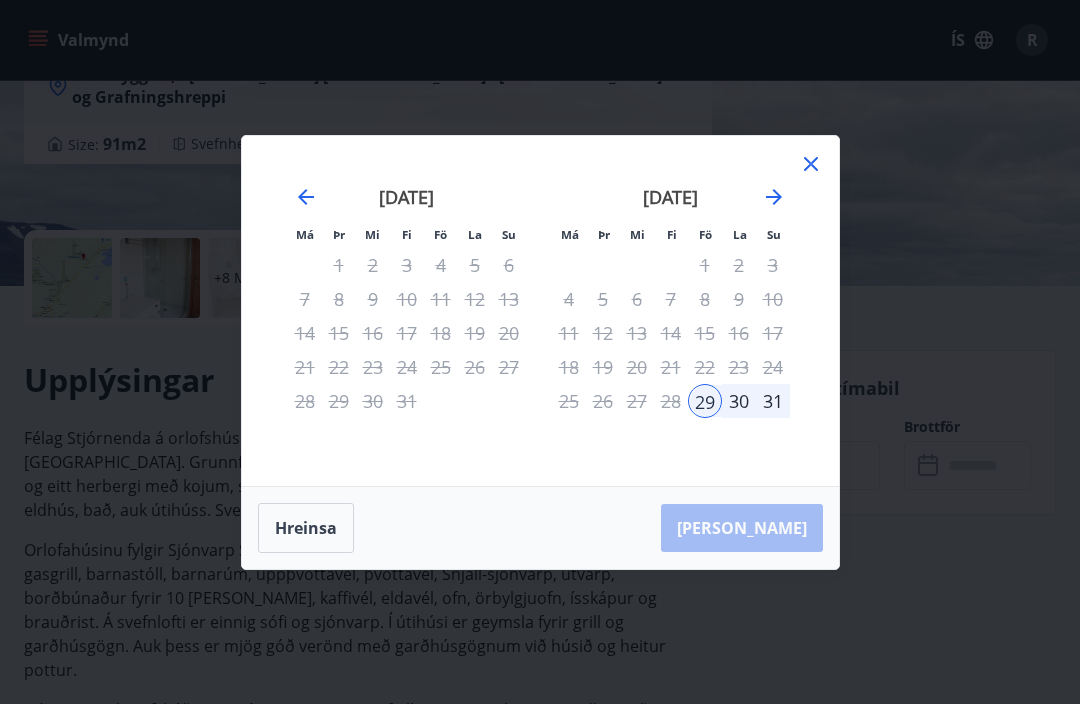 click on "31" at bounding box center [773, 401] 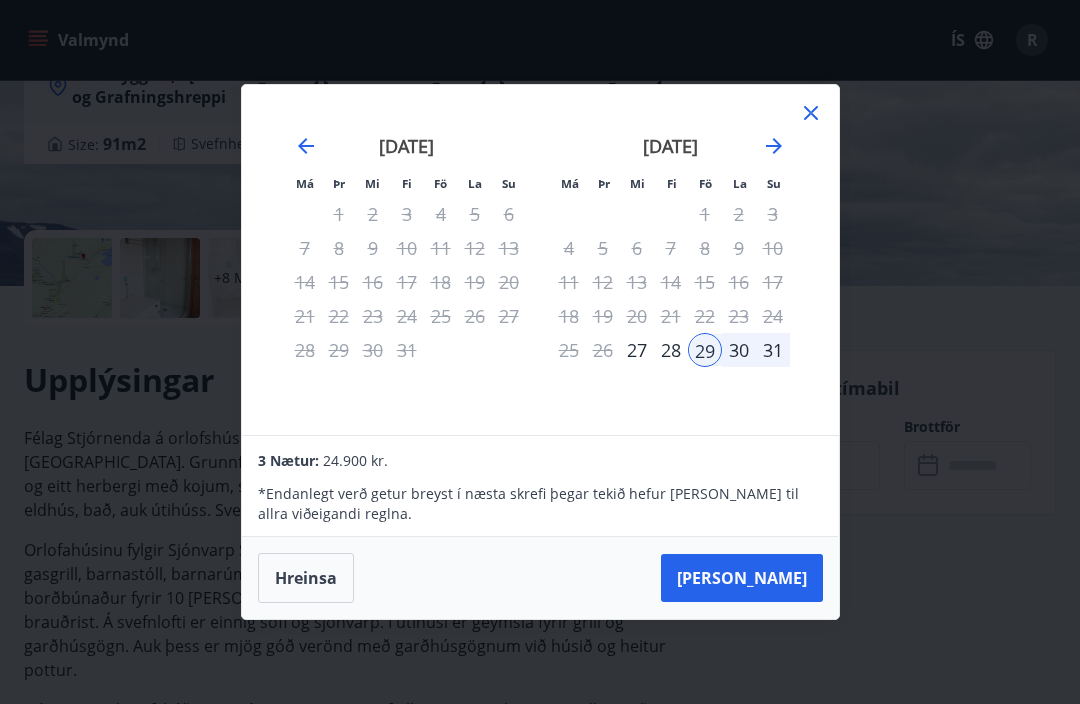 click on "31" at bounding box center [773, 350] 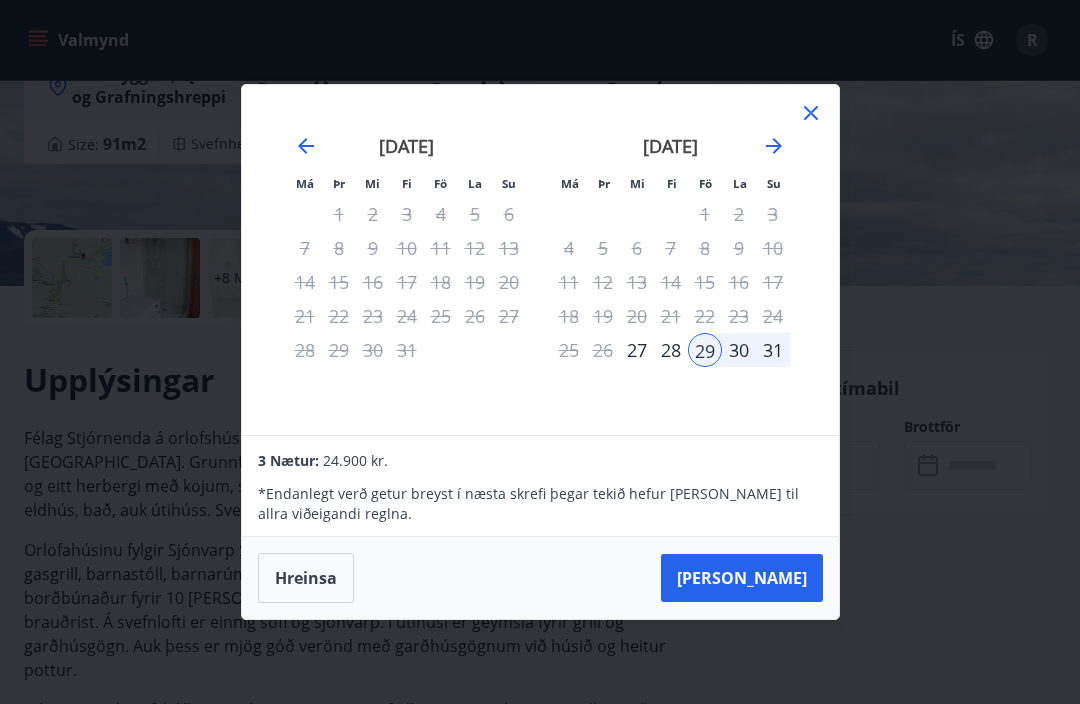 click 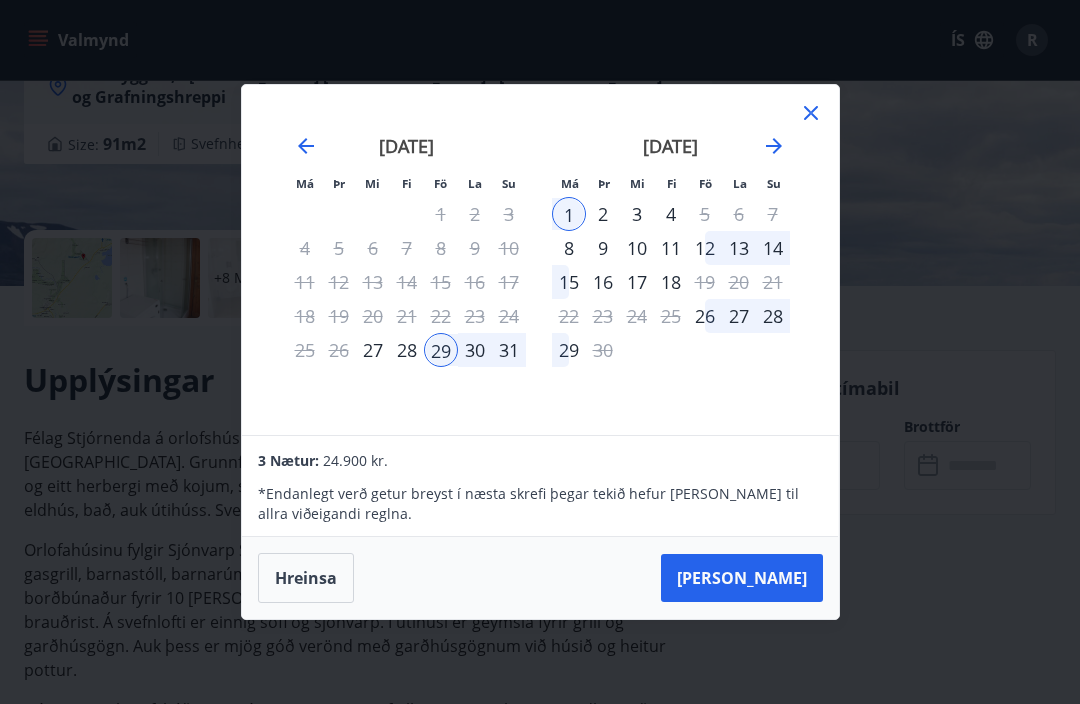 click 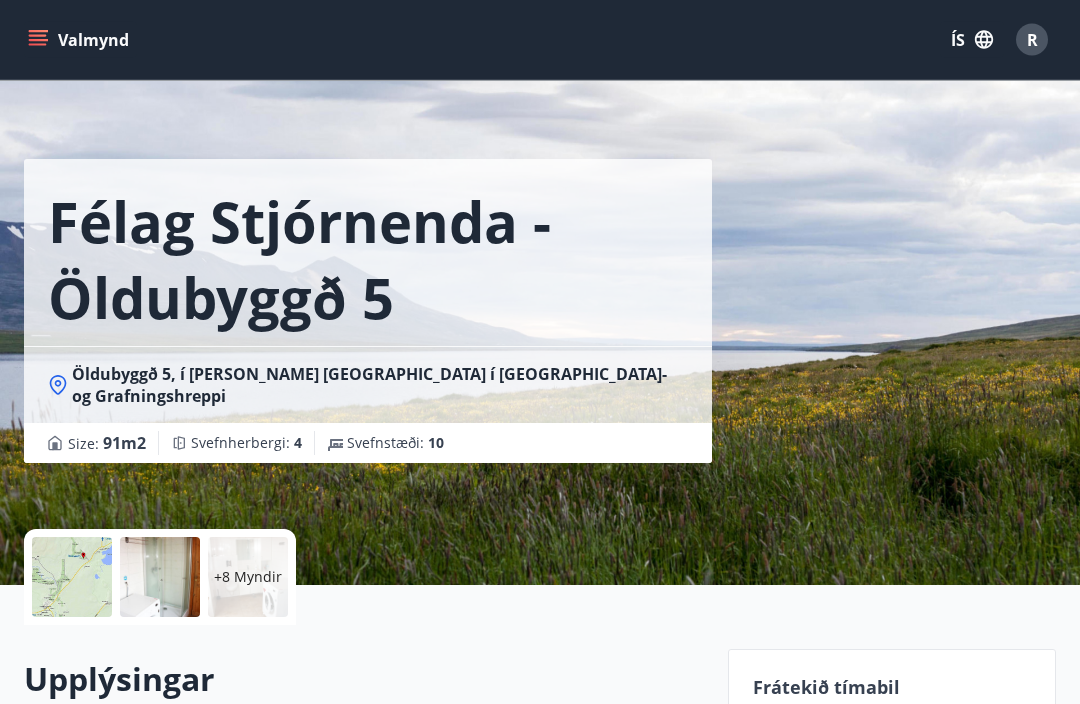 scroll, scrollTop: 0, scrollLeft: 0, axis: both 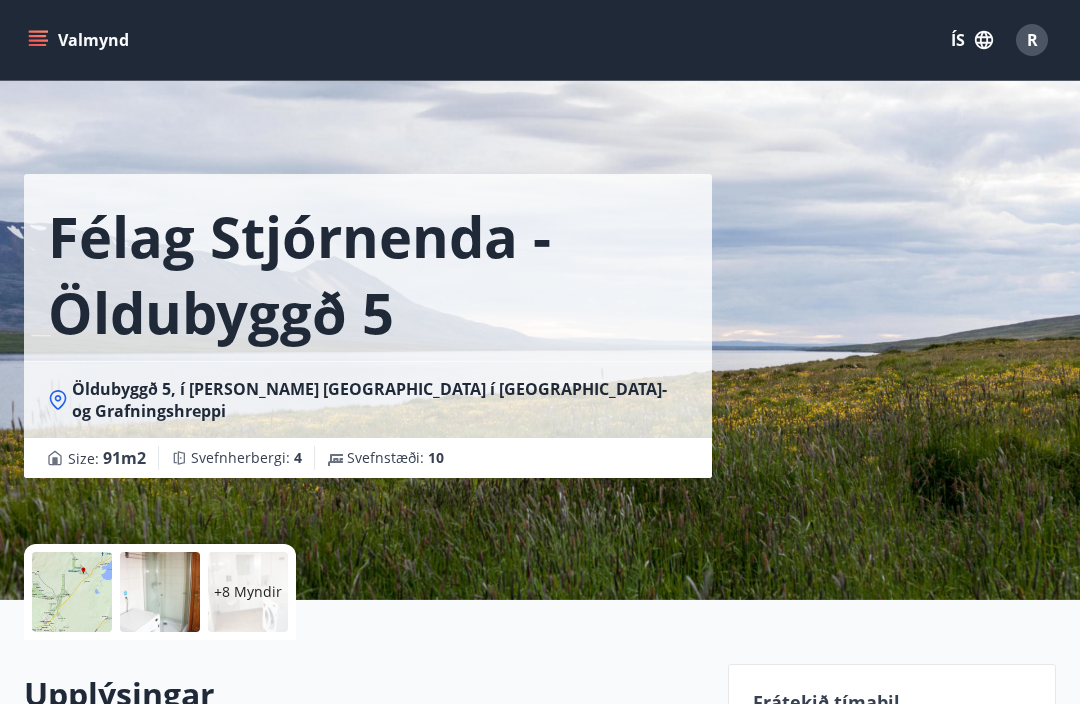 click 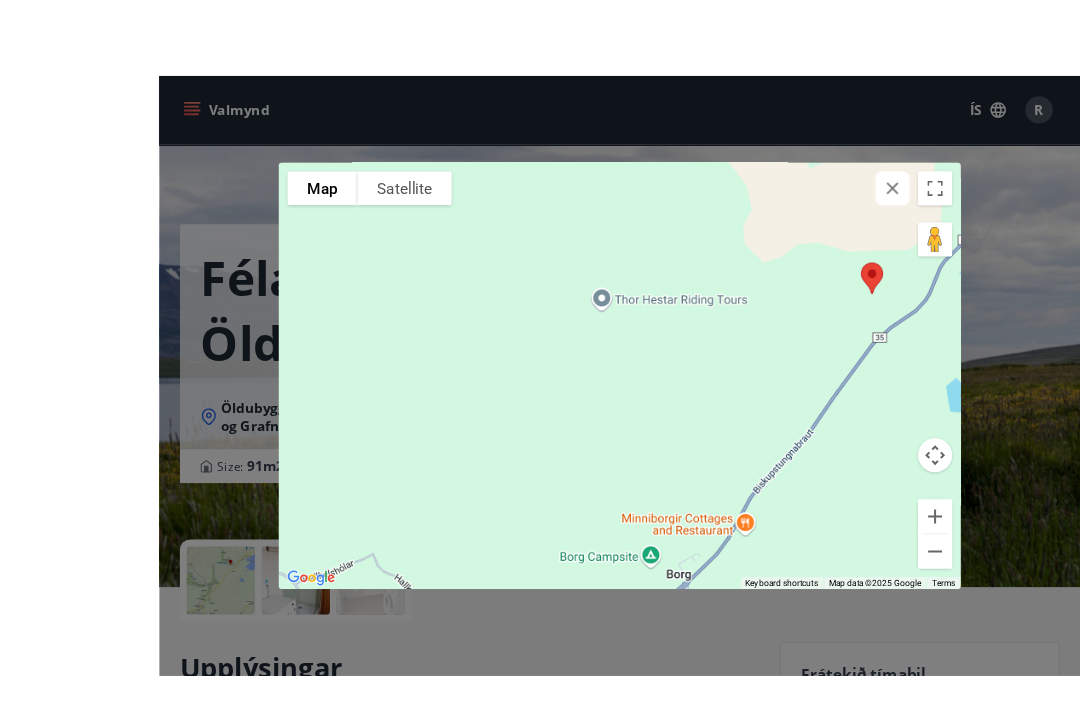 scroll, scrollTop: 17, scrollLeft: 0, axis: vertical 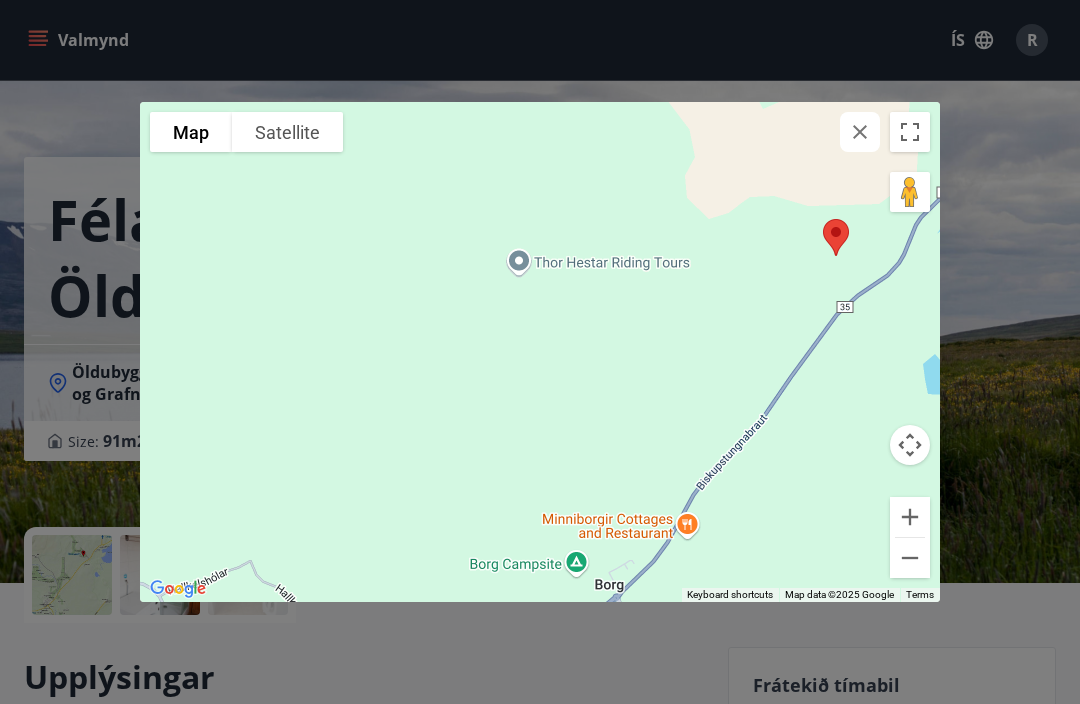 click 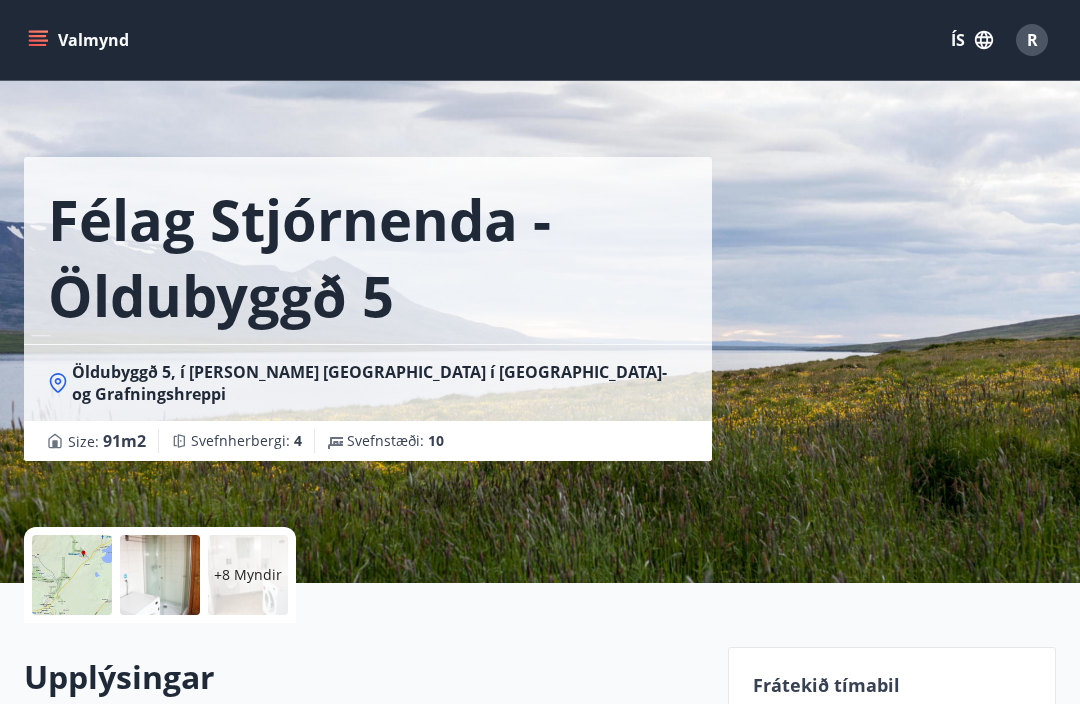 scroll, scrollTop: 16, scrollLeft: 0, axis: vertical 